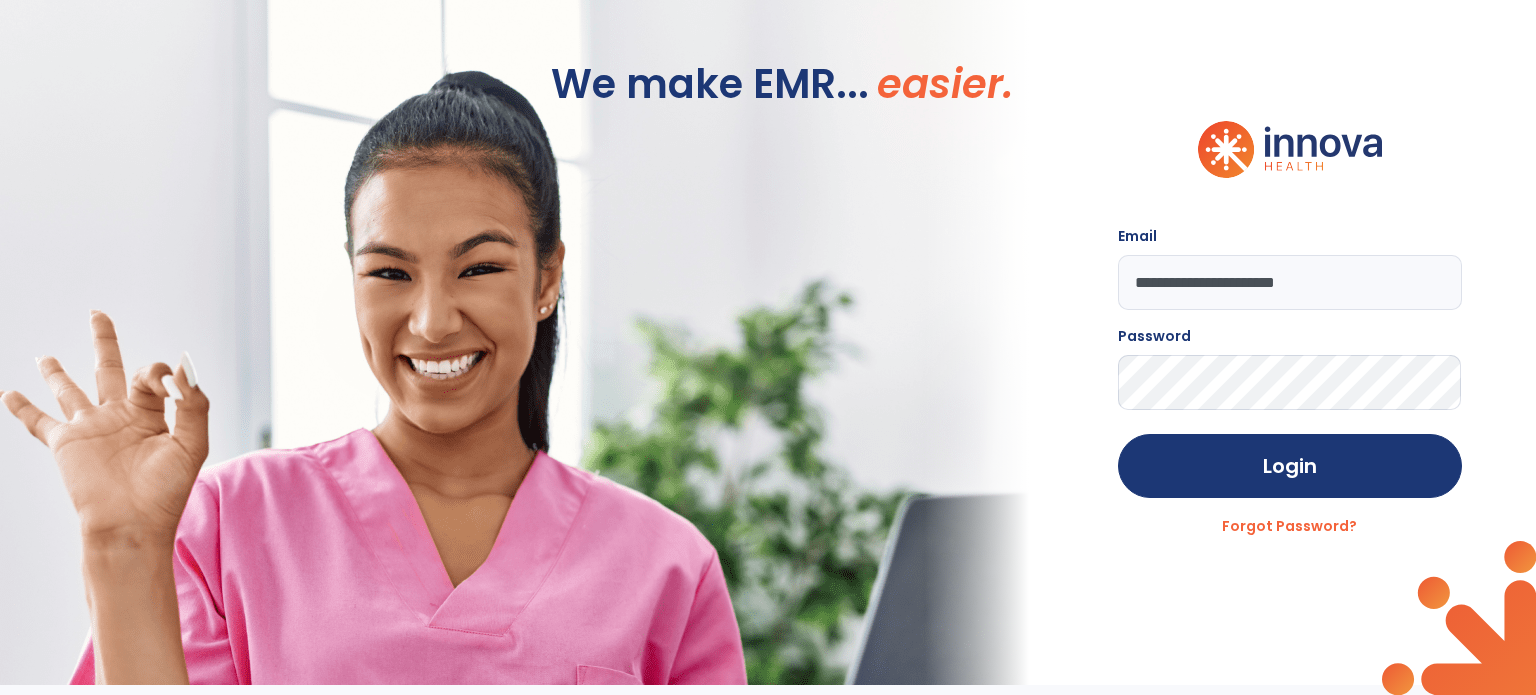 scroll, scrollTop: 0, scrollLeft: 0, axis: both 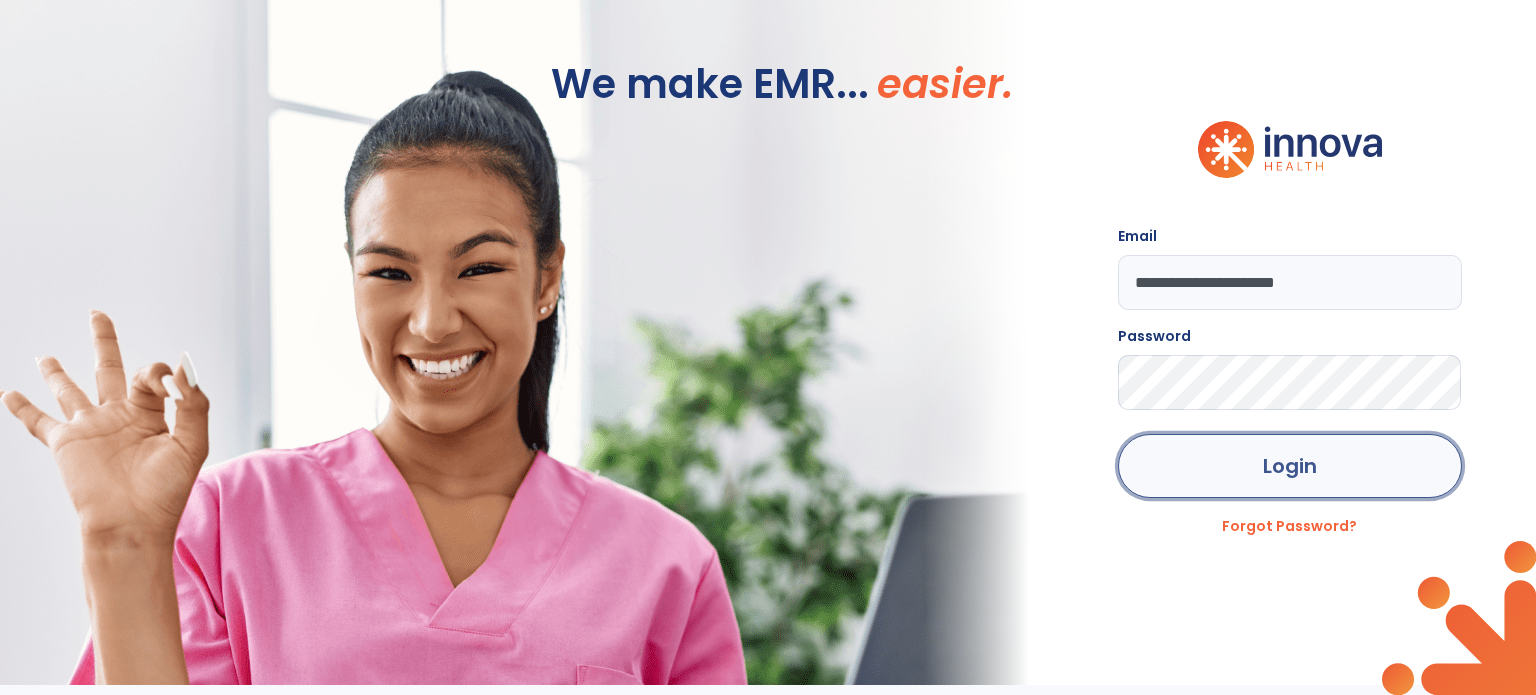 click on "Login" 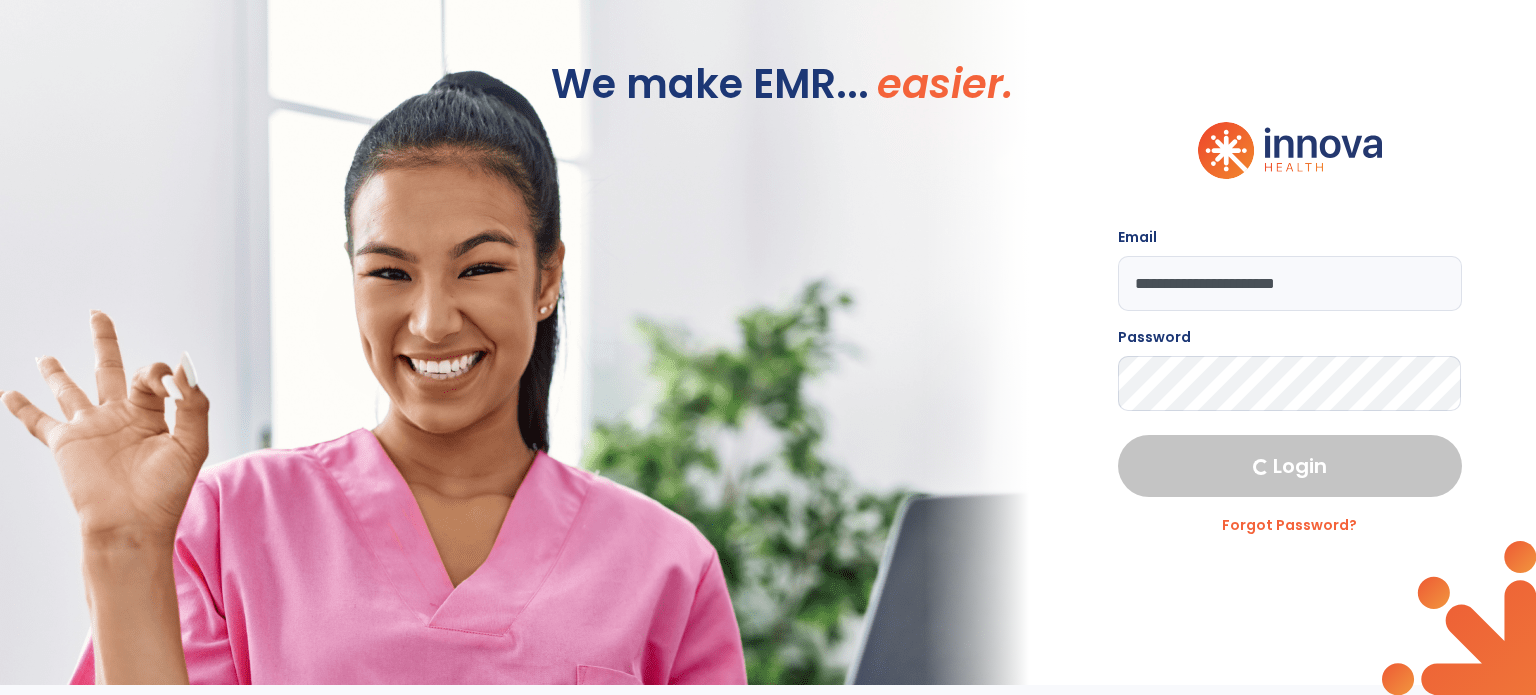 select on "****" 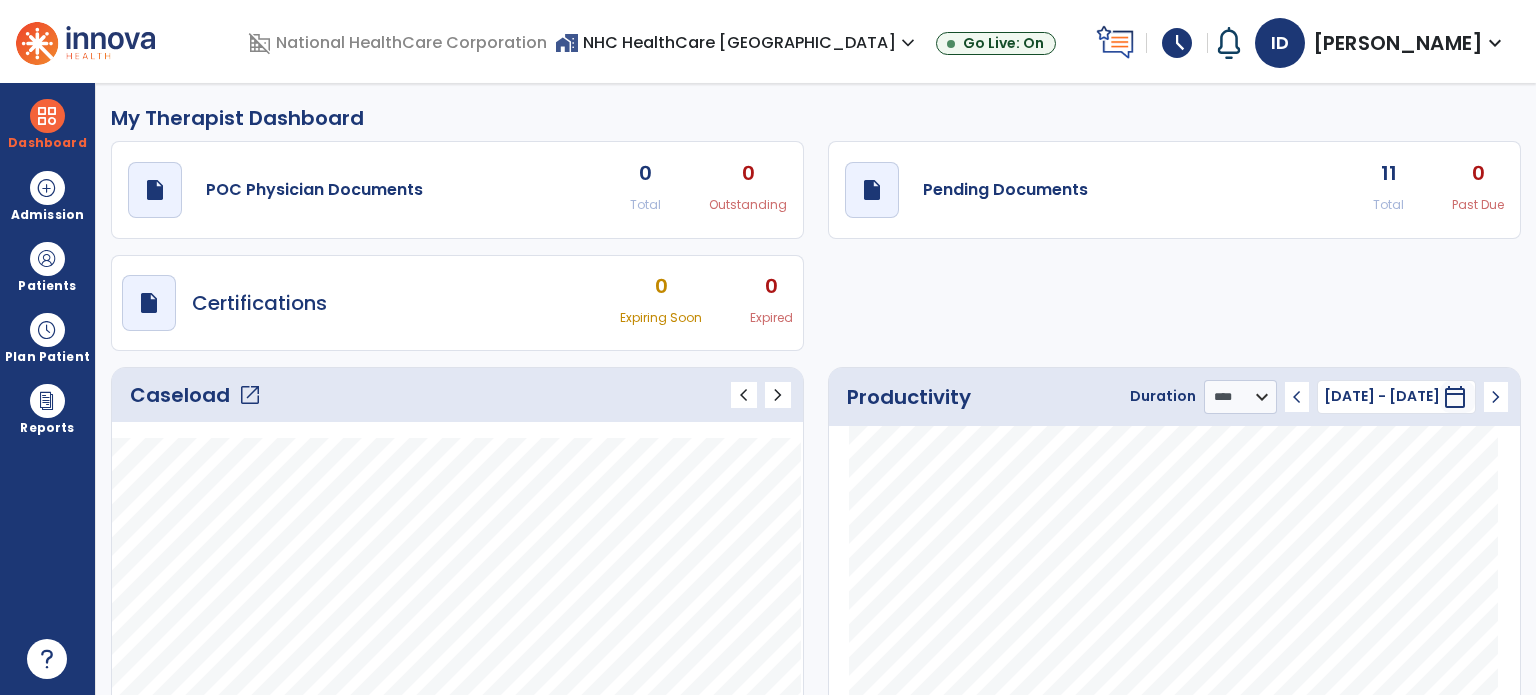 click on "Caseload   open_in_new" 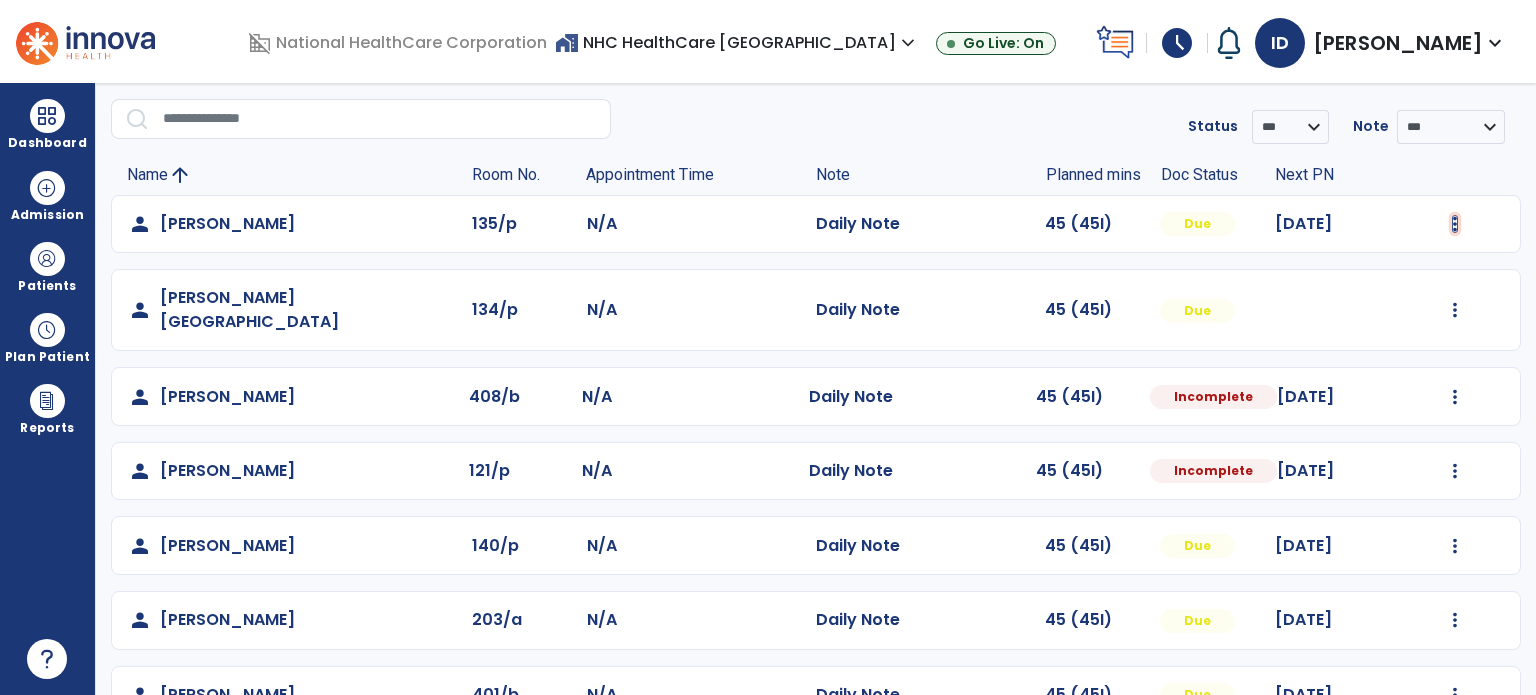 click at bounding box center (1455, 224) 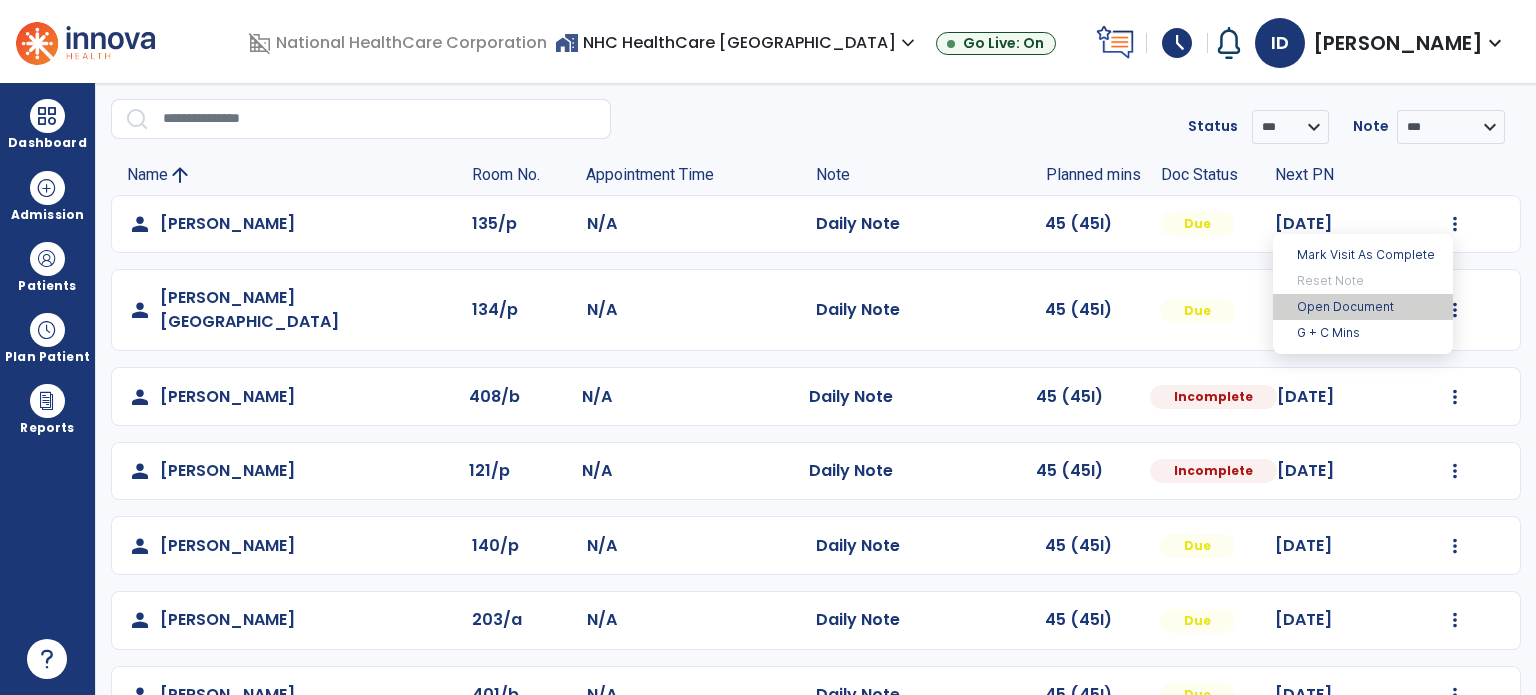 click on "Open Document" at bounding box center [1363, 307] 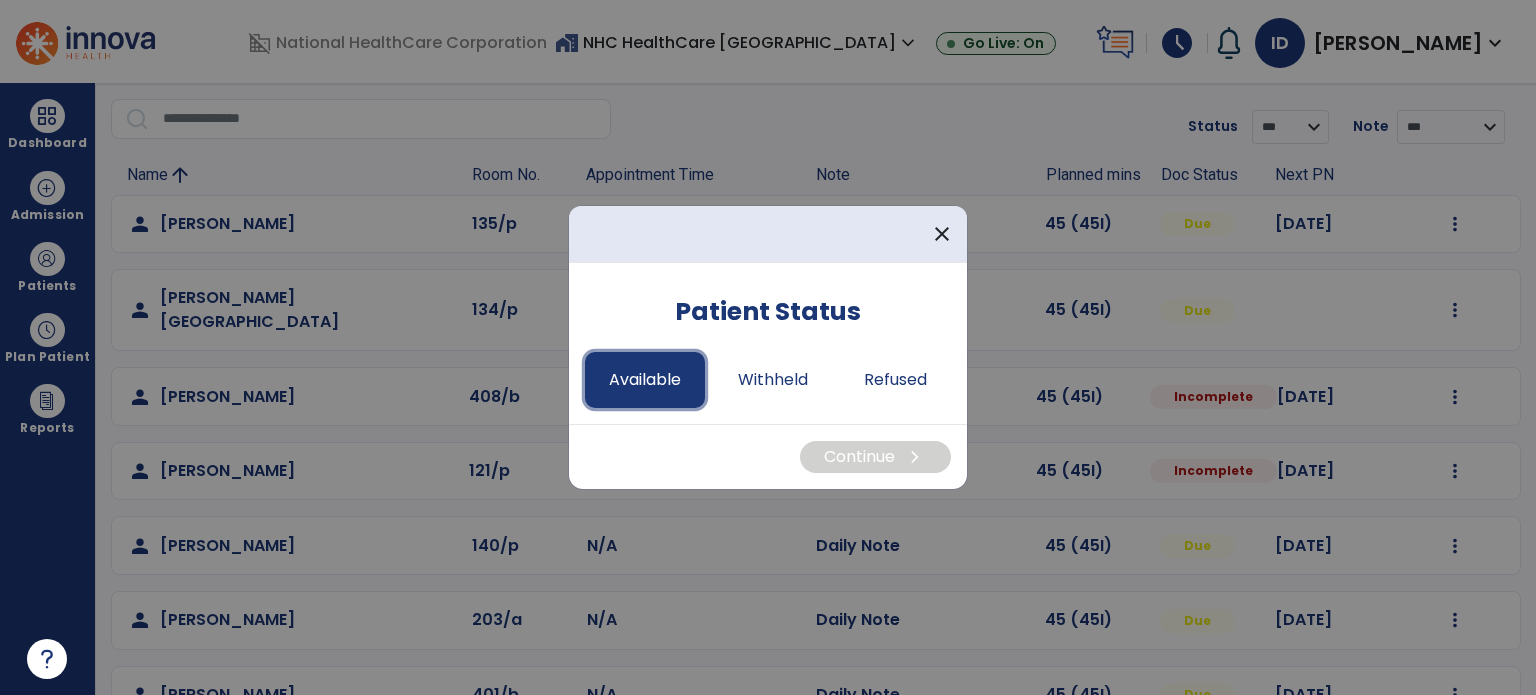 click on "Available" at bounding box center (645, 380) 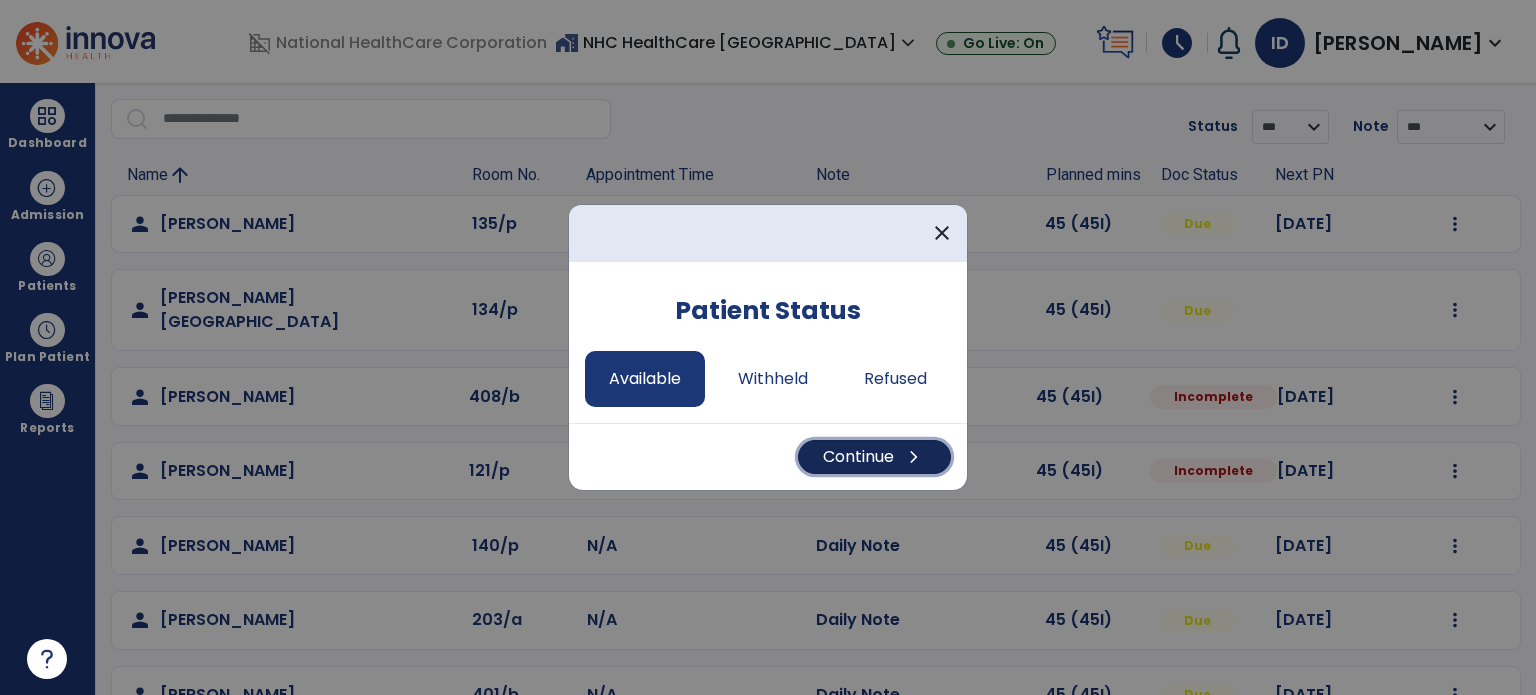click on "Continue   chevron_right" at bounding box center (874, 457) 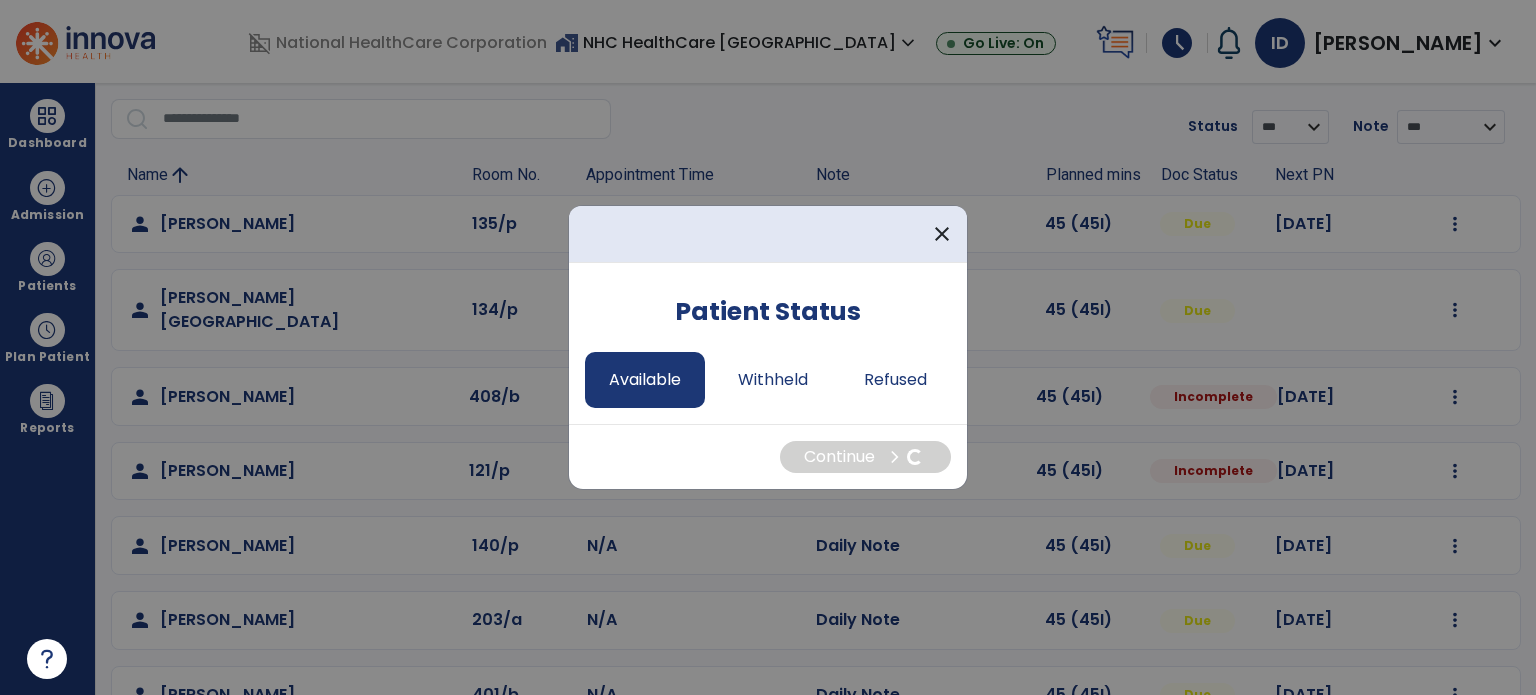 select on "*" 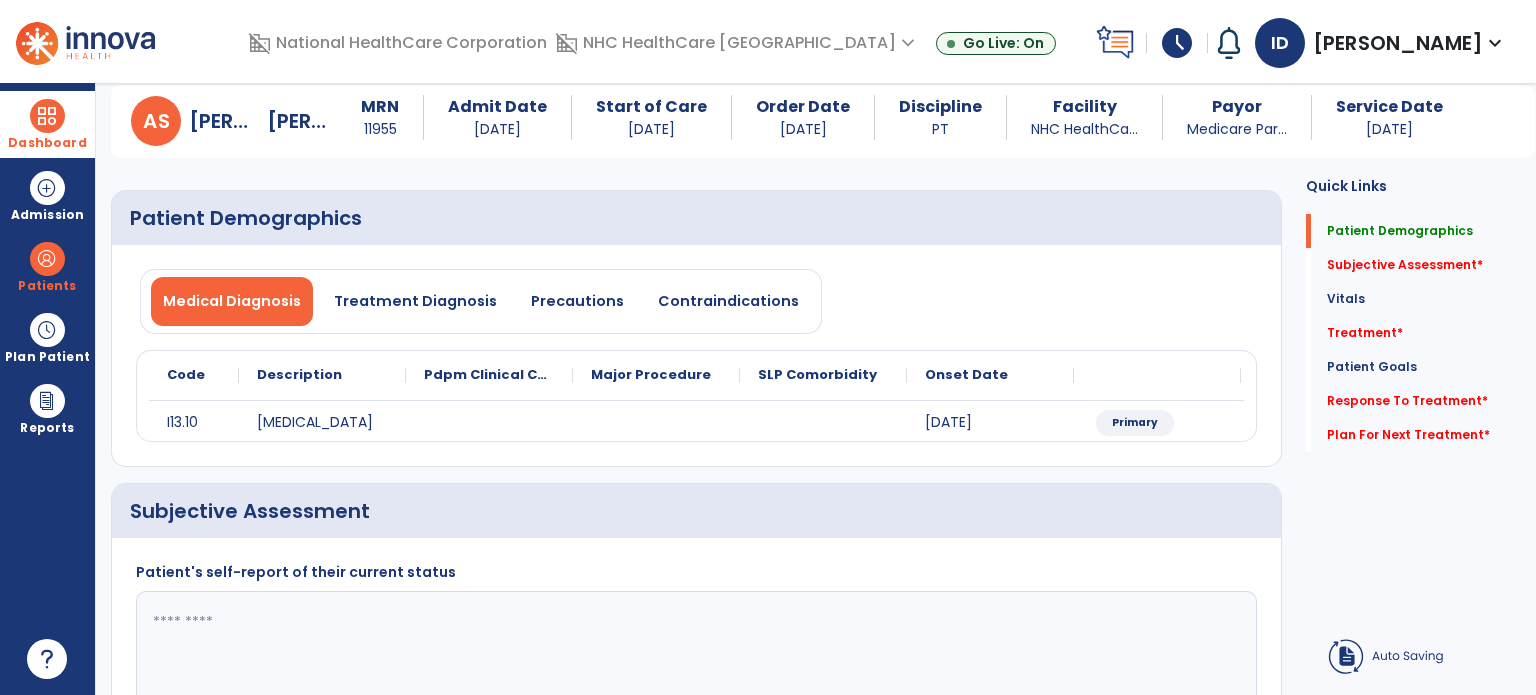 click on "Dashboard" at bounding box center (47, 124) 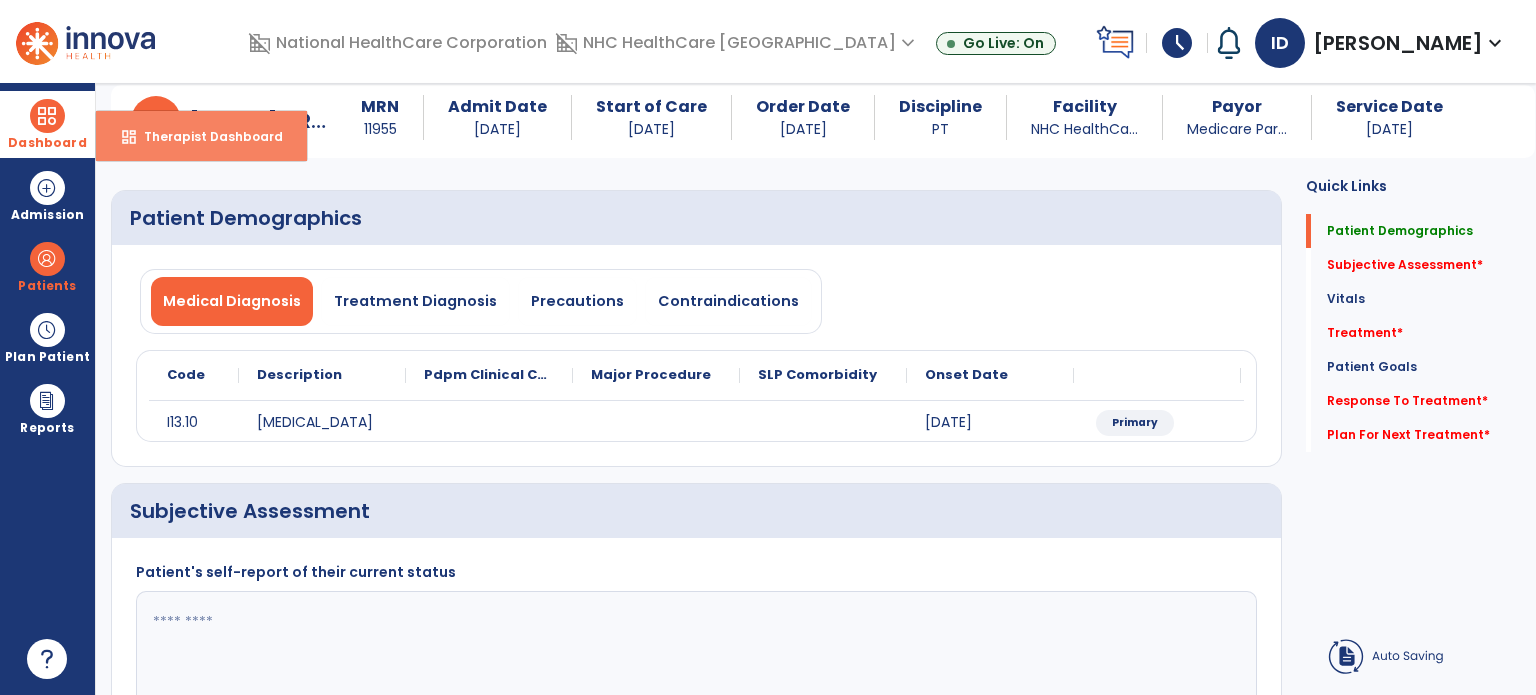 click on "Therapist Dashboard" at bounding box center [205, 136] 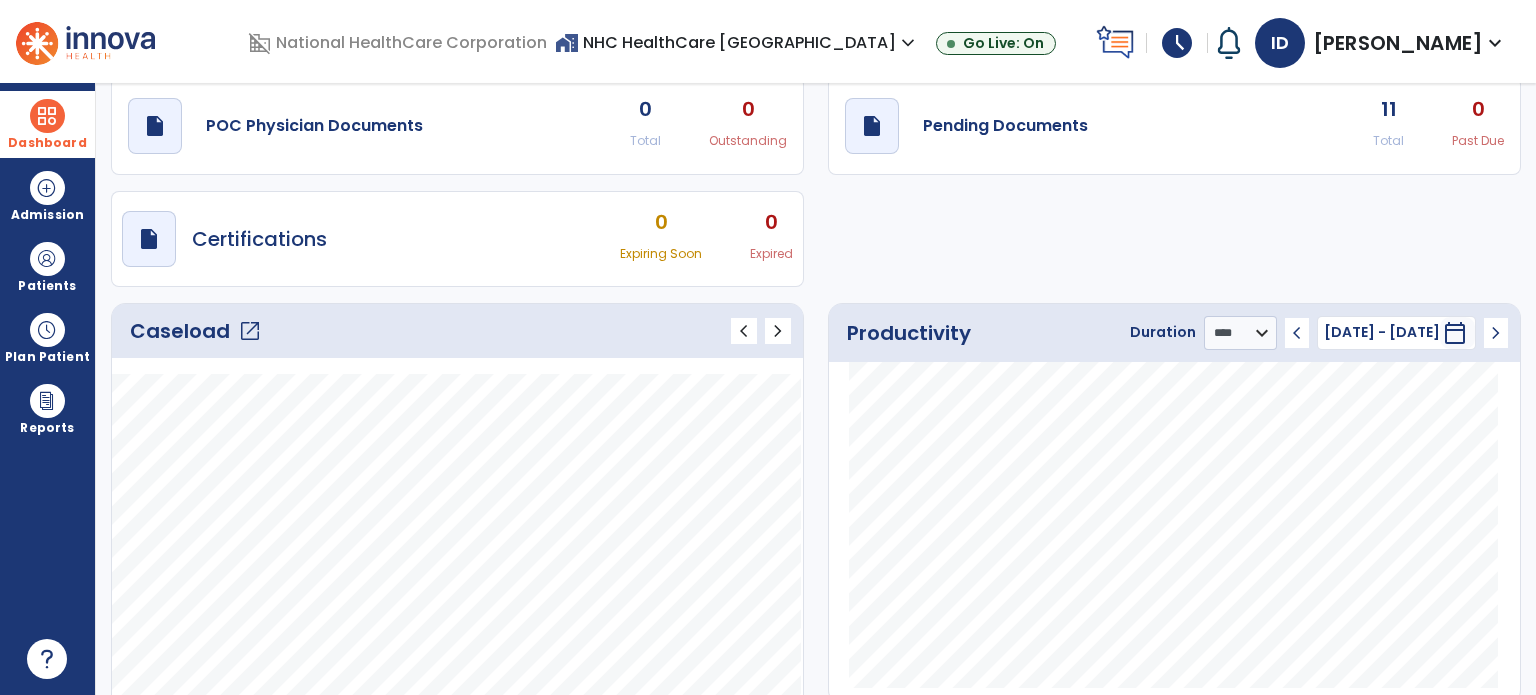 click on "Caseload   open_in_new   chevron_left   chevron_right" 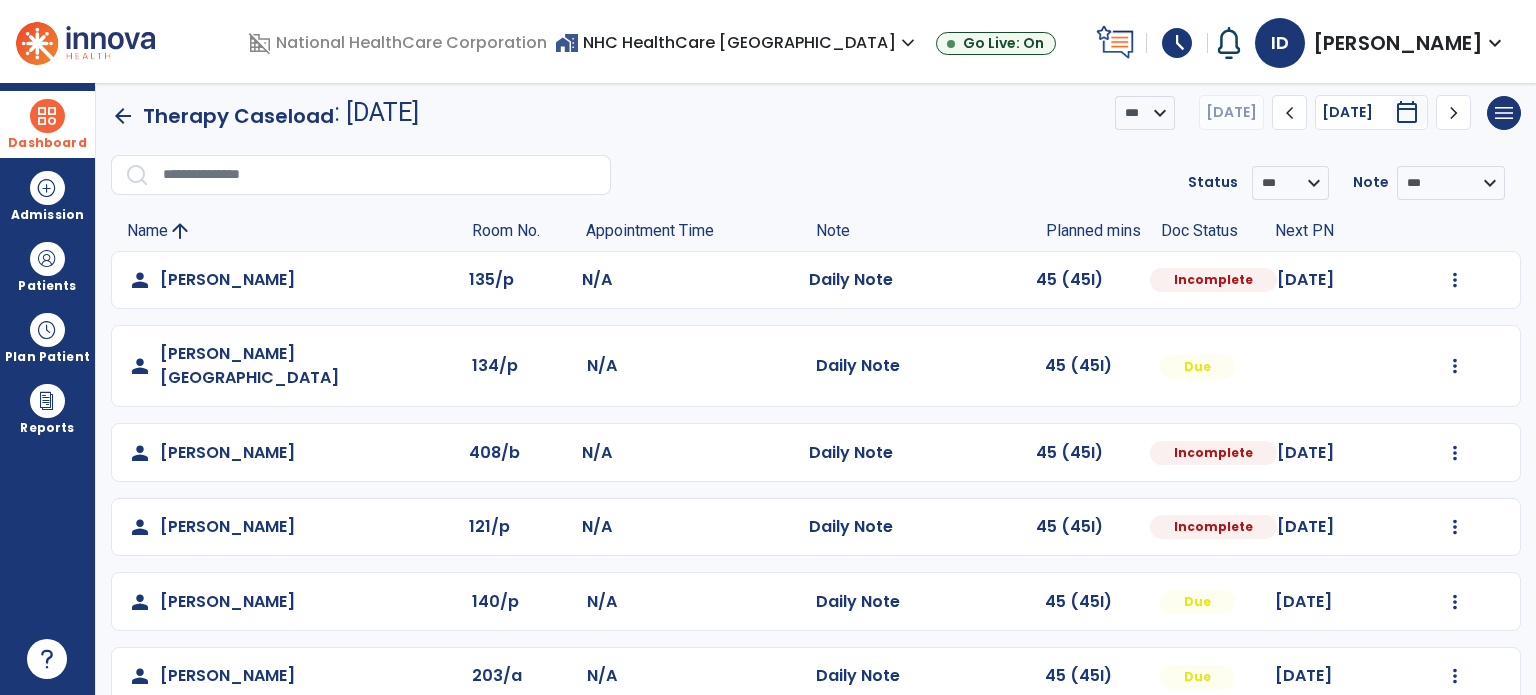scroll, scrollTop: 0, scrollLeft: 0, axis: both 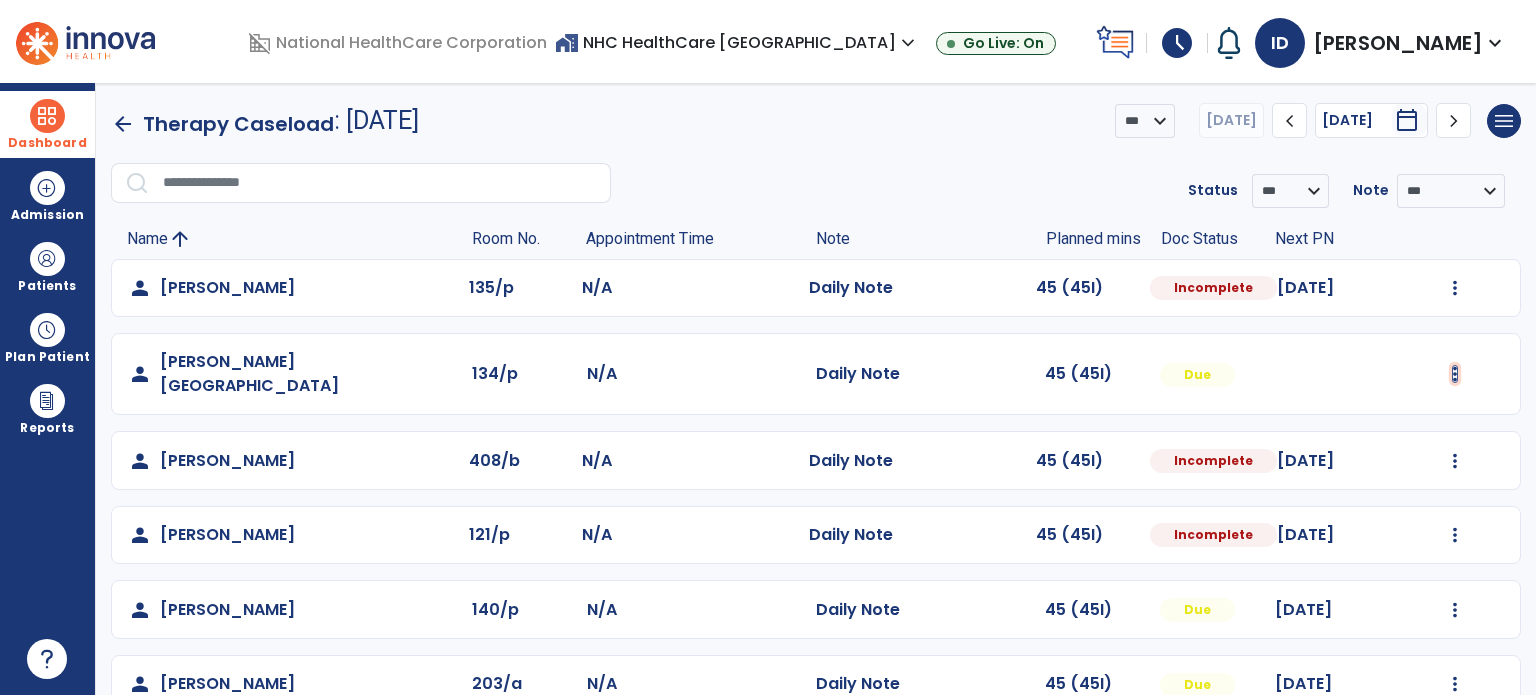 click at bounding box center (1455, 288) 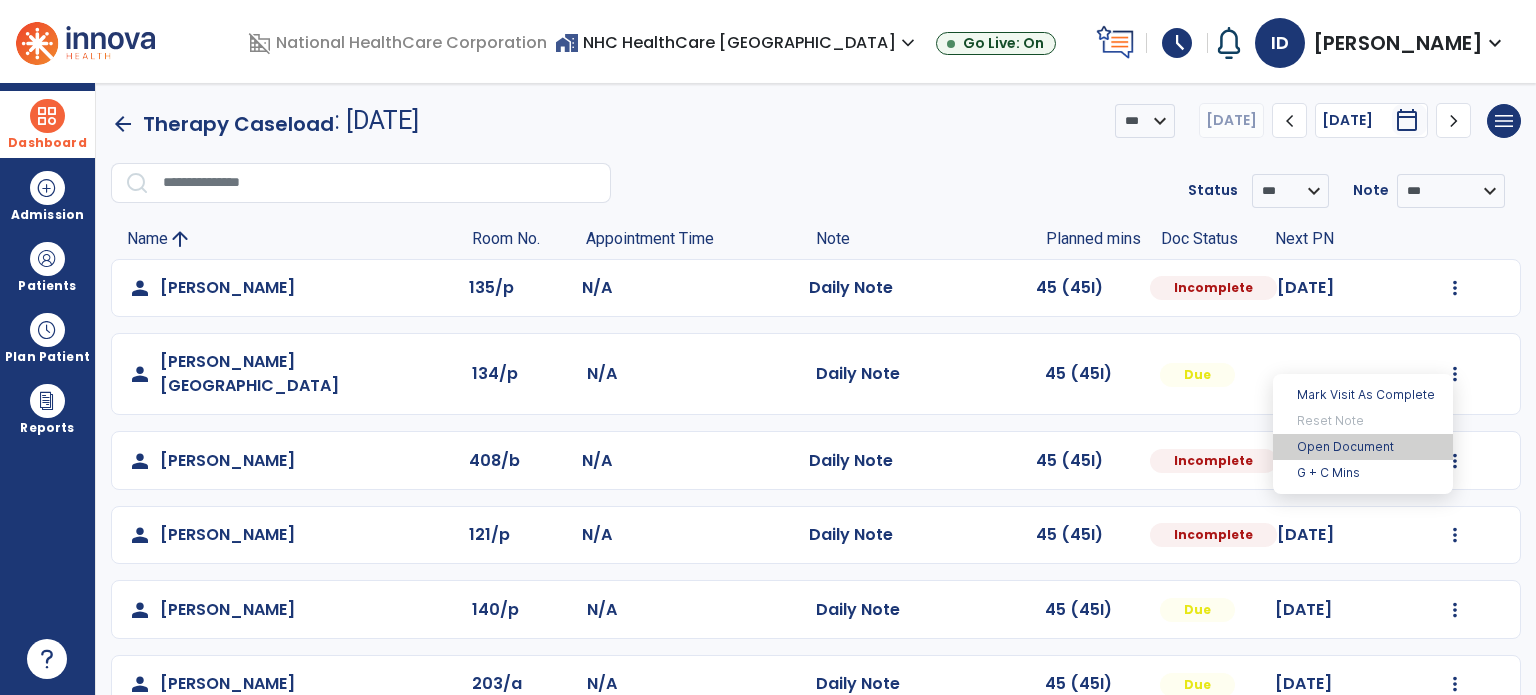 click on "Open Document" at bounding box center [1363, 447] 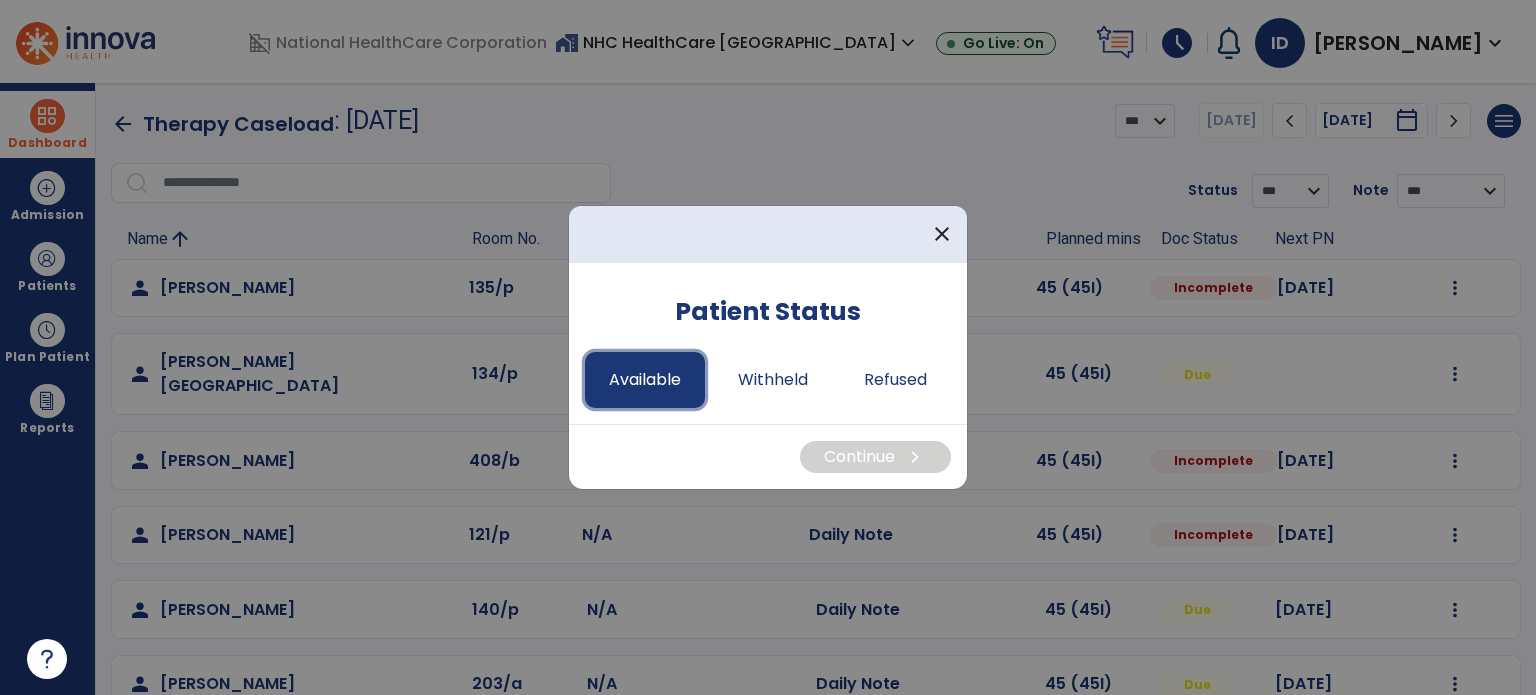 click on "Available" at bounding box center [645, 380] 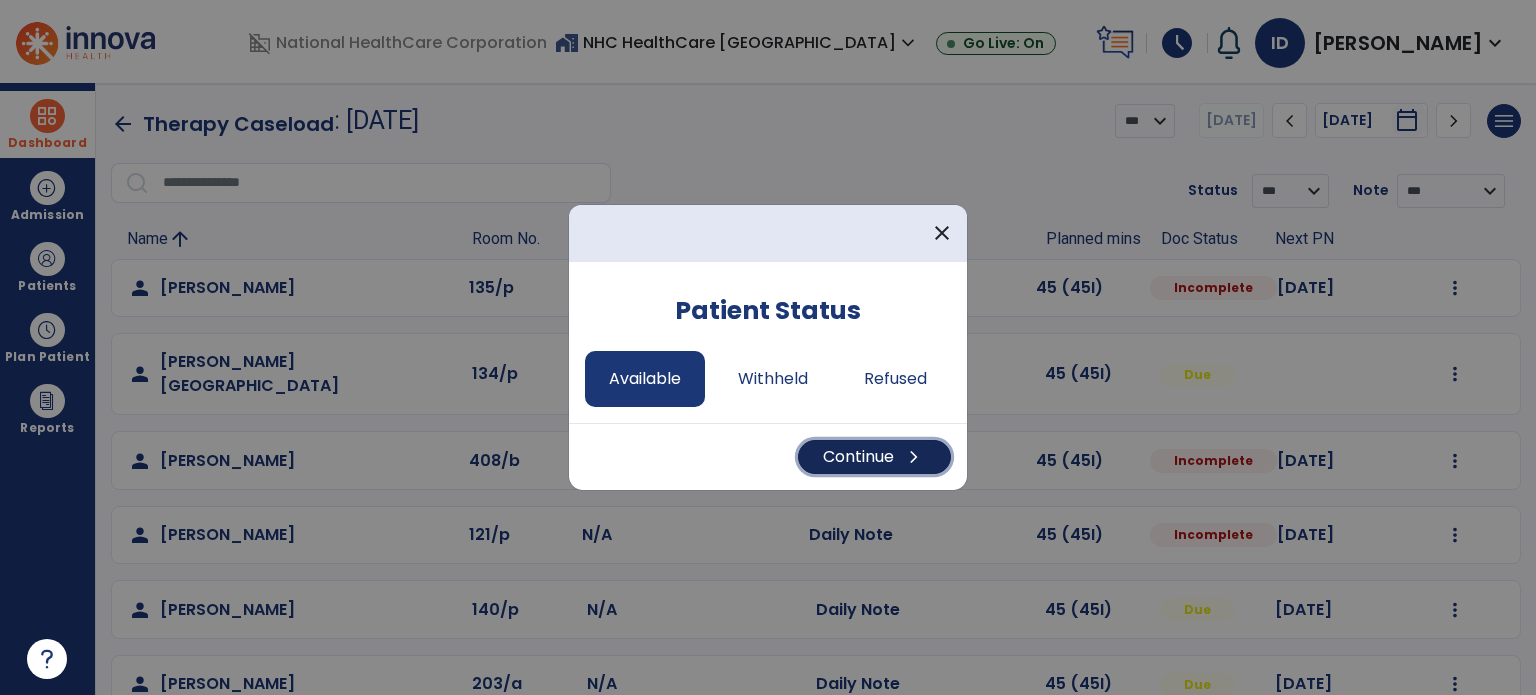 click on "Continue   chevron_right" at bounding box center [874, 457] 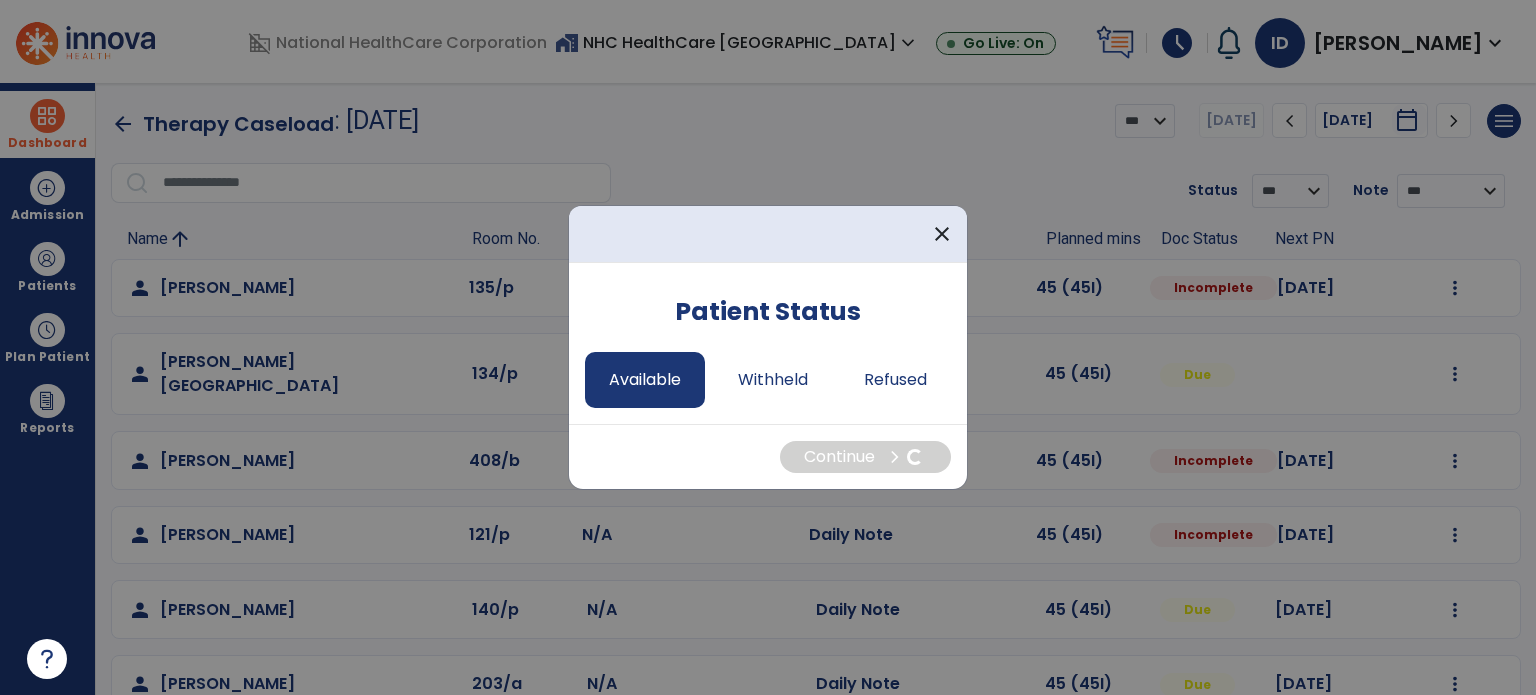 select on "*" 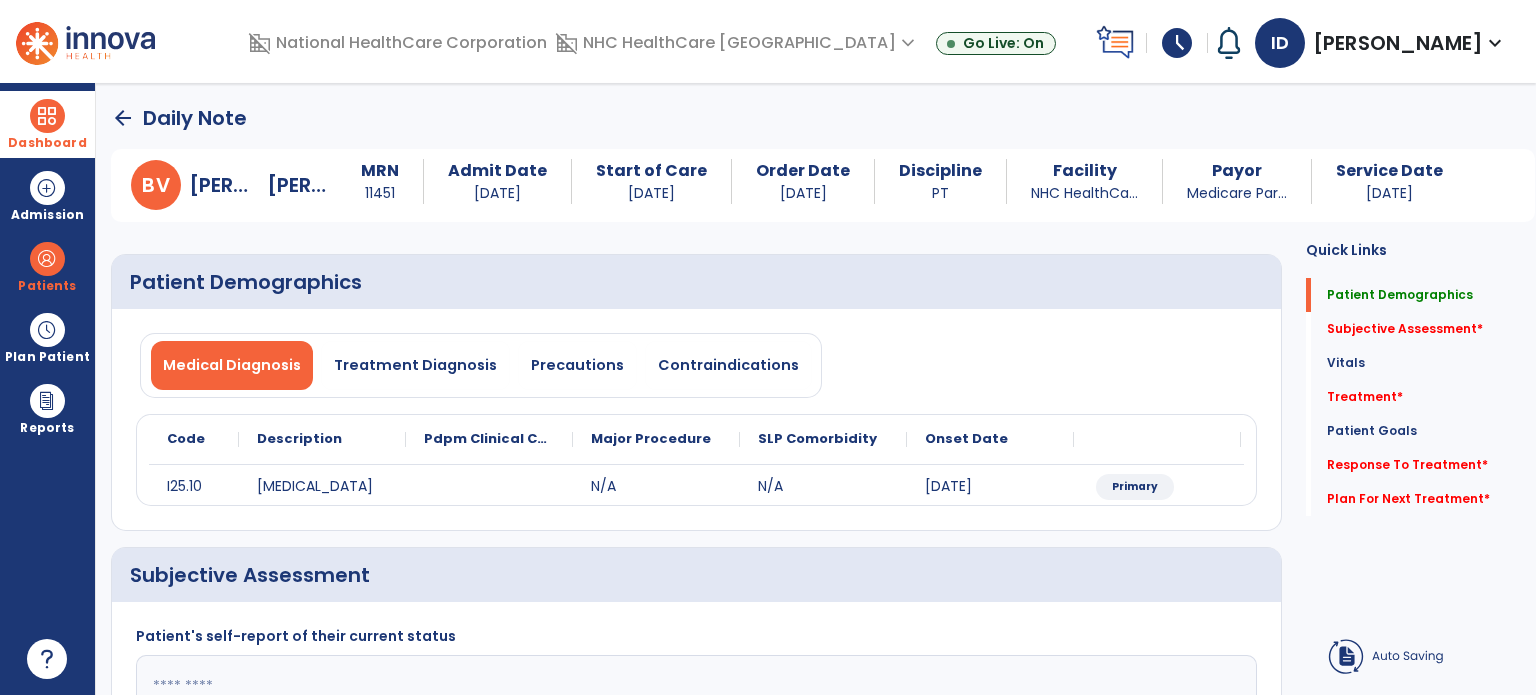 click at bounding box center [47, 116] 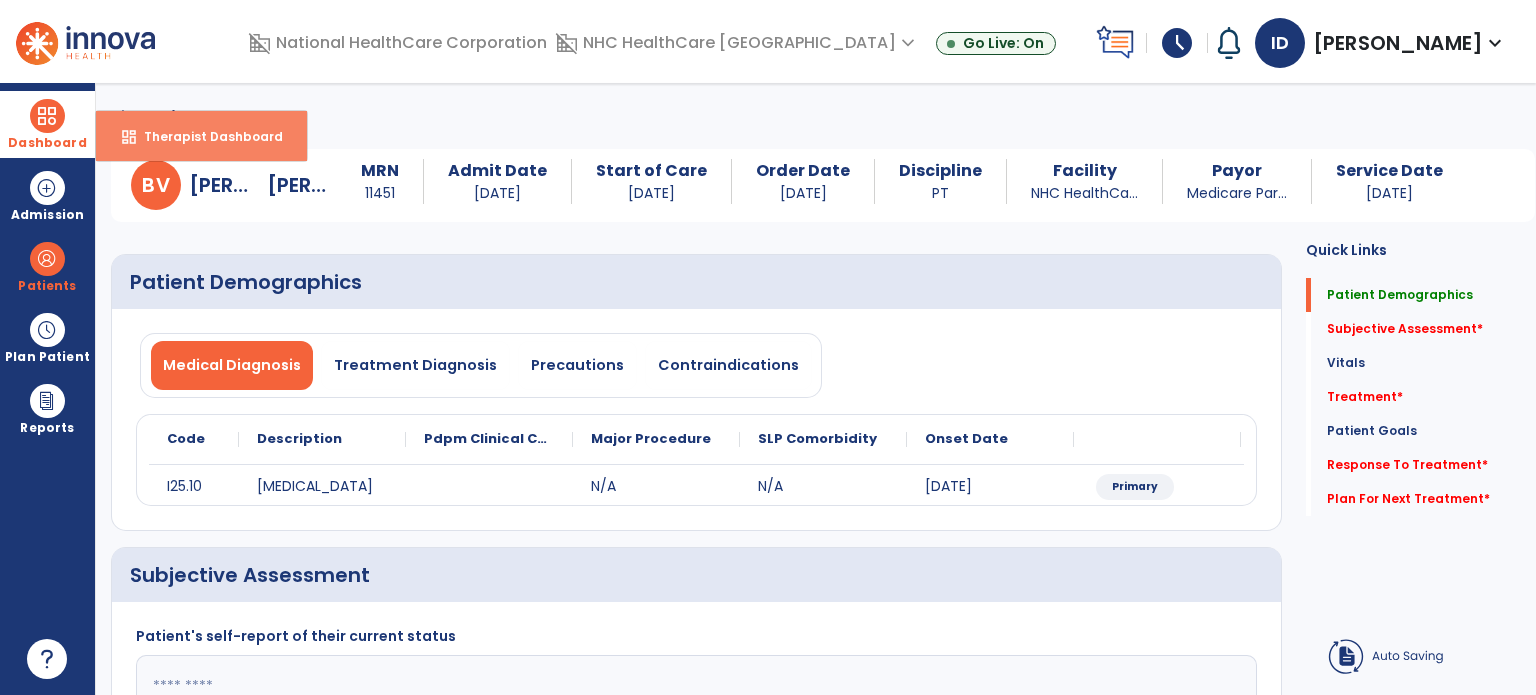 click on "dashboard  Therapist Dashboard" at bounding box center (201, 136) 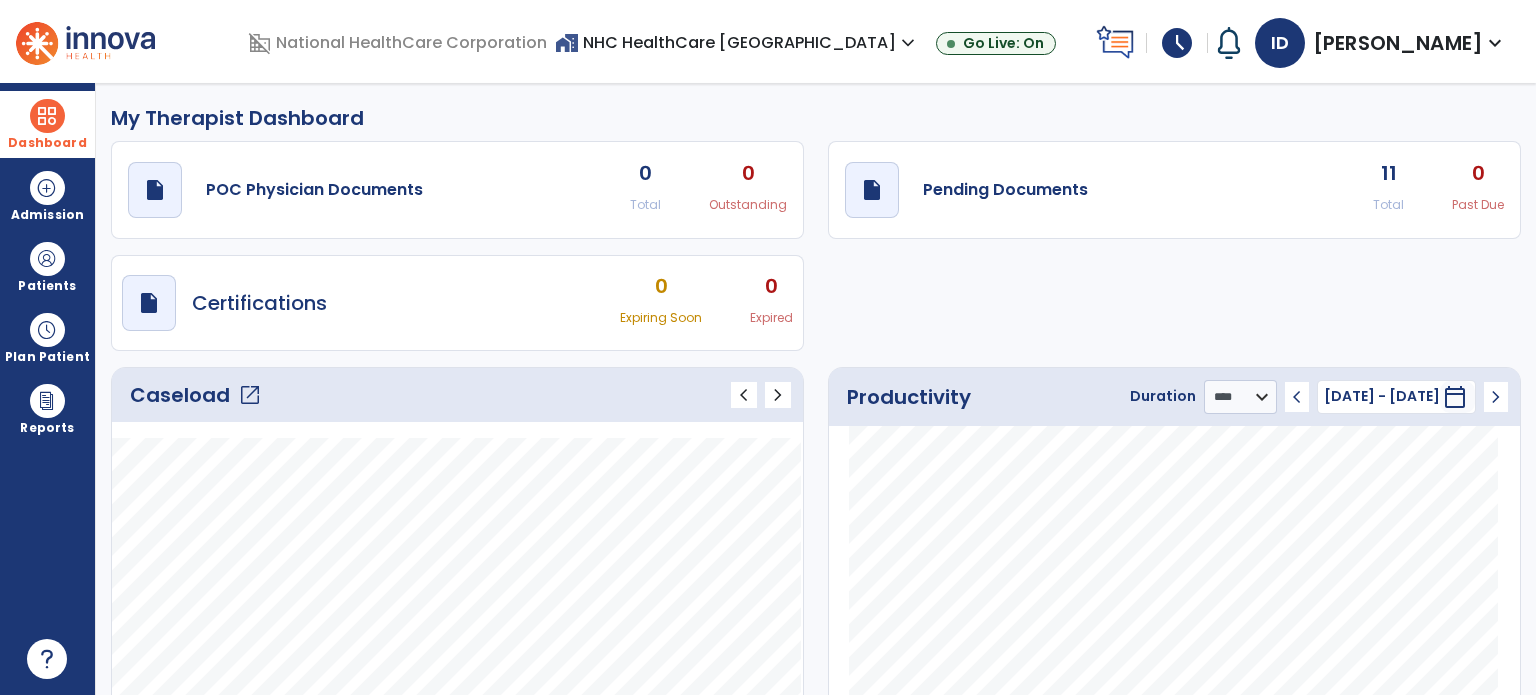 click on "Caseload   open_in_new" 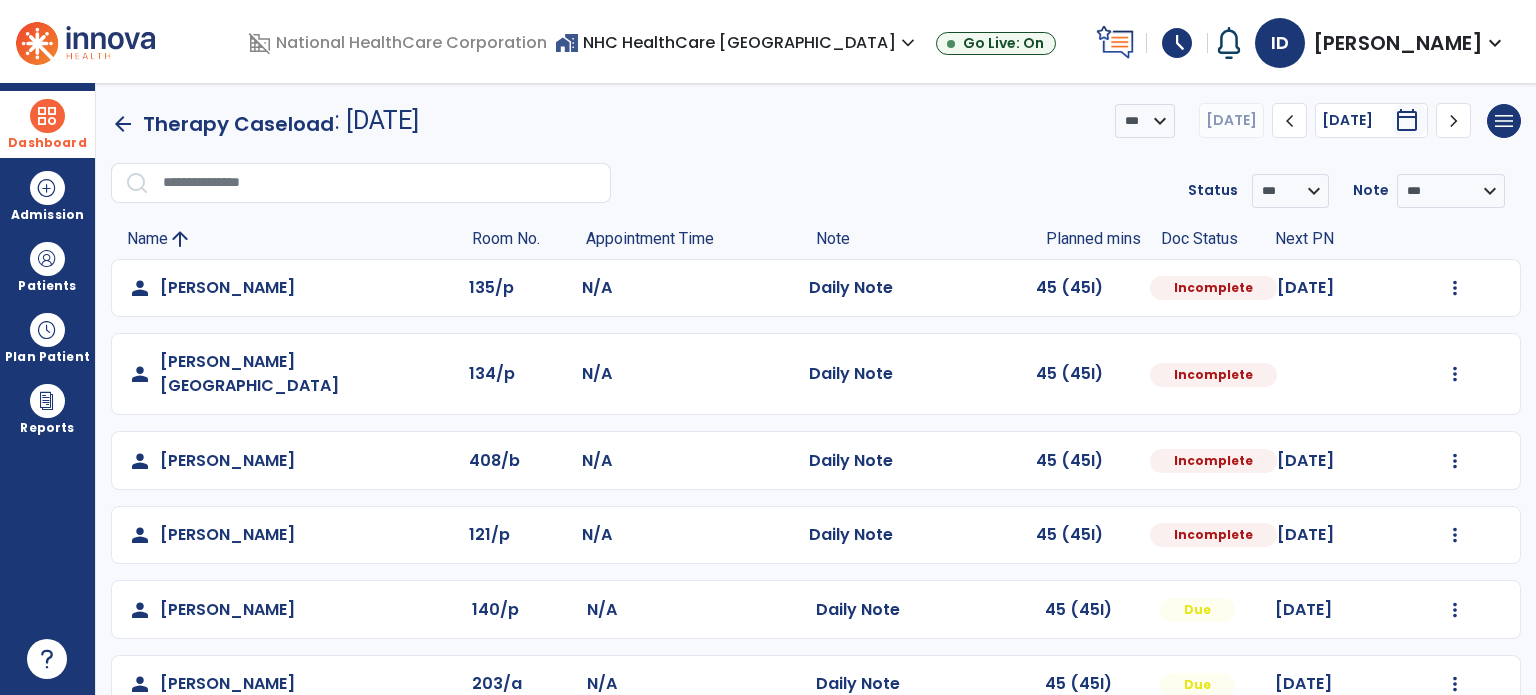scroll, scrollTop: 20, scrollLeft: 0, axis: vertical 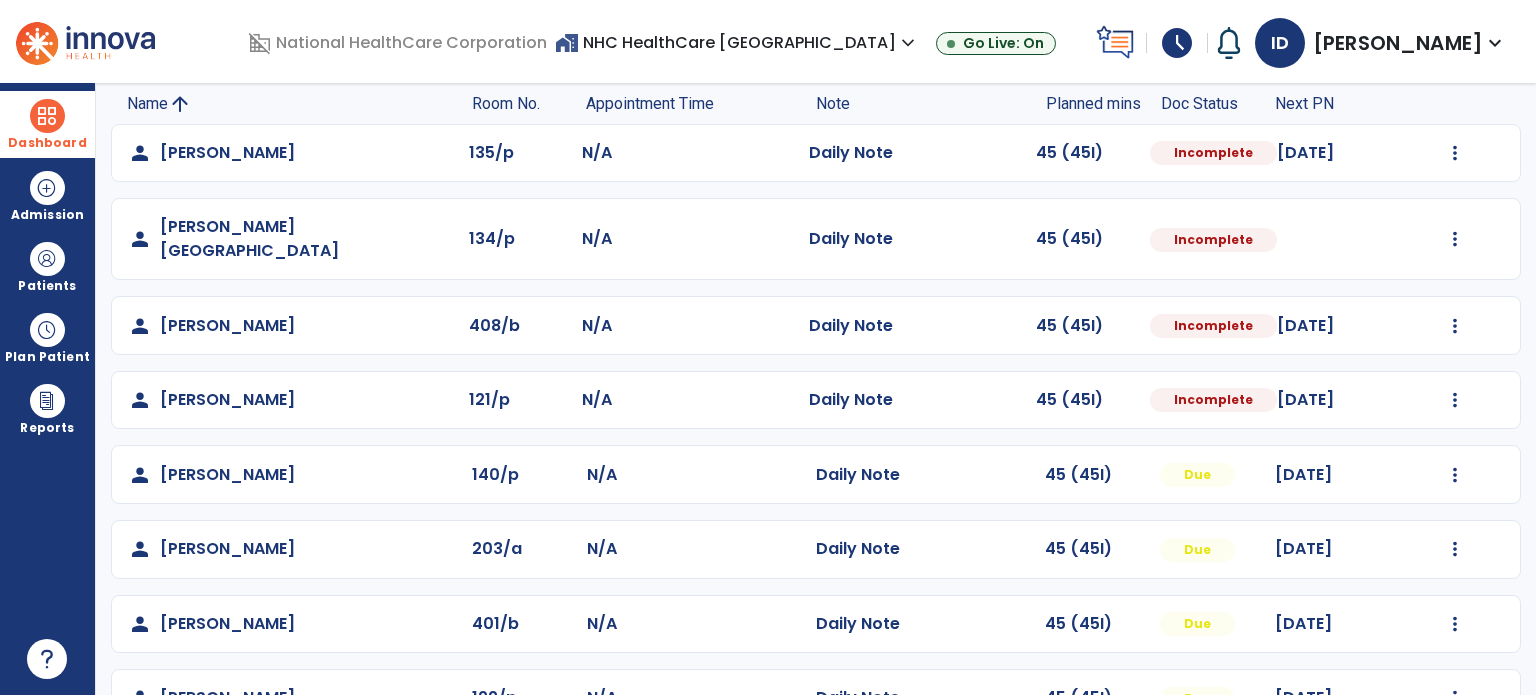 click on "person   [PERSON_NAME]  203/a N/A  Daily Note   45 (45I)  Due [DATE]  Mark Visit As Complete   Reset Note   Open Document   G + C Mins" 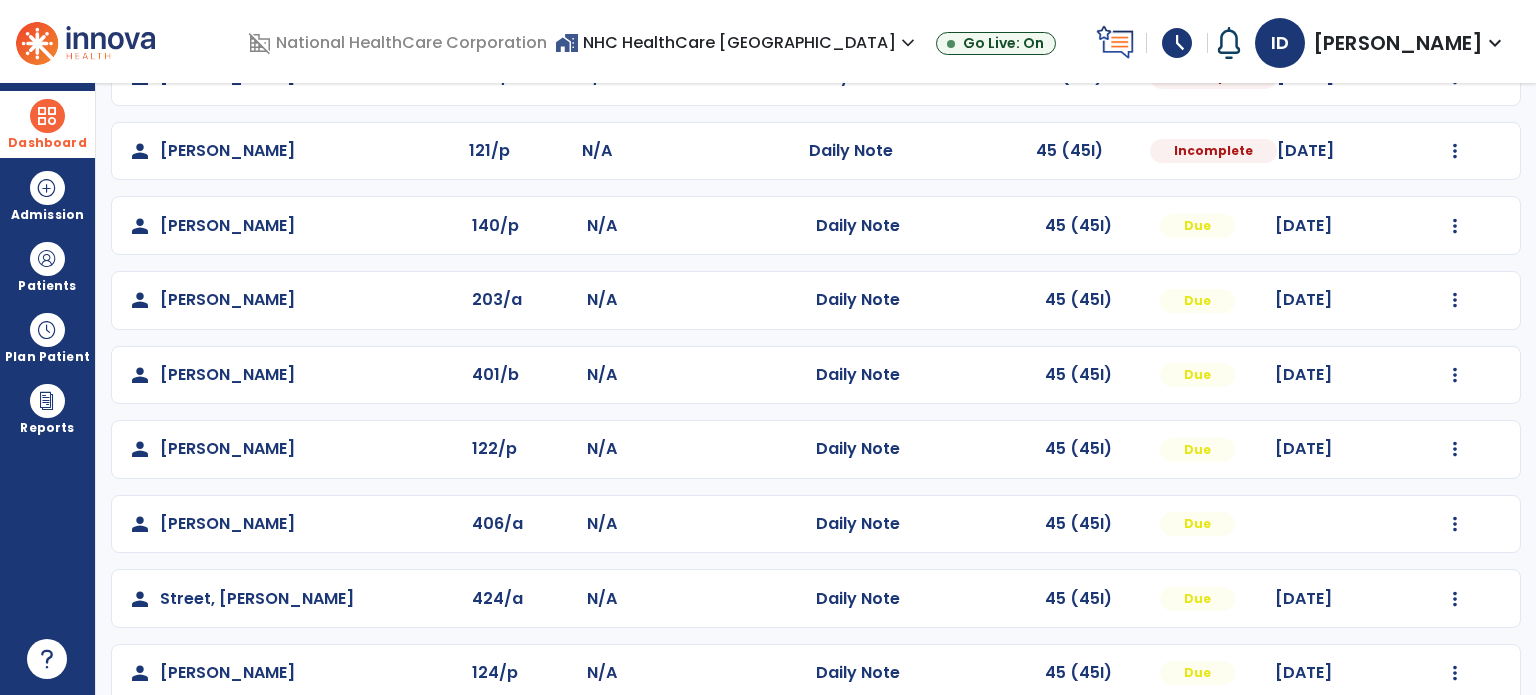 scroll, scrollTop: 393, scrollLeft: 0, axis: vertical 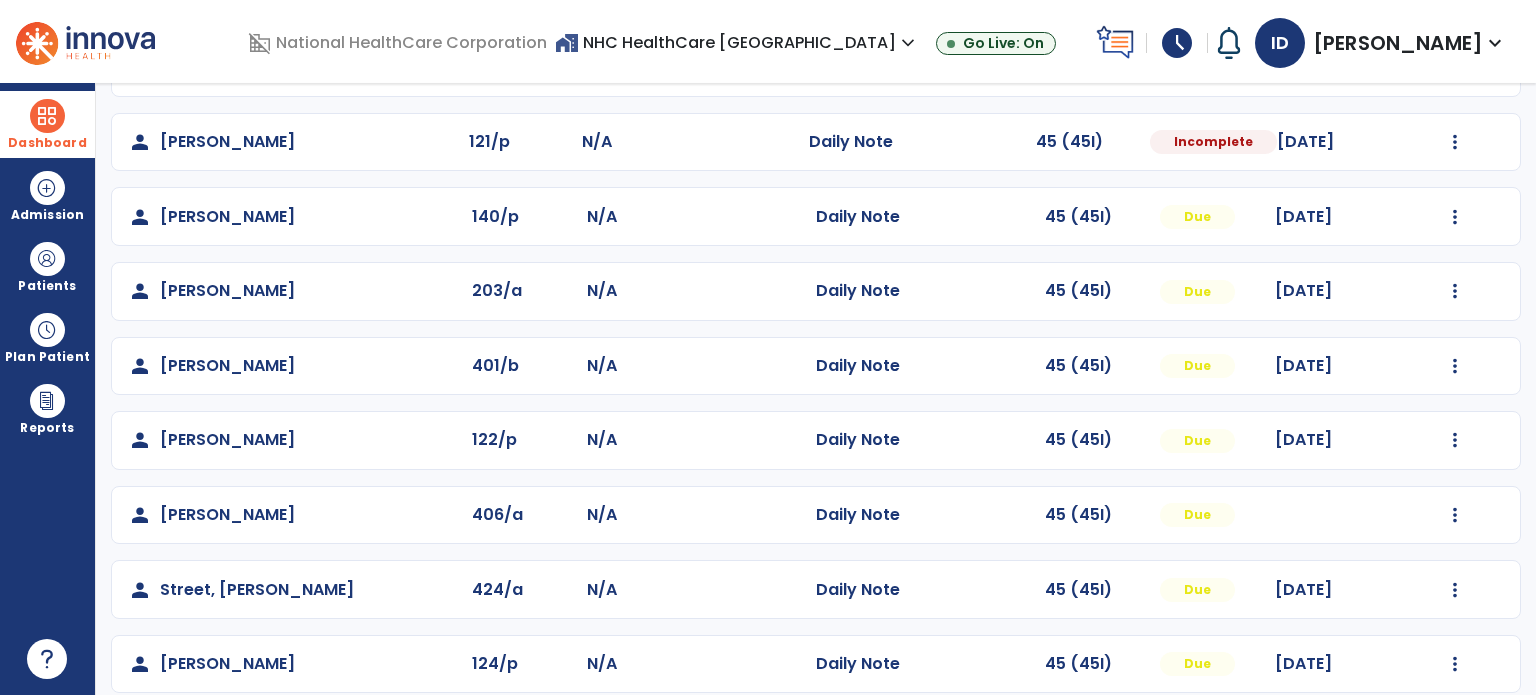 click on "Mark Visit As Complete   Reset Note   Open Document   G + C Mins" 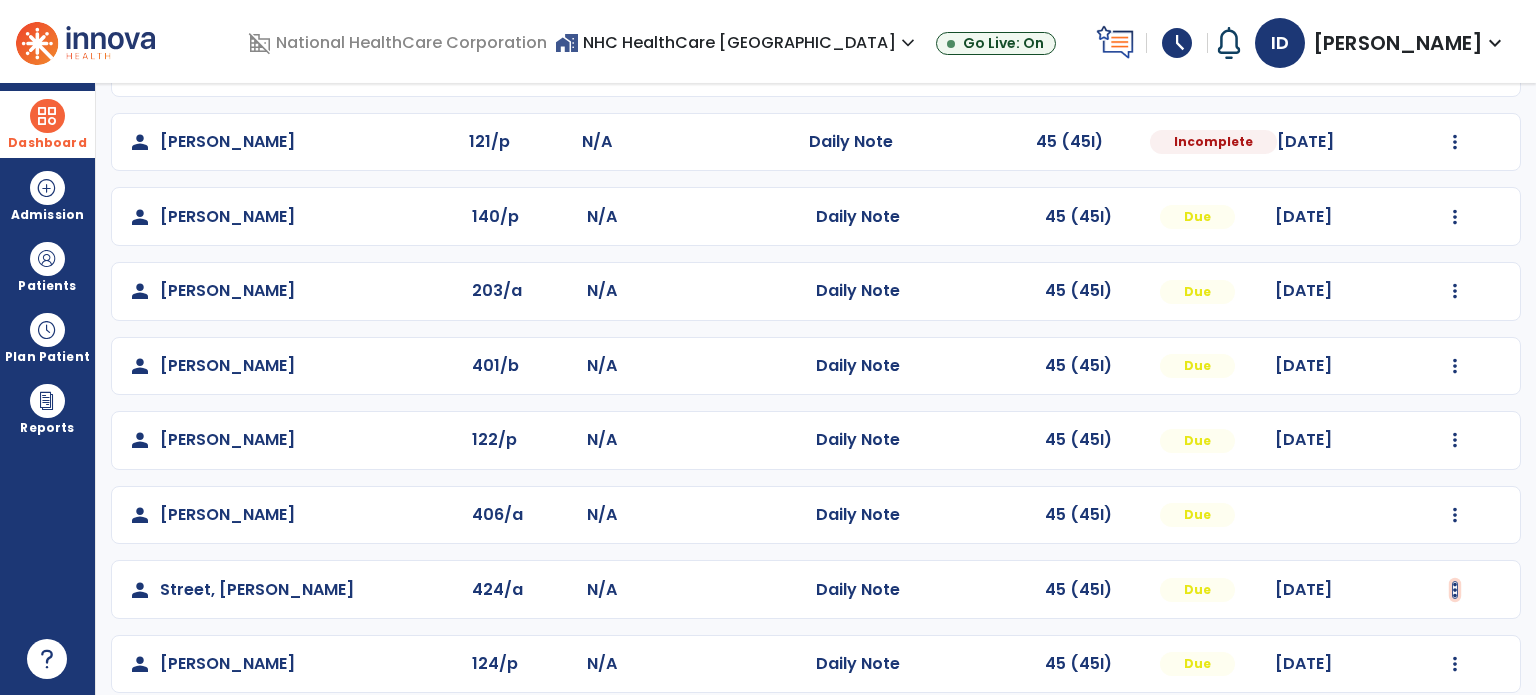 click at bounding box center (1455, -105) 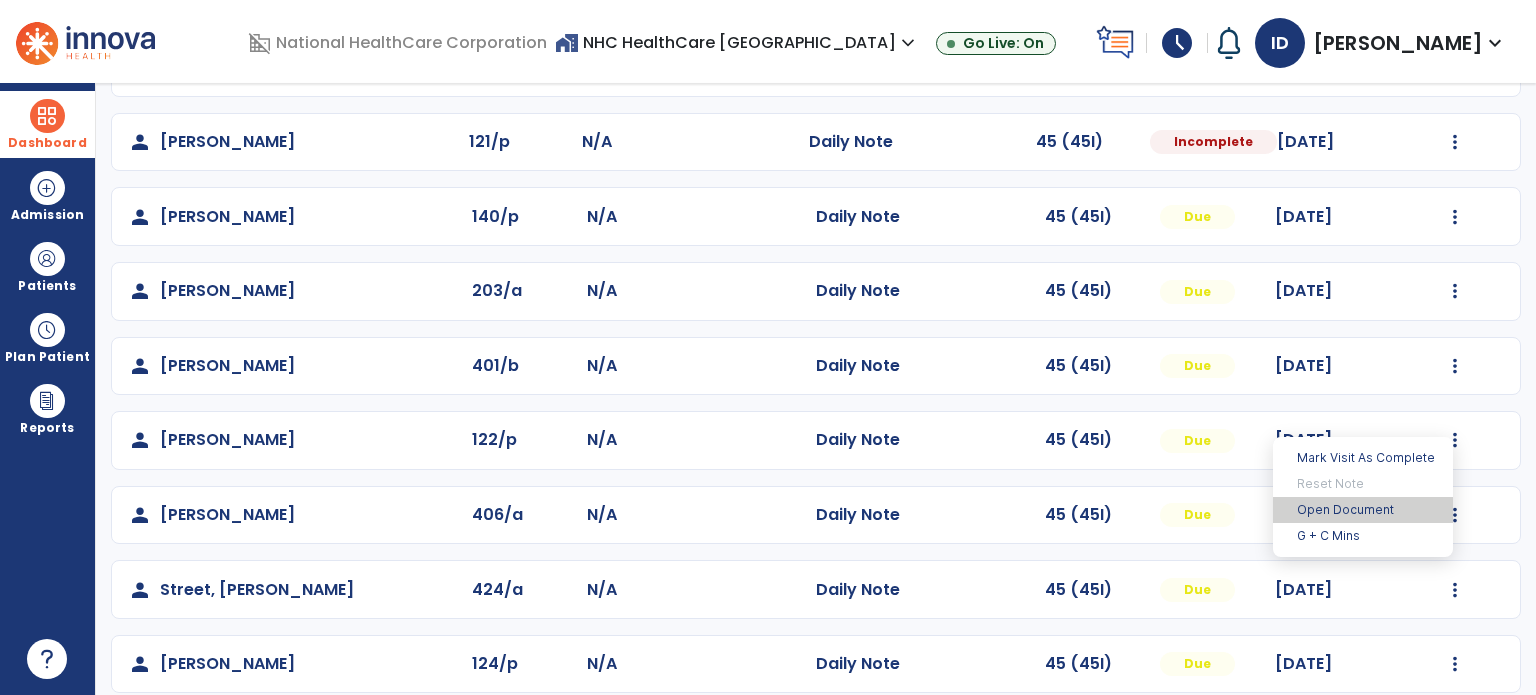 click on "Open Document" at bounding box center [1363, 510] 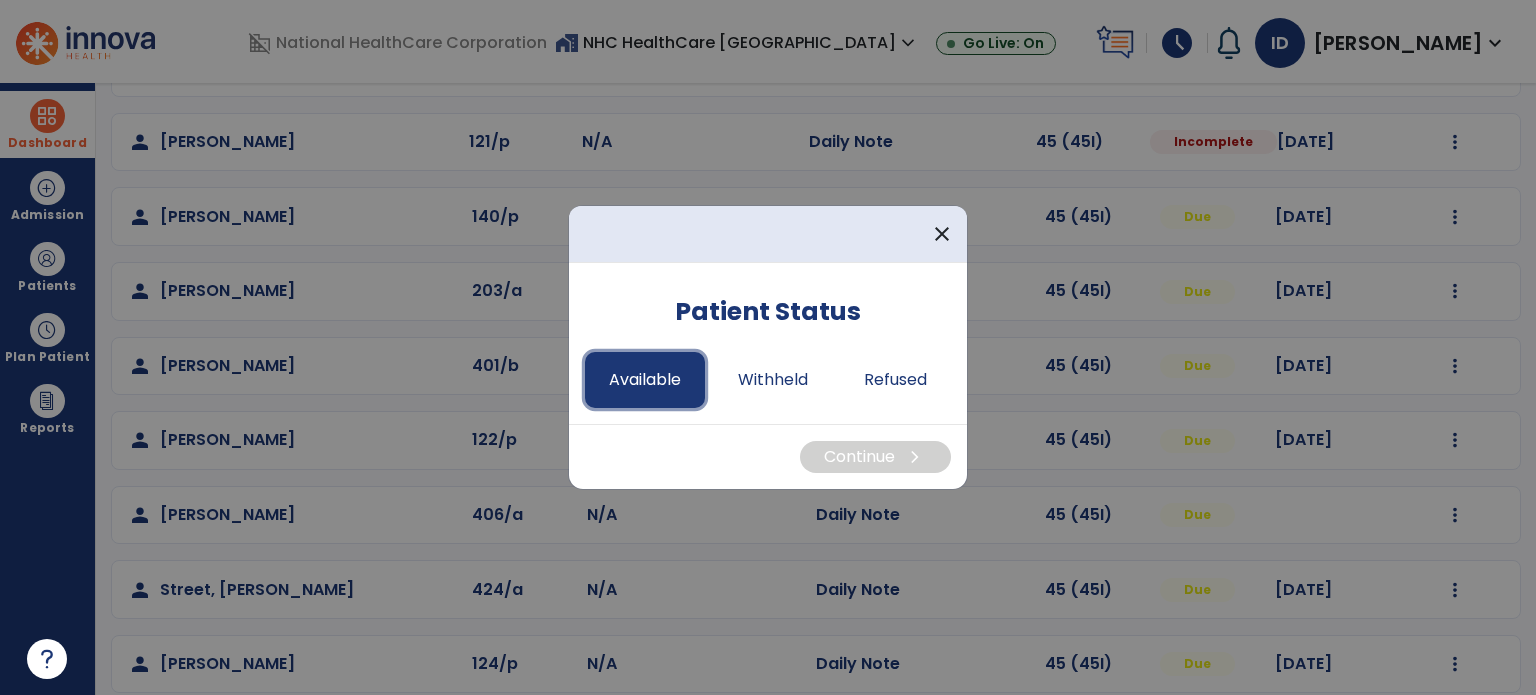 click on "Available" at bounding box center (645, 380) 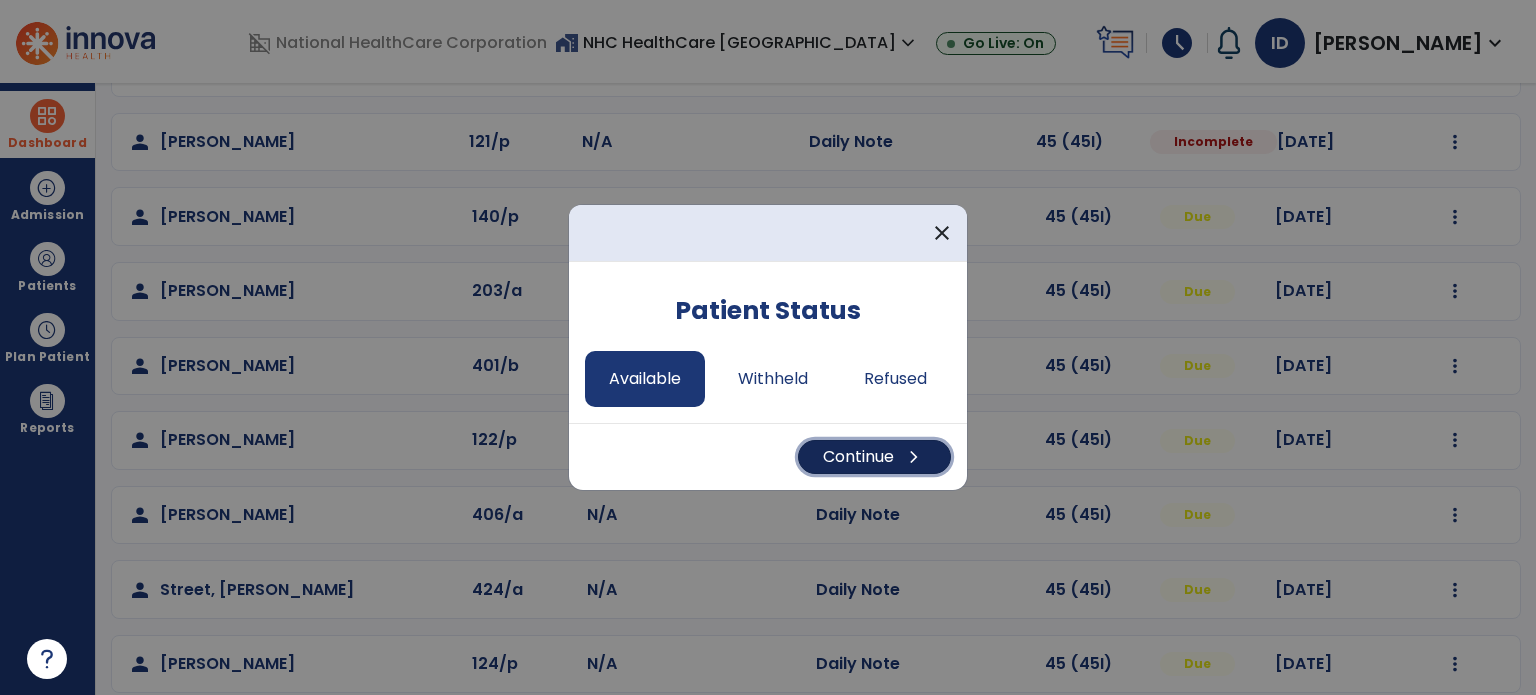 click on "Continue   chevron_right" at bounding box center [874, 457] 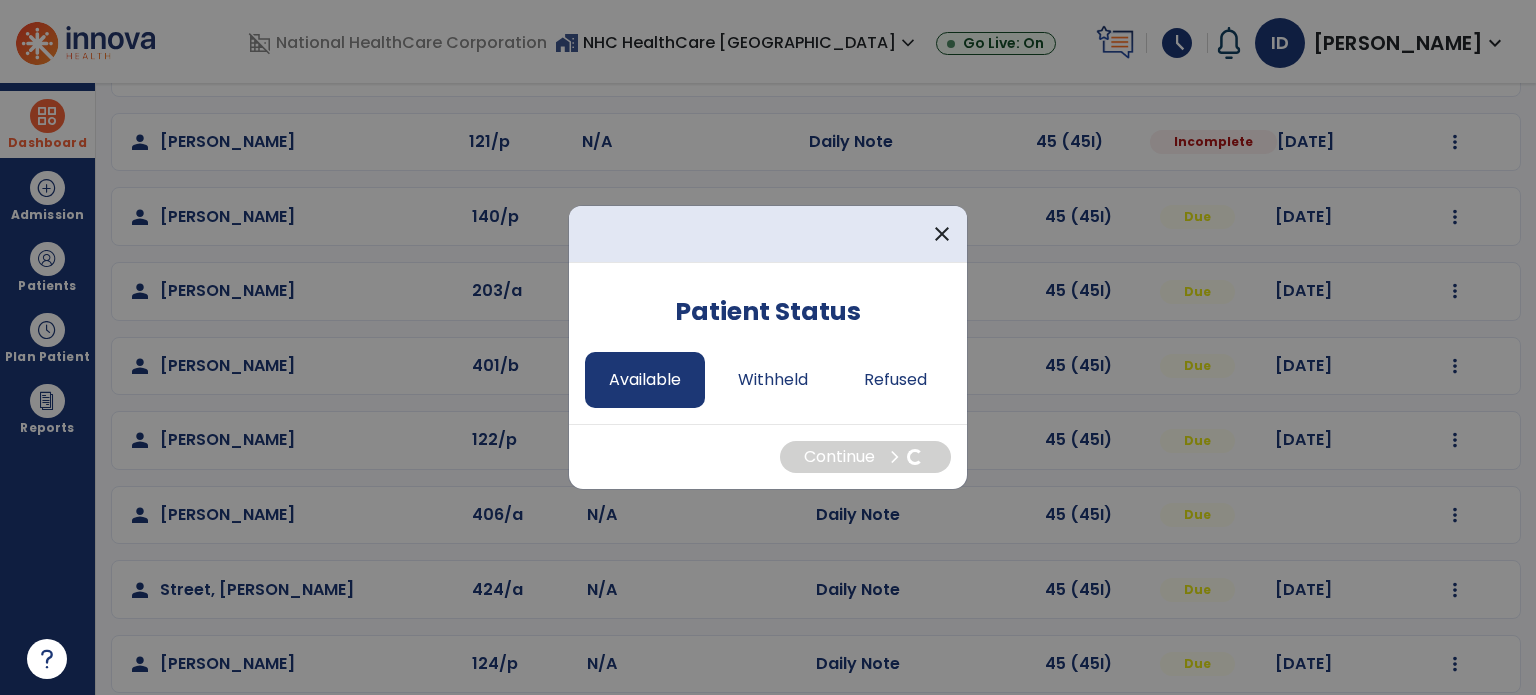 select on "*" 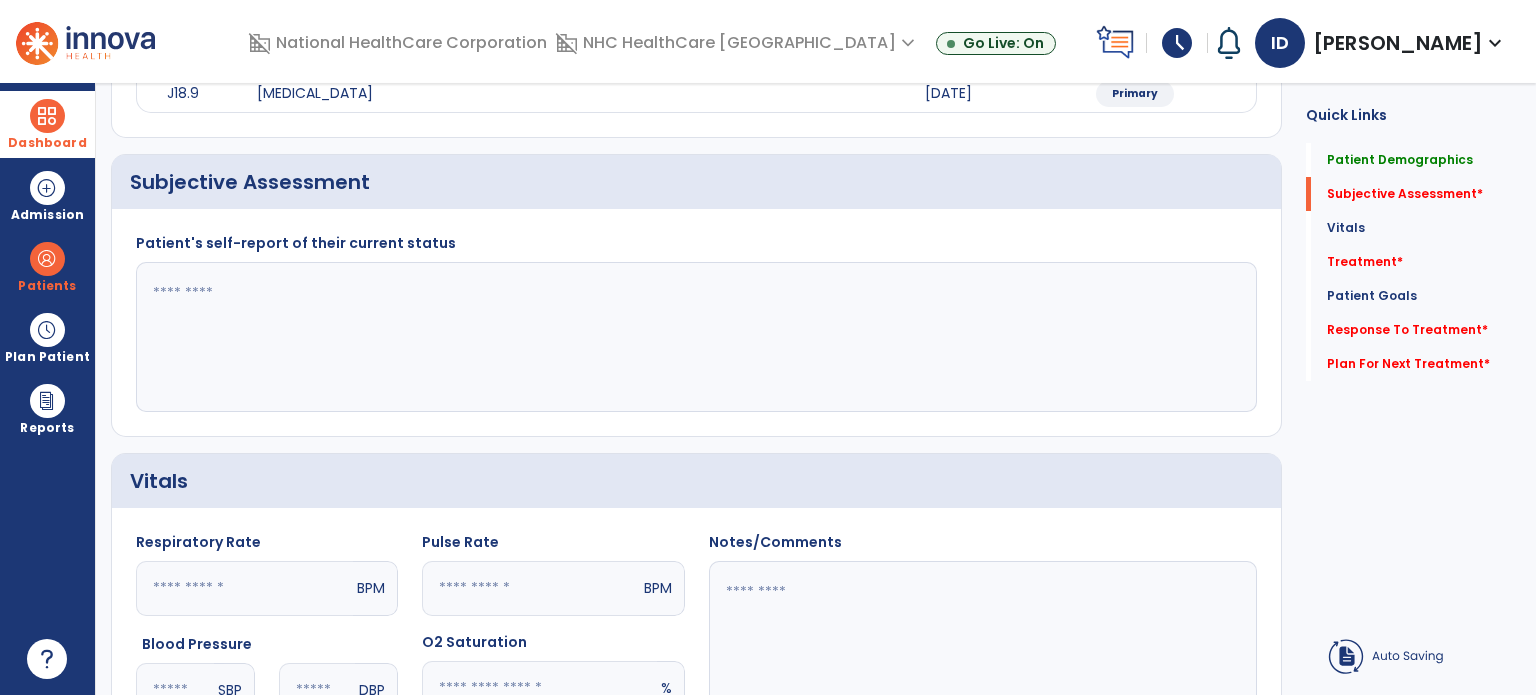 click at bounding box center [47, 116] 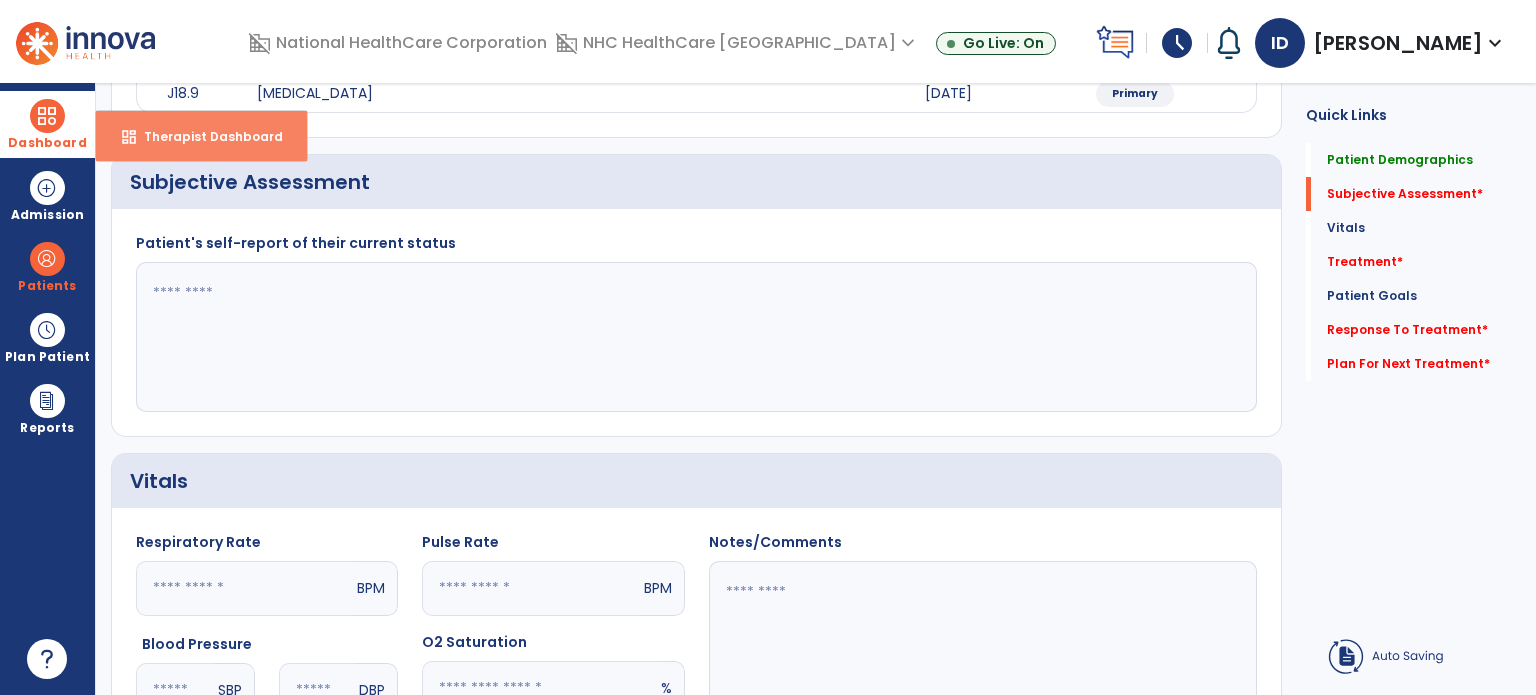 click on "dashboard  Therapist Dashboard" at bounding box center (201, 136) 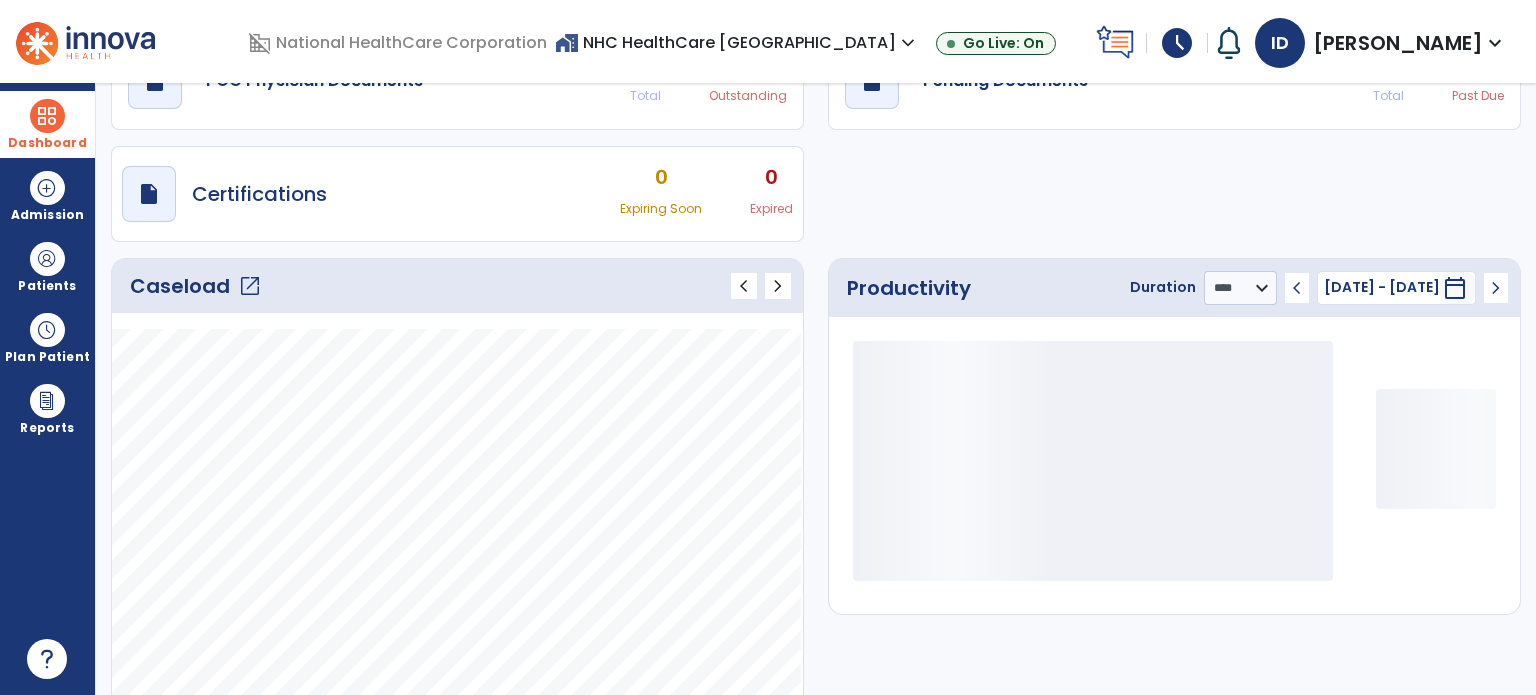 scroll, scrollTop: 109, scrollLeft: 0, axis: vertical 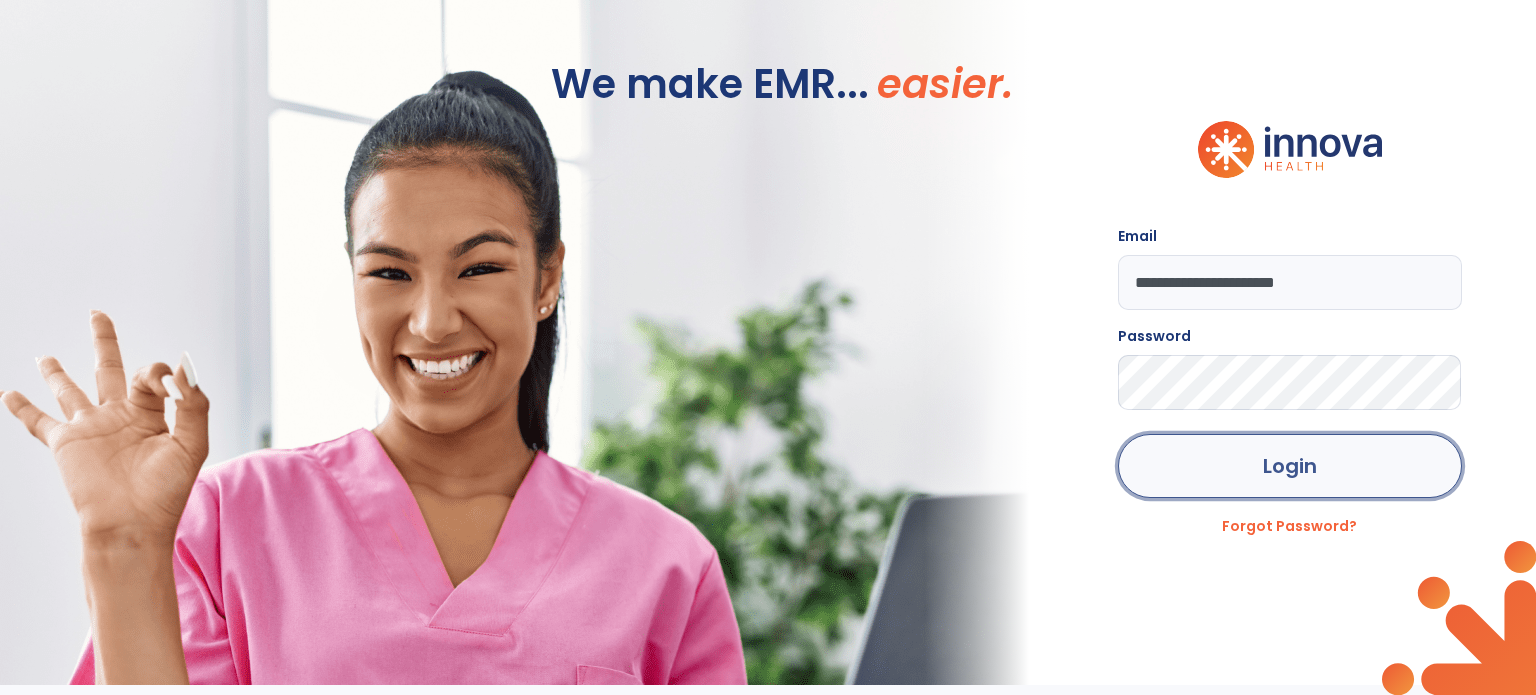 click on "Login" 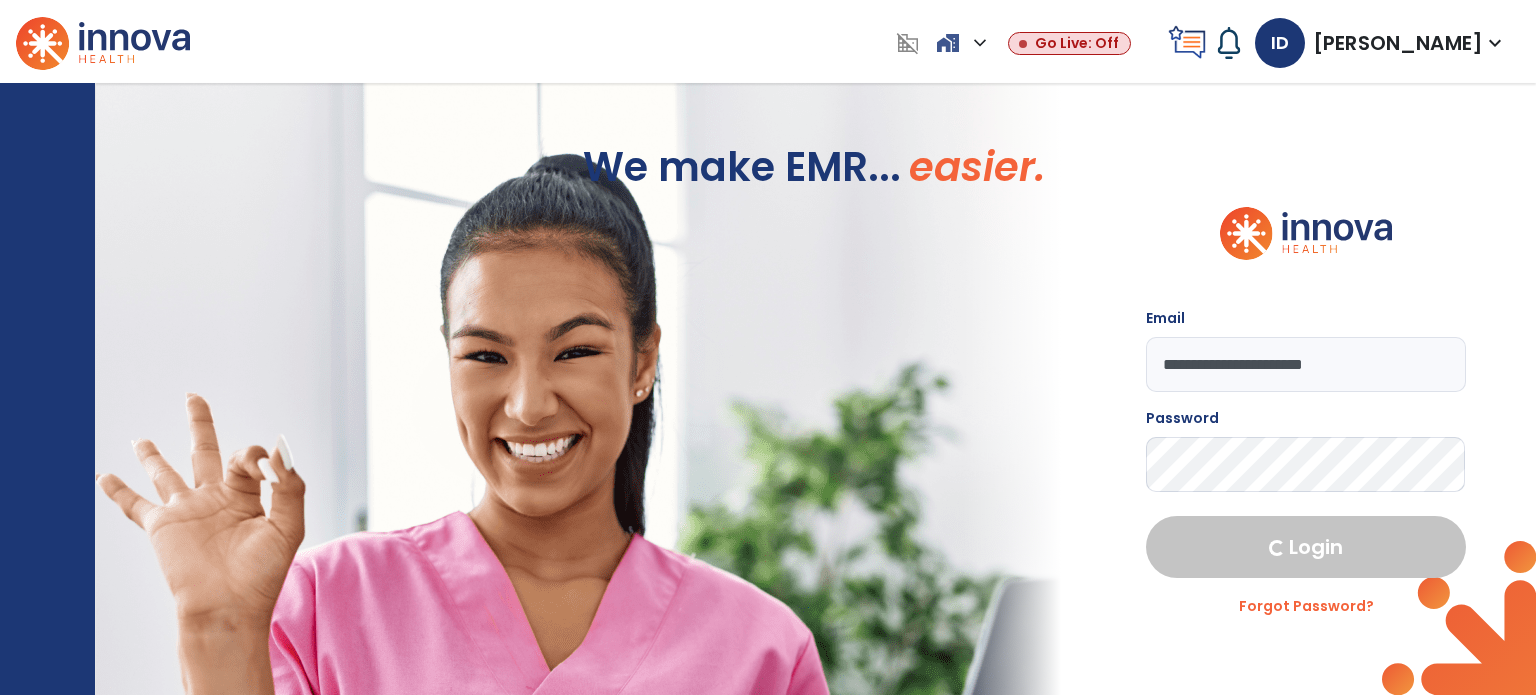 select on "****" 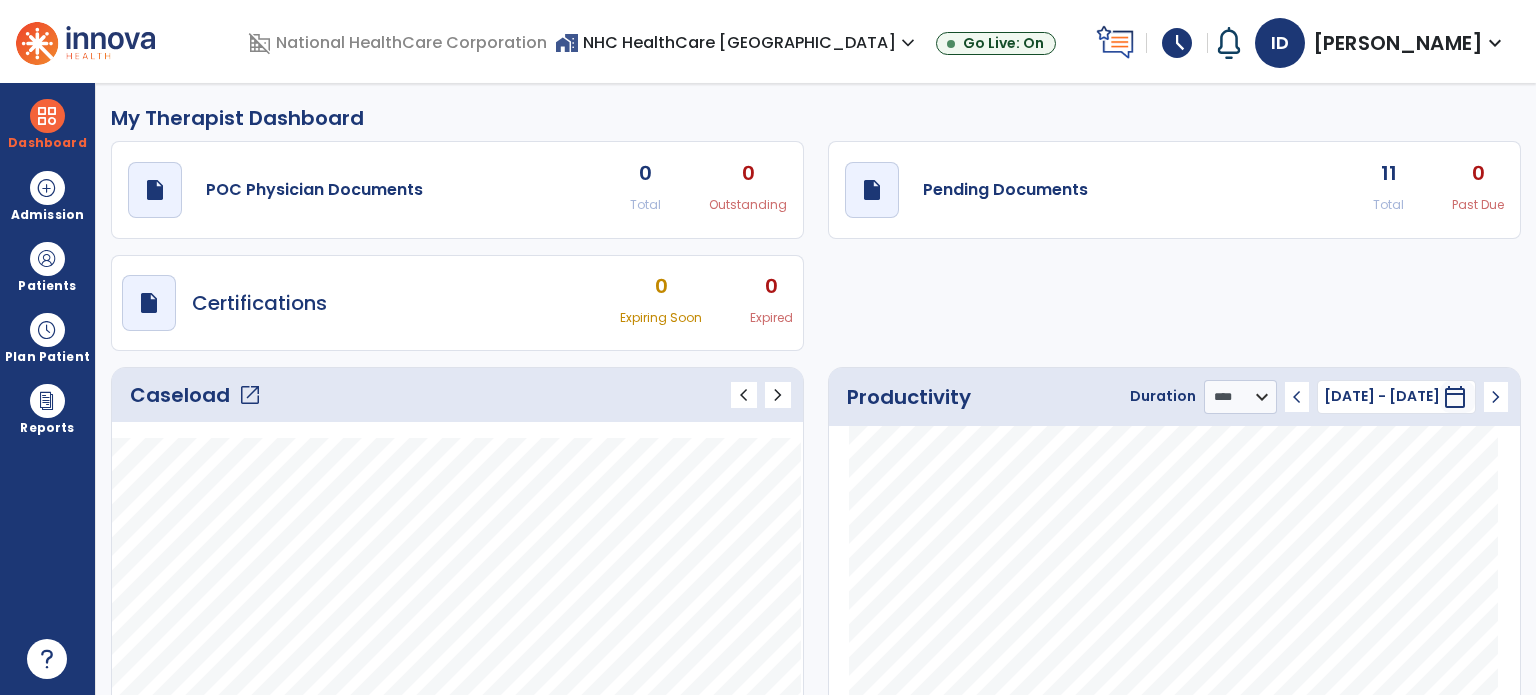 click on "Caseload   open_in_new" 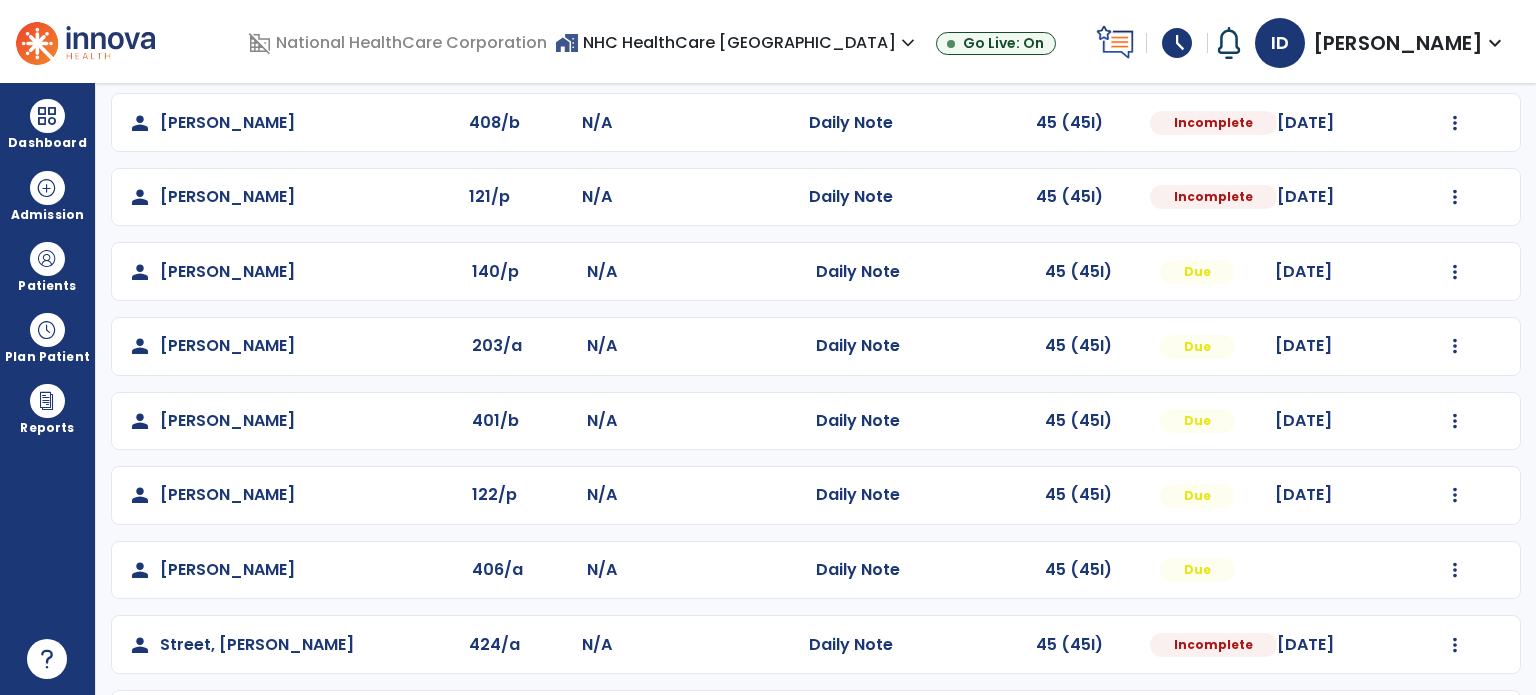 scroll, scrollTop: 339, scrollLeft: 0, axis: vertical 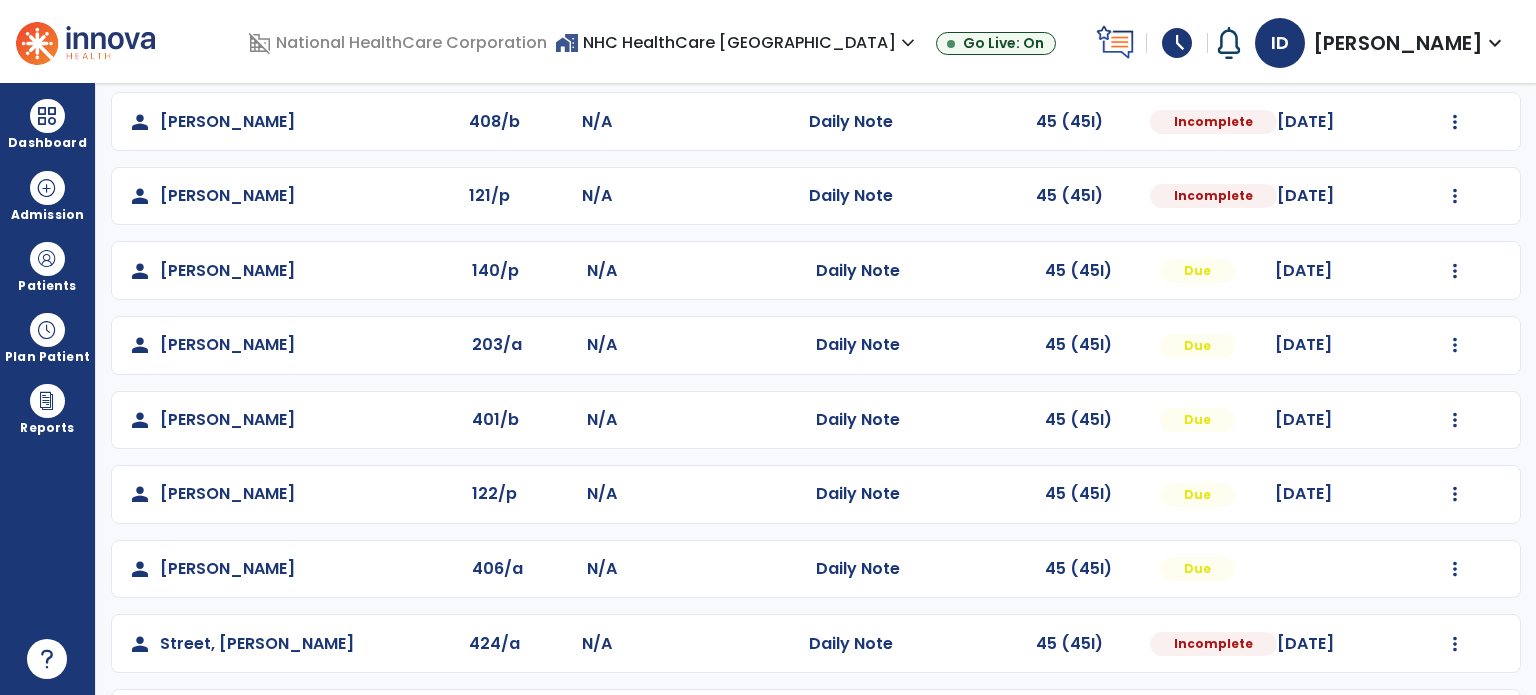 click on "Mark Visit As Complete   Reset Note   Open Document   G + C Mins" 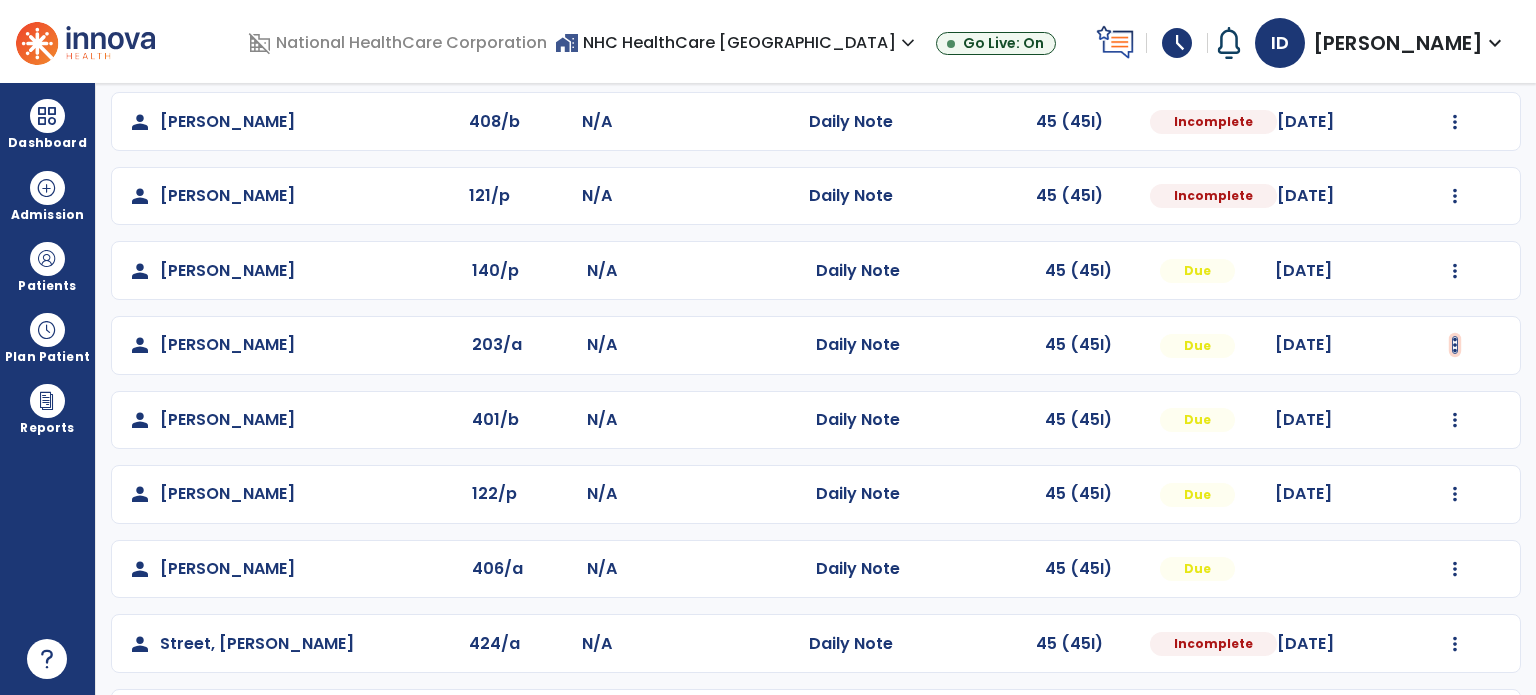click at bounding box center (1455, -51) 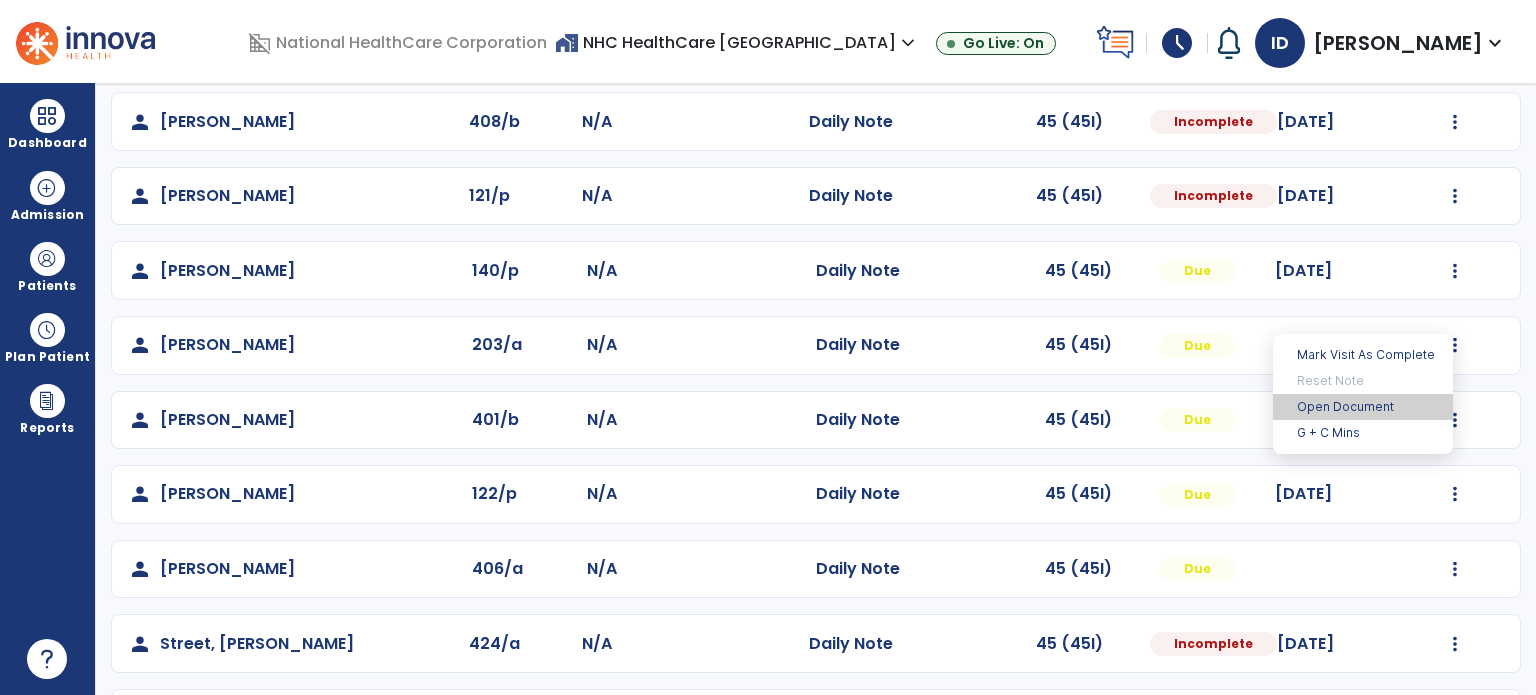 click on "Open Document" at bounding box center [1363, 407] 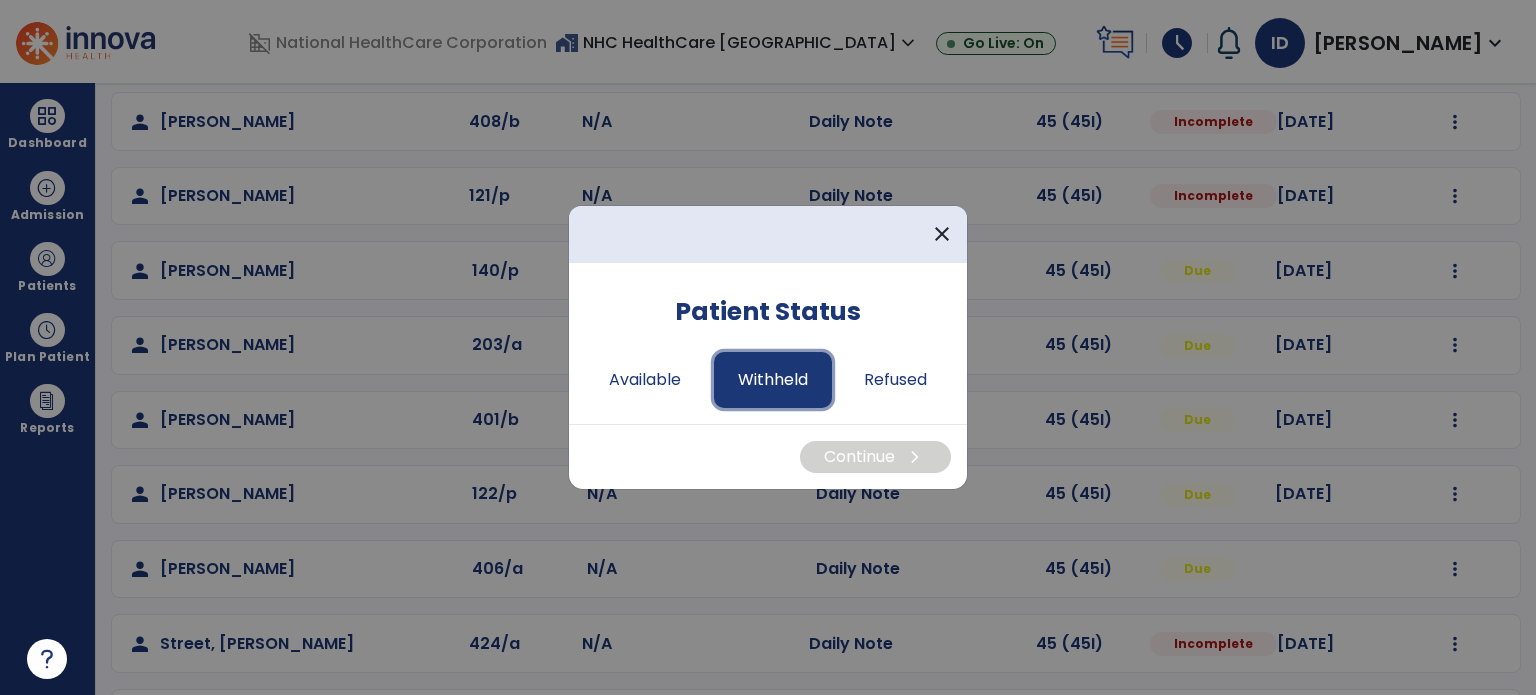 click on "Withheld" at bounding box center (773, 380) 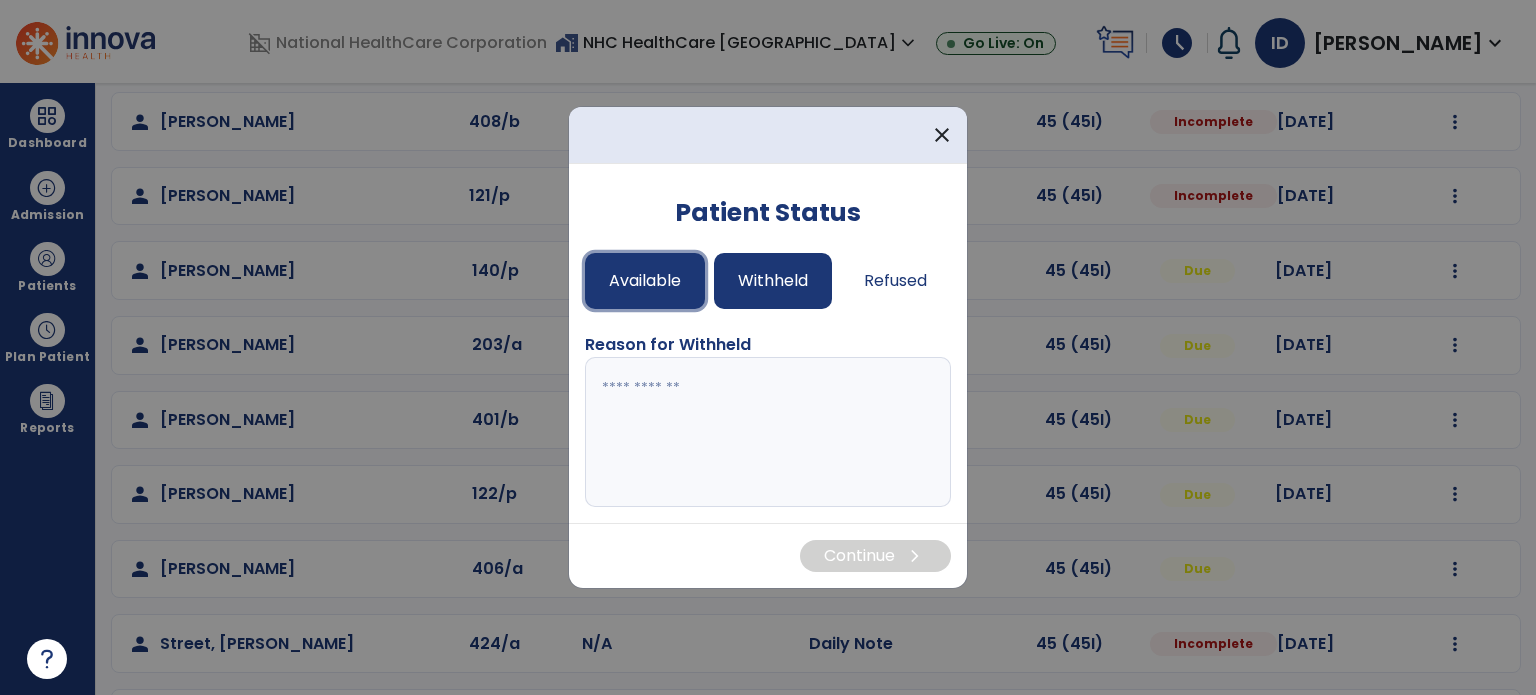 click on "Available" at bounding box center [645, 281] 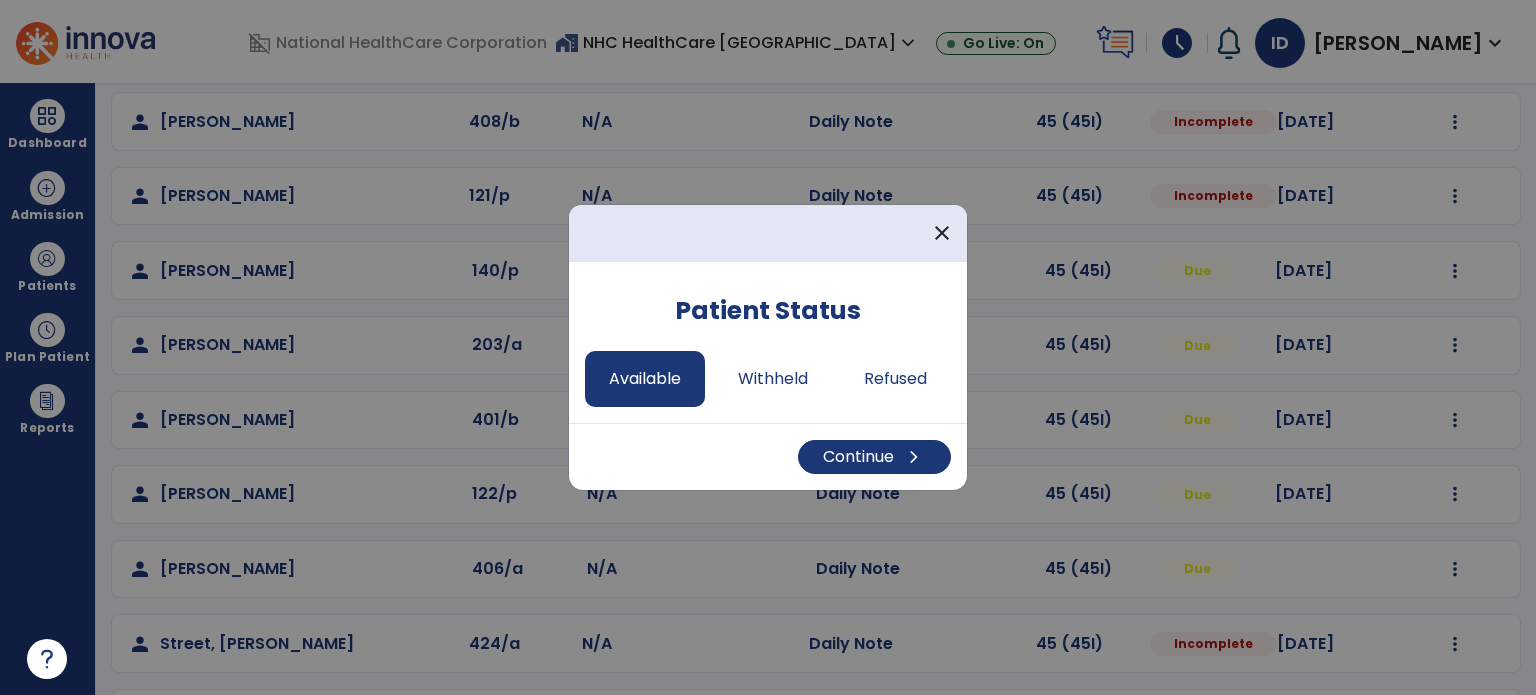 click on "Continue   chevron_right" at bounding box center [768, 456] 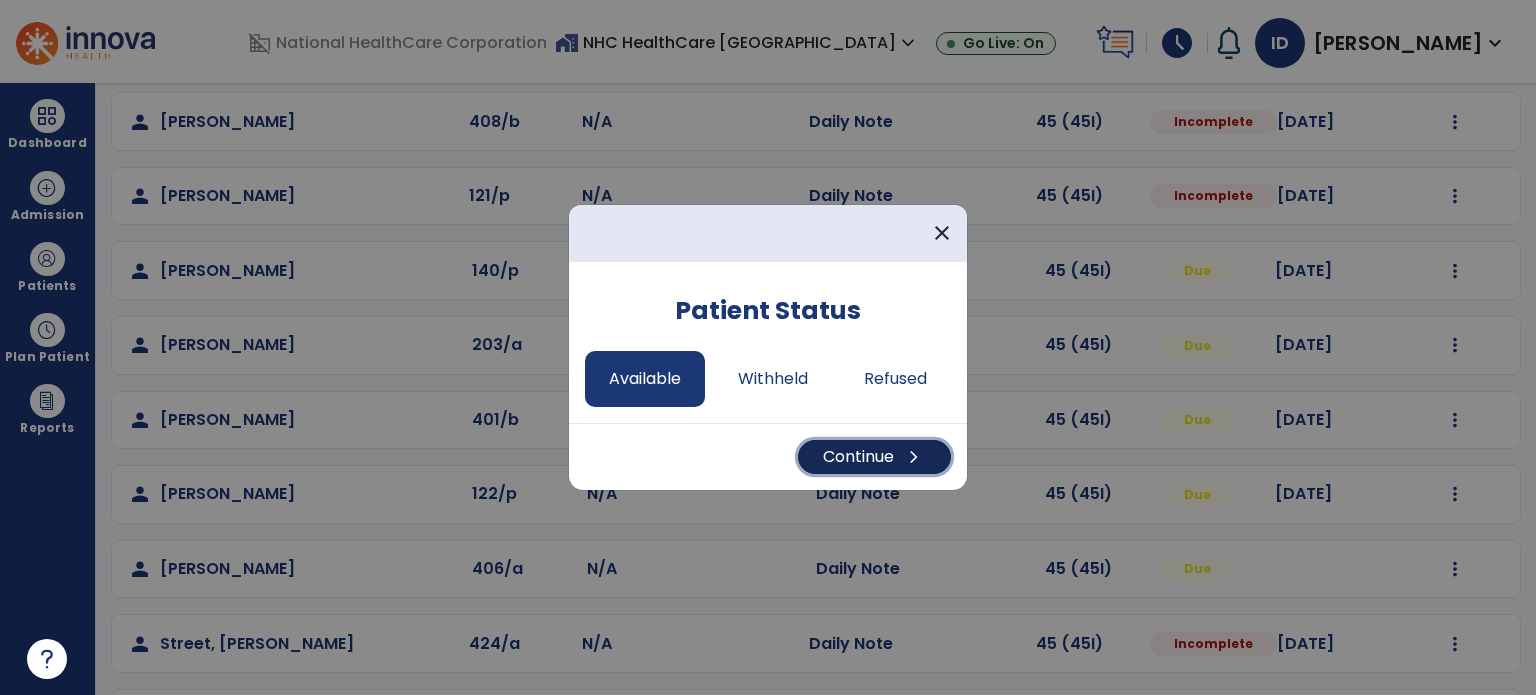 click on "Continue   chevron_right" at bounding box center [874, 457] 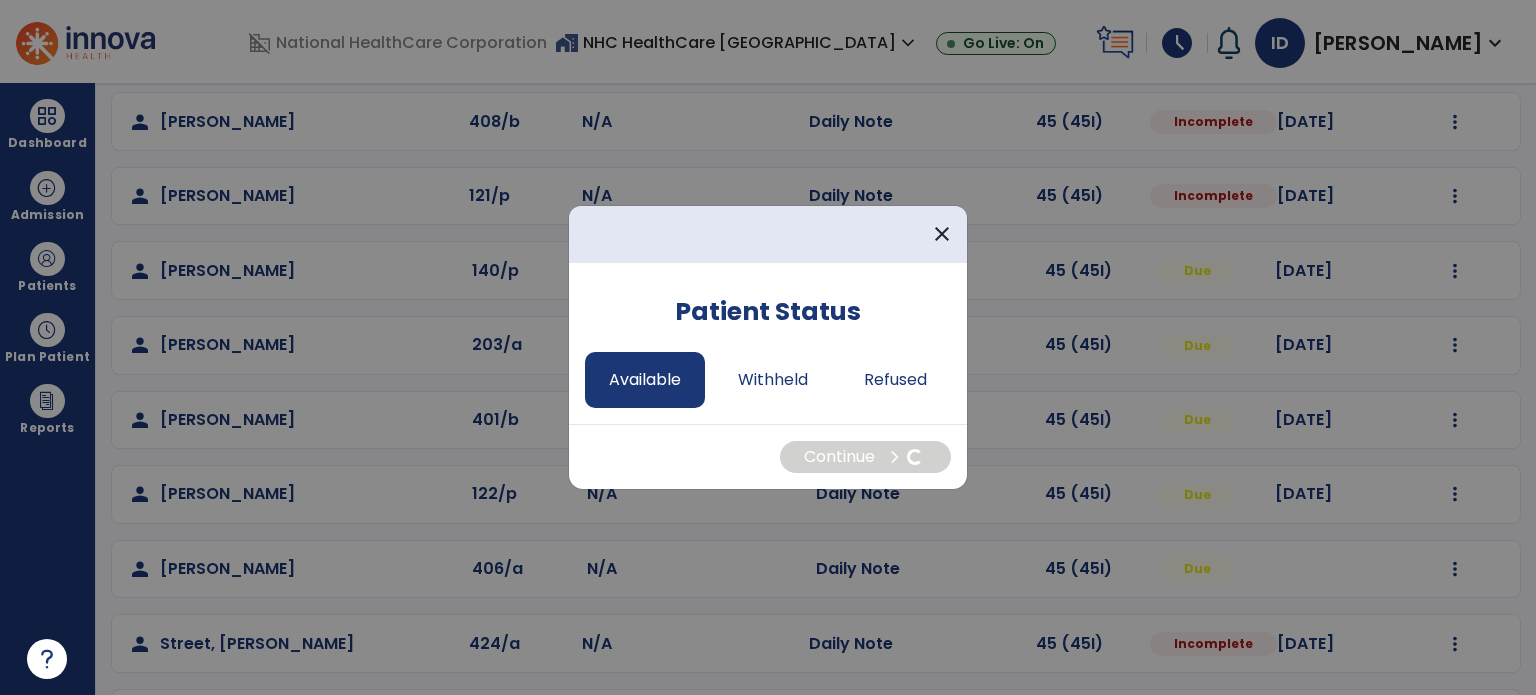 select on "*" 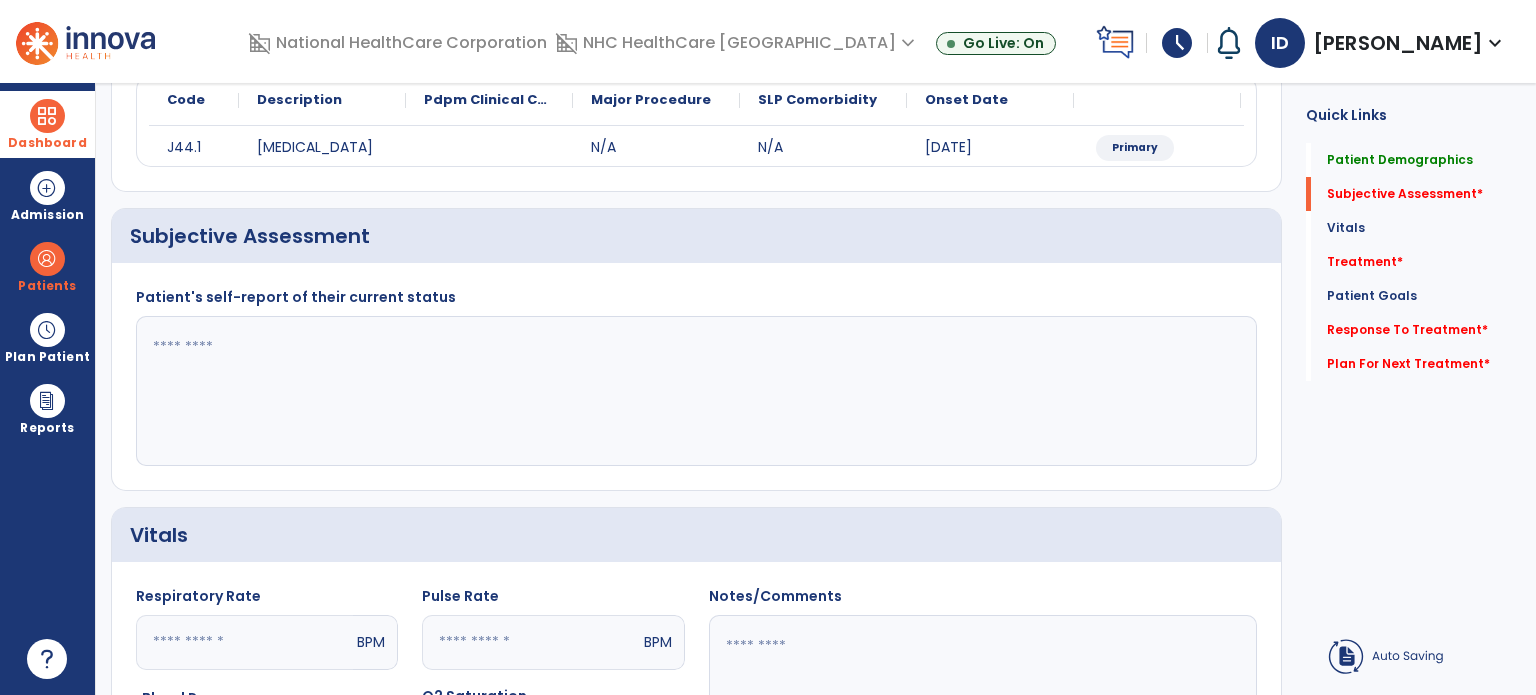 click on "Dashboard" at bounding box center [47, 124] 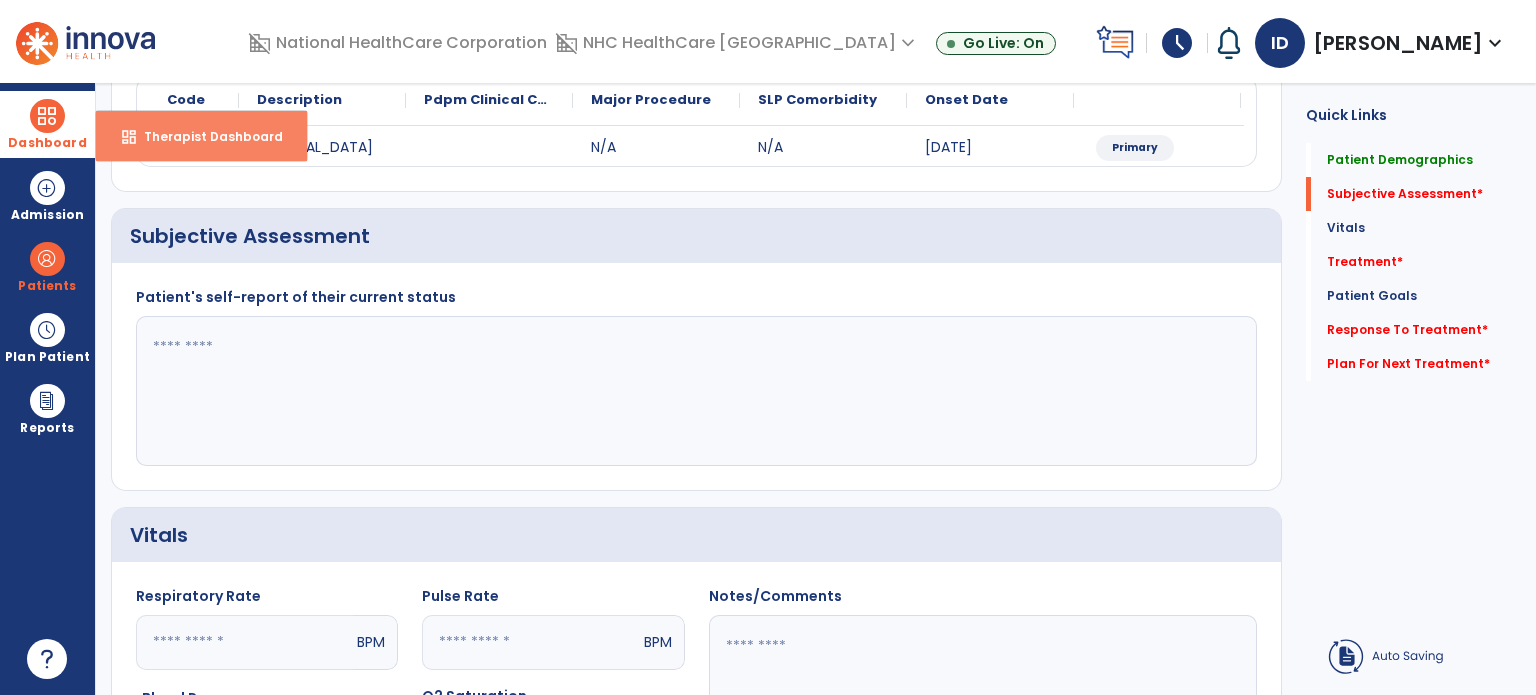 click on "dashboard  Therapist Dashboard" at bounding box center (201, 136) 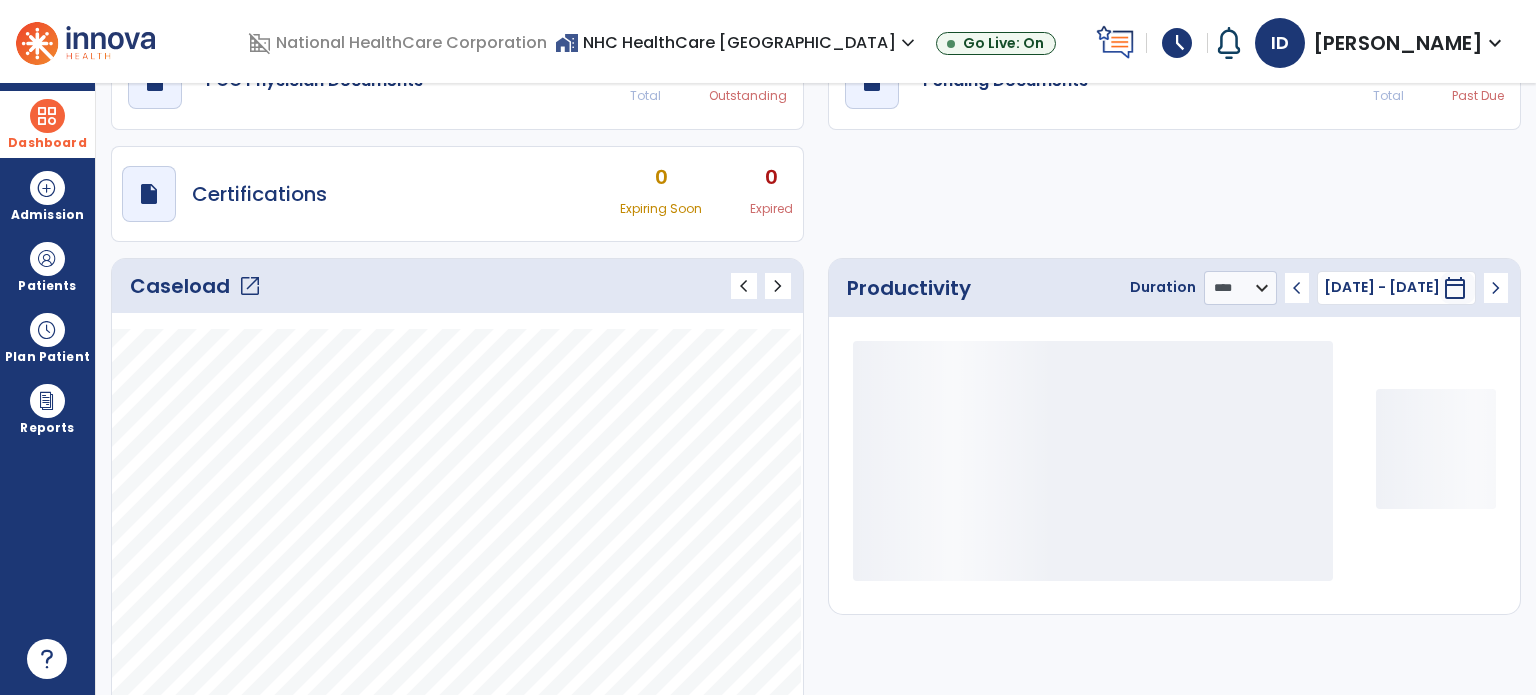 scroll, scrollTop: 49, scrollLeft: 0, axis: vertical 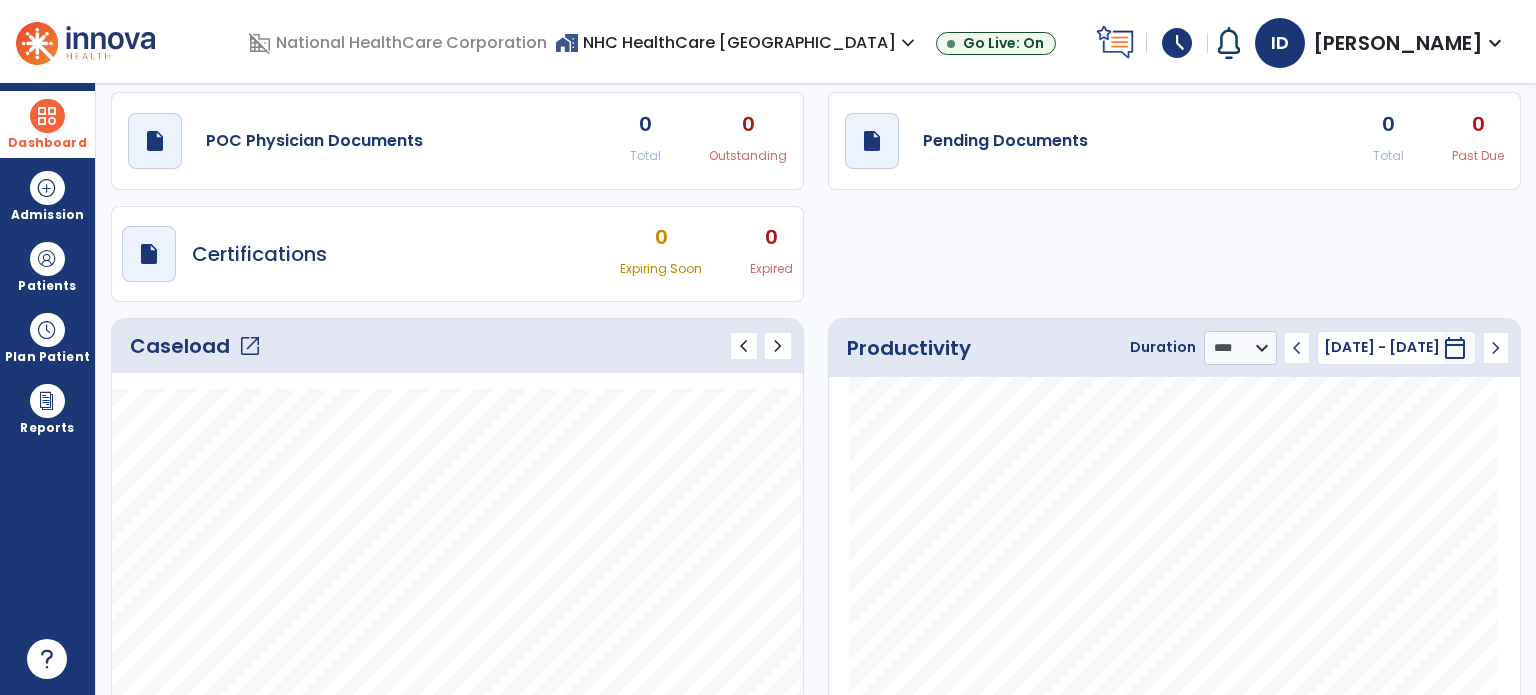 click on "Caseload   open_in_new" 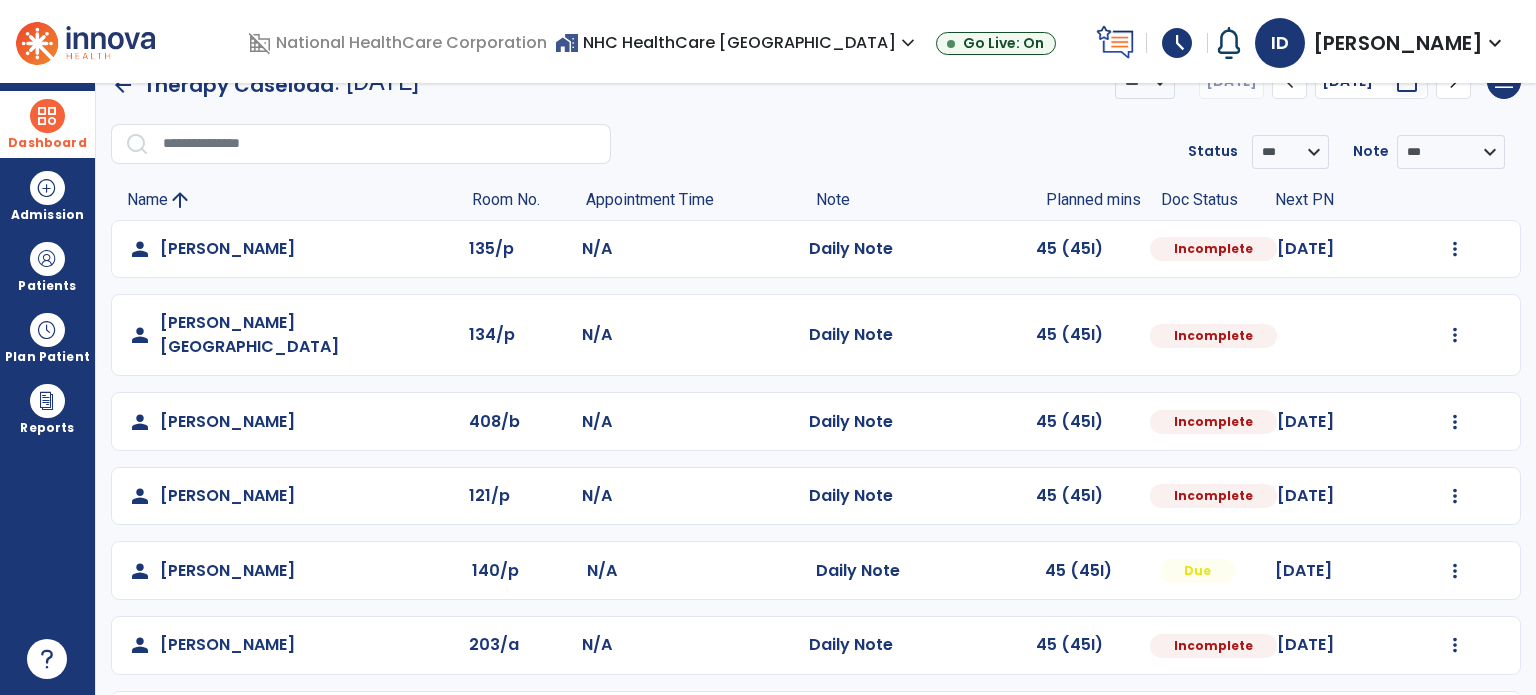 scroll, scrollTop: 40, scrollLeft: 0, axis: vertical 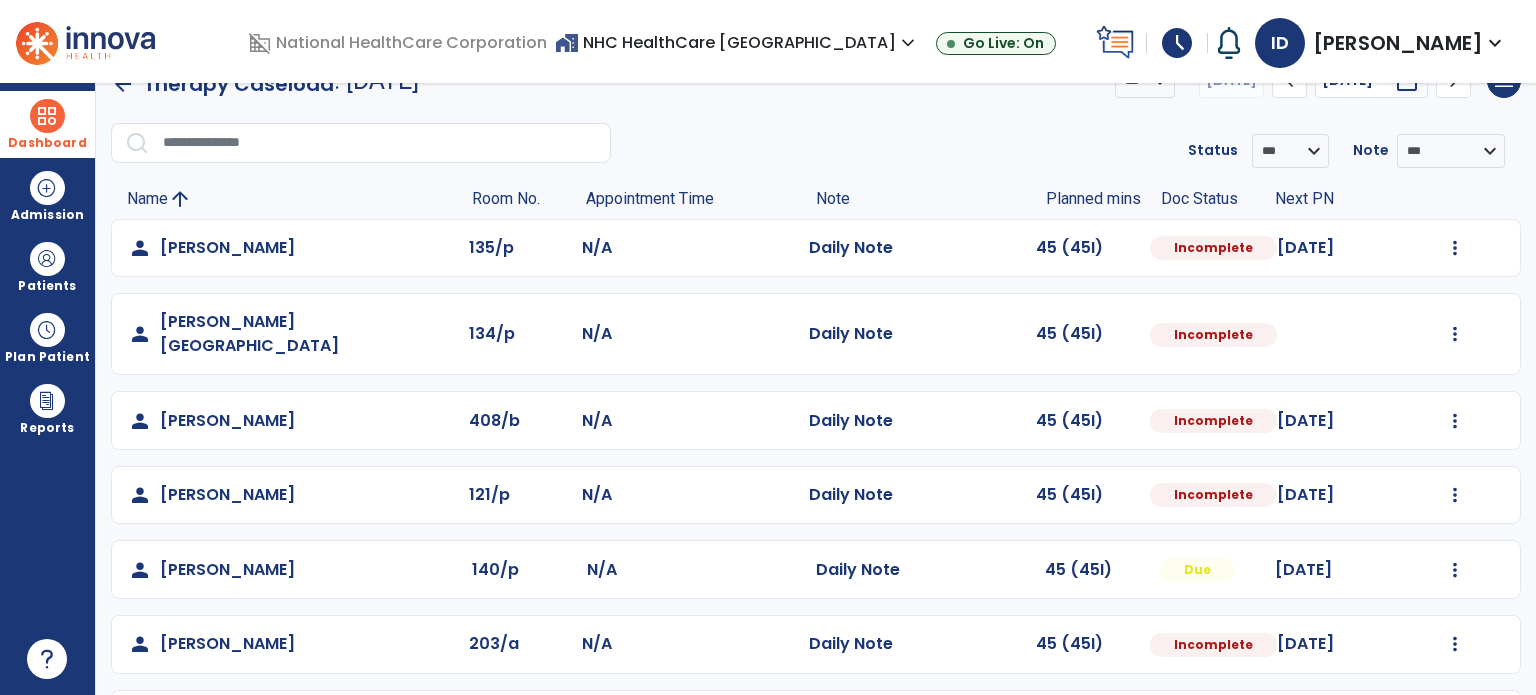 click on "person   [PERSON_NAME]  135/p N/A  Daily Note   45 (45I)  Incomplete [DATE]  Mark Visit As Complete   Reset Note   Open Document   G + C Mins   person   [PERSON_NAME]  134/p N/A  Daily Note   45 (45I)  Incomplete  Mark Visit As Complete   Reset Note   Open Document   G + C Mins   person   [PERSON_NAME]  408/b N/A  Daily Note   45 (45I)  Incomplete [DATE]  Mark Visit As Complete   Reset Note   Open Document   G + C Mins   person   [PERSON_NAME]  121/p N/A  Daily Note   45 (45I)  Incomplete [DATE]  Mark Visit As Complete   Reset Note   Open Document   G + C Mins   person   [PERSON_NAME]  140/p N/A  Daily Note   45 (45I)  Due [DATE]  Mark Visit As Complete   Reset Note   Open Document   G + C Mins   person   [PERSON_NAME]  203/a N/A  Daily Note   45 (45I)  Incomplete [DATE]  Mark Visit As Complete   Reset Note   Open Document   G + C Mins   person   [PERSON_NAME]  401/b N/A  Daily Note   45 (45I)  Due [DATE]  Mark Visit As Complete   Reset Note   Open Document   G + C Mins   person  N/A" 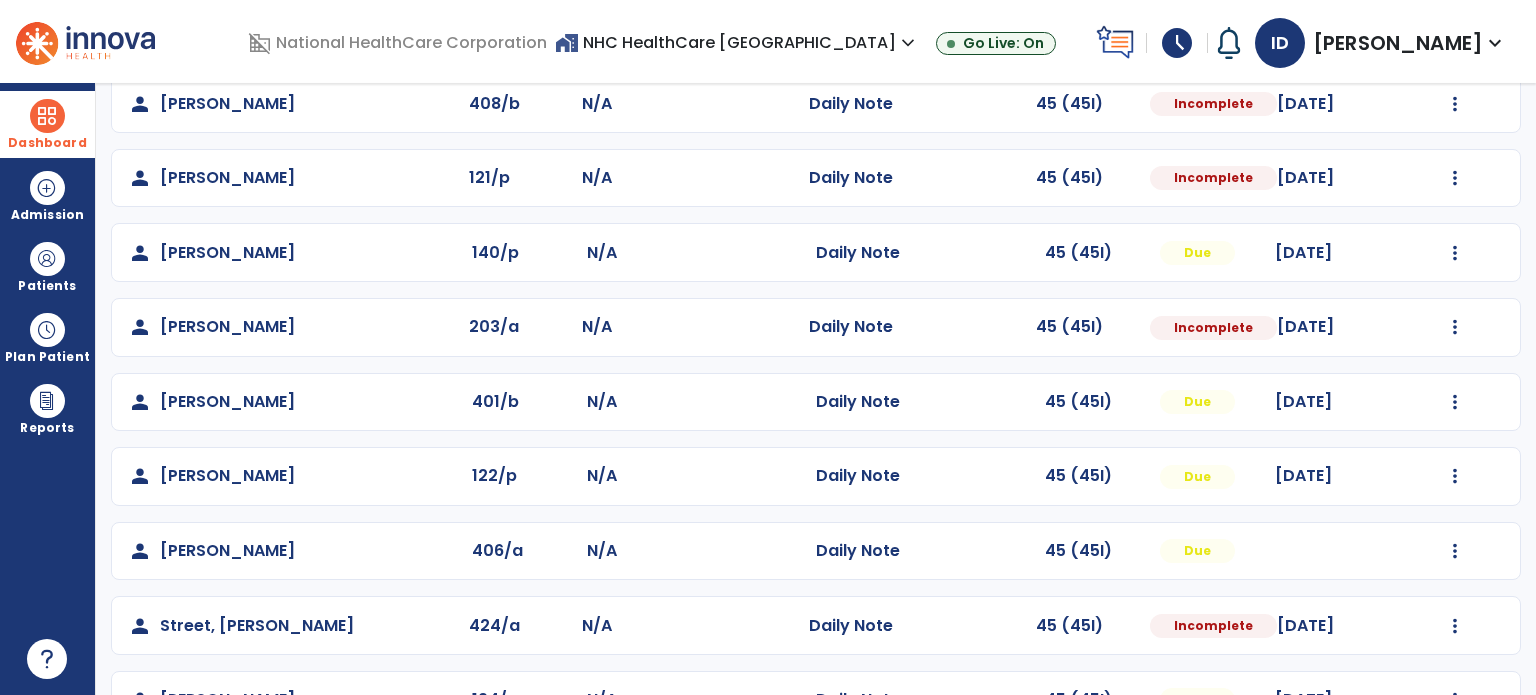 scroll, scrollTop: 393, scrollLeft: 0, axis: vertical 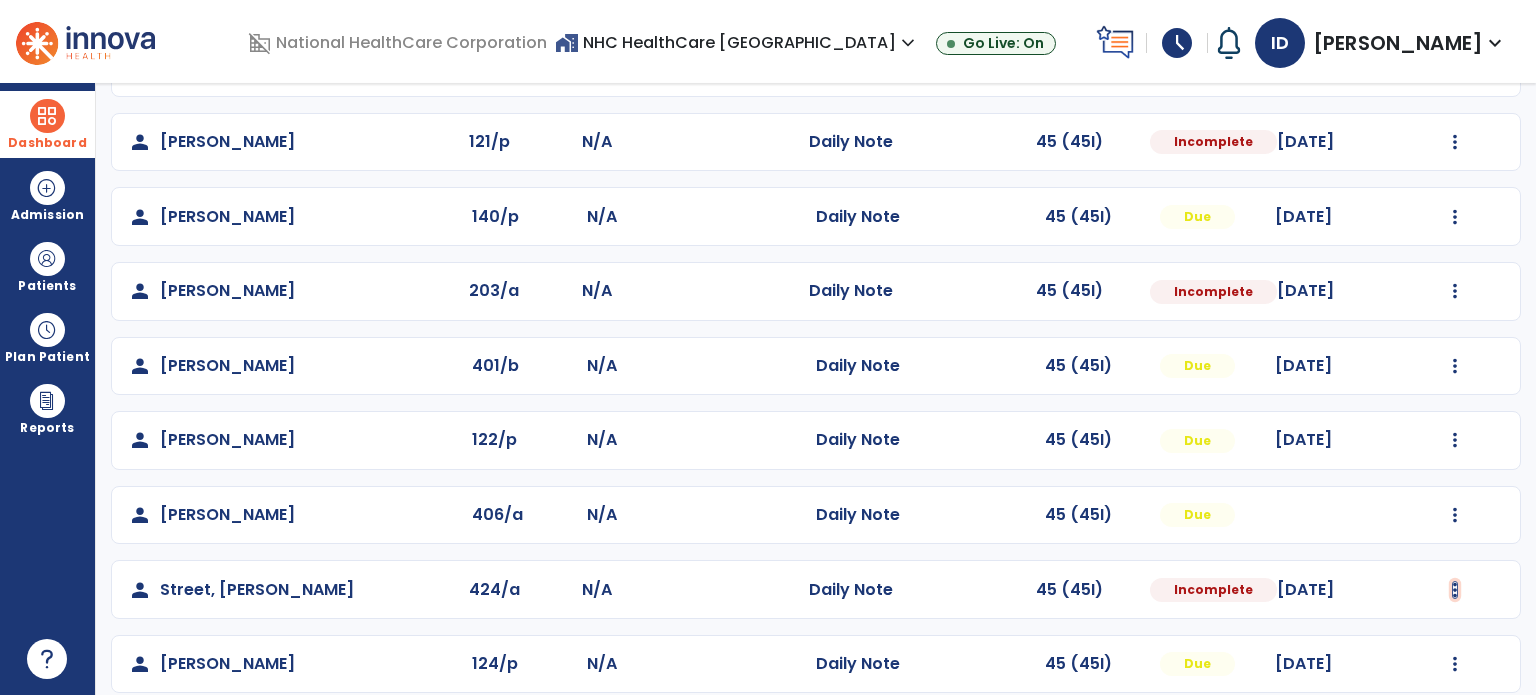 click at bounding box center (1455, -105) 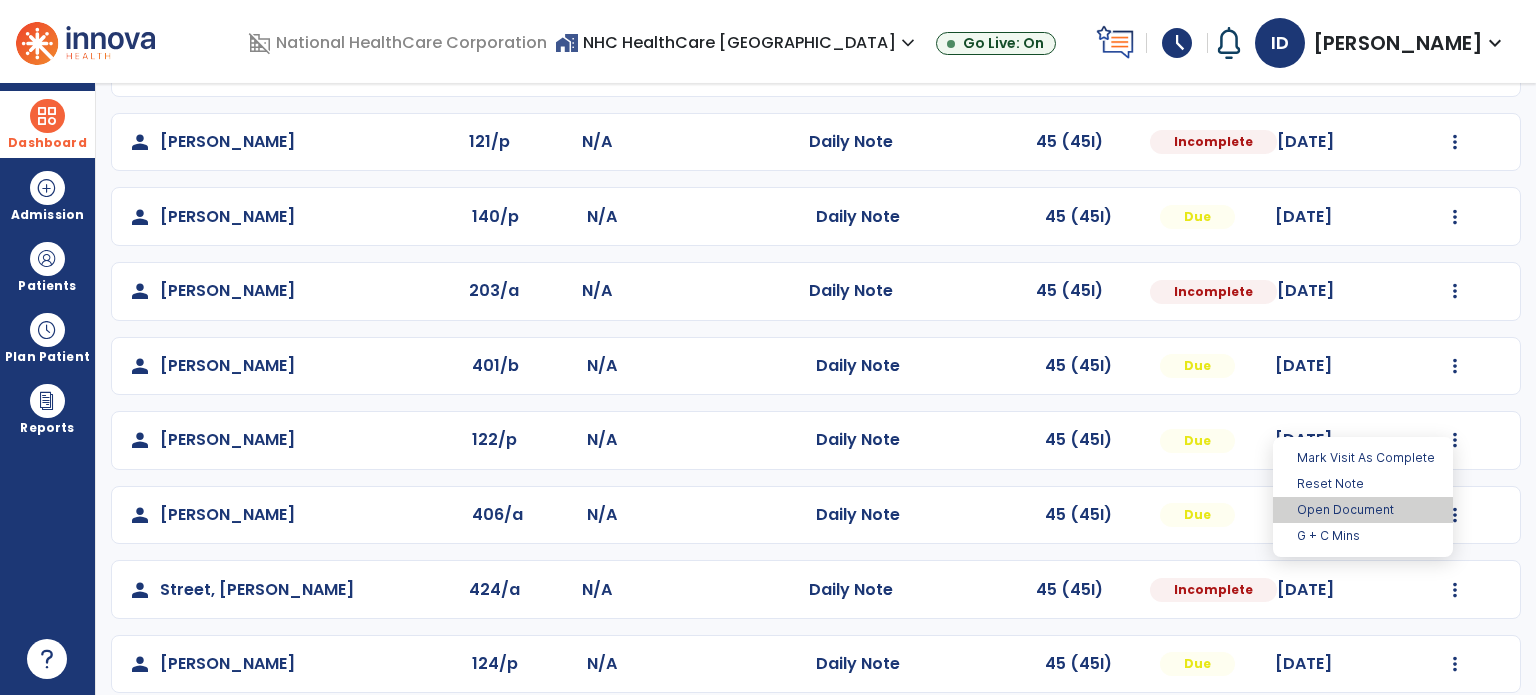 click on "Open Document" at bounding box center (1363, 510) 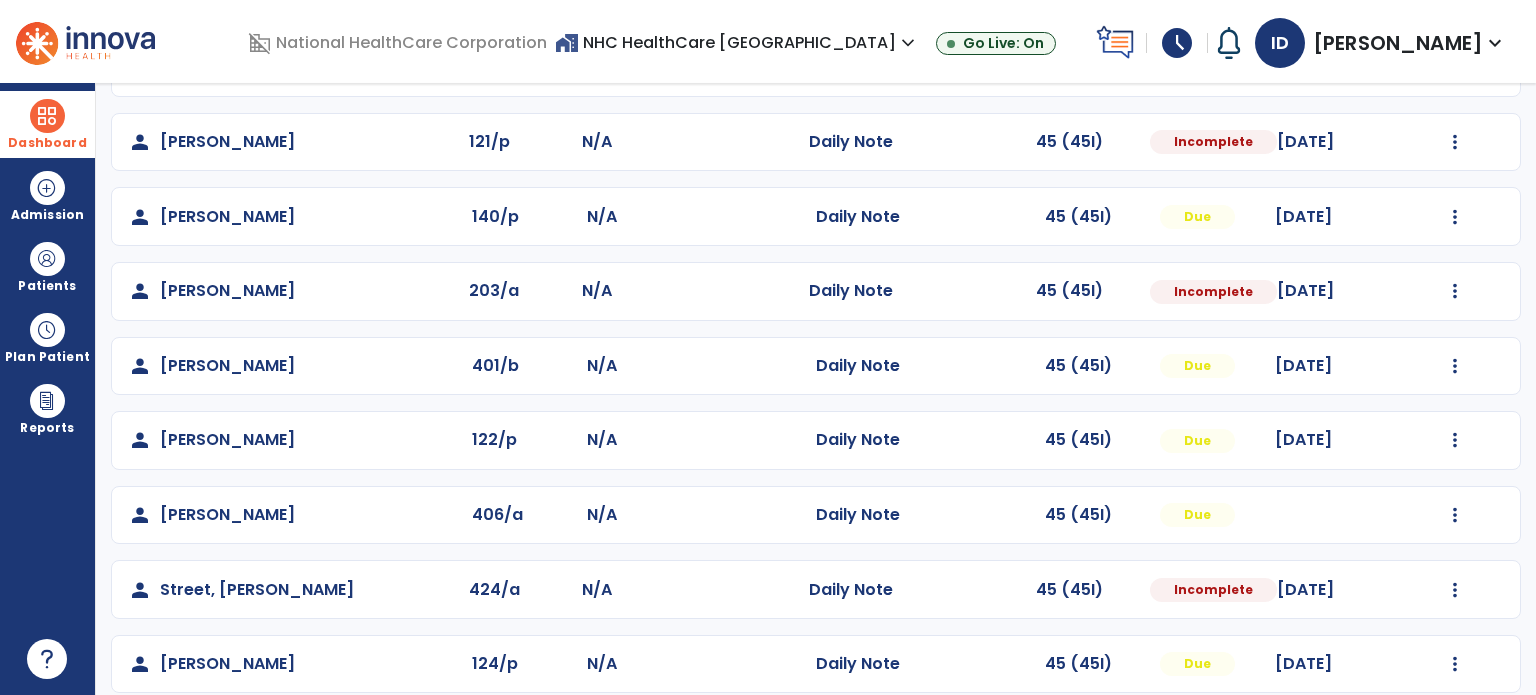 select on "*" 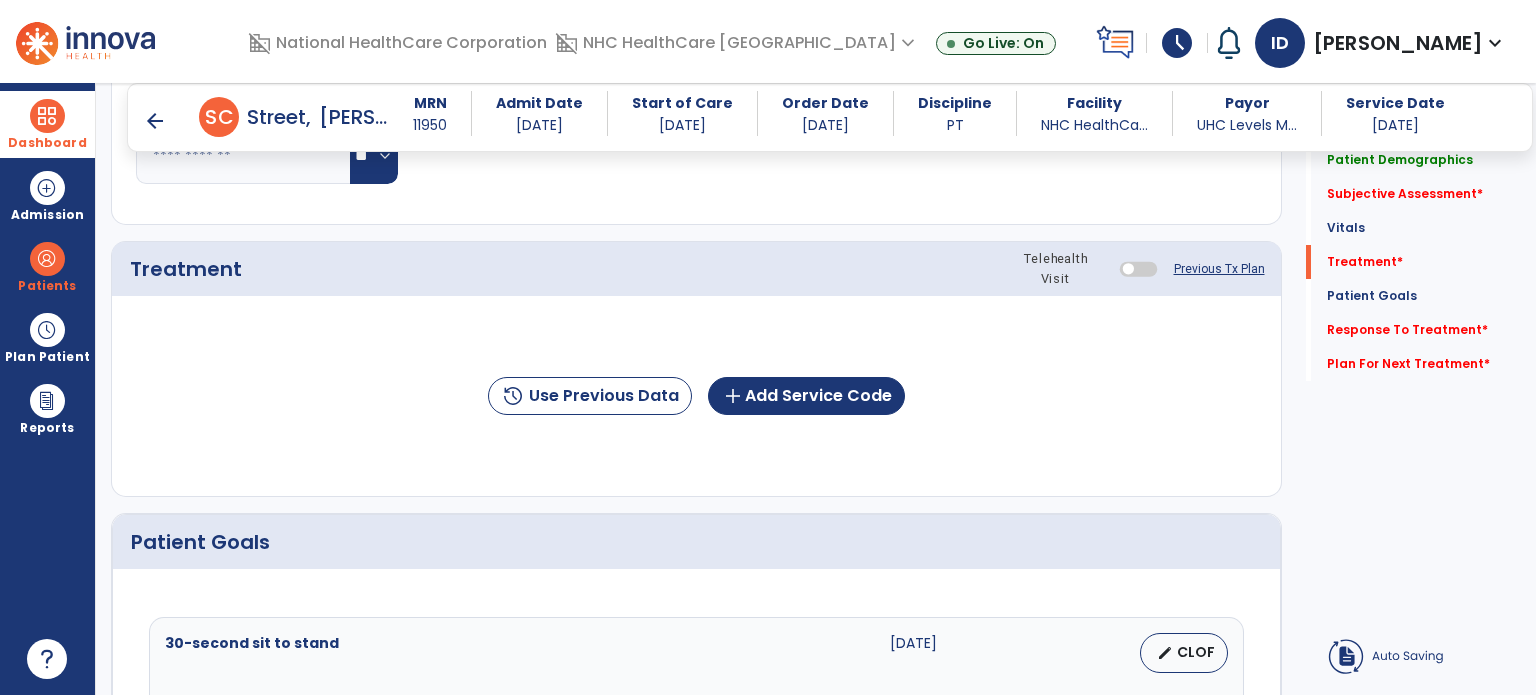 scroll, scrollTop: 1014, scrollLeft: 0, axis: vertical 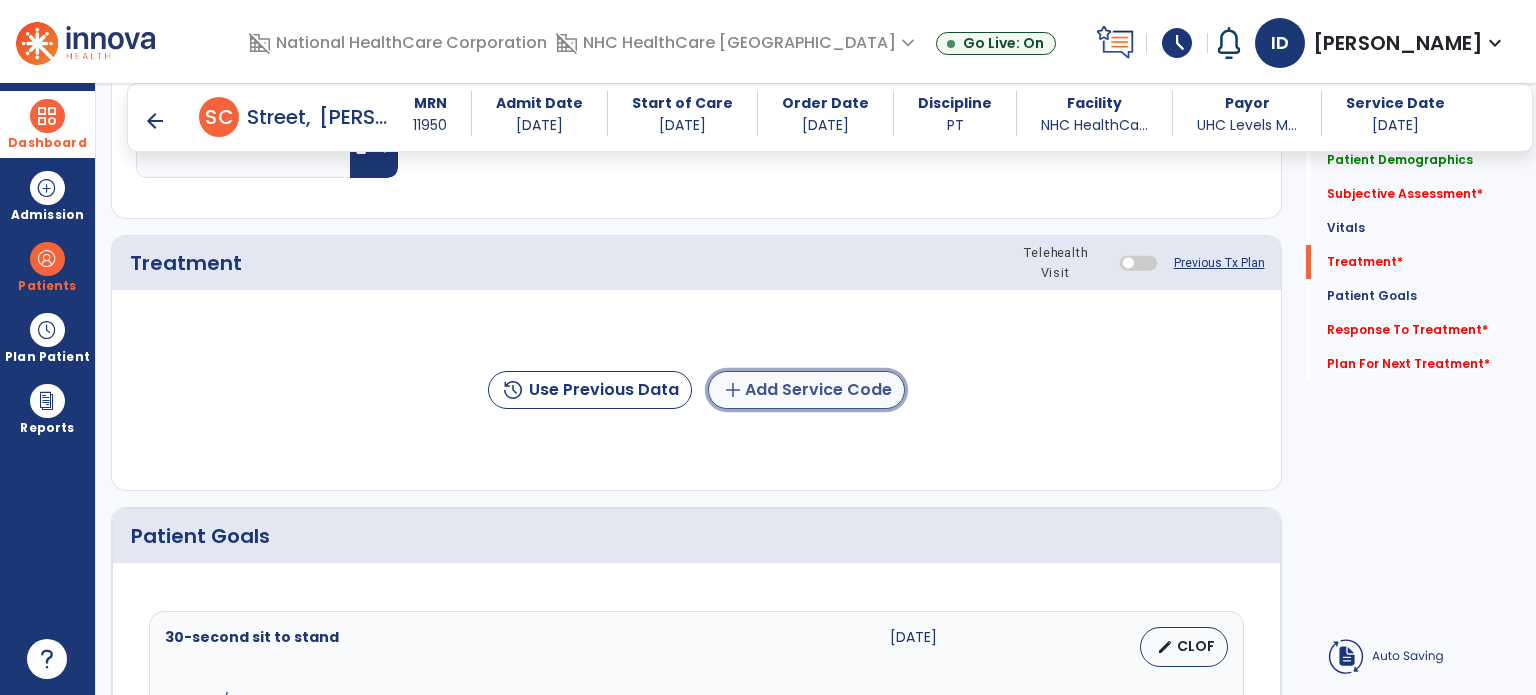 click on "add  Add Service Code" 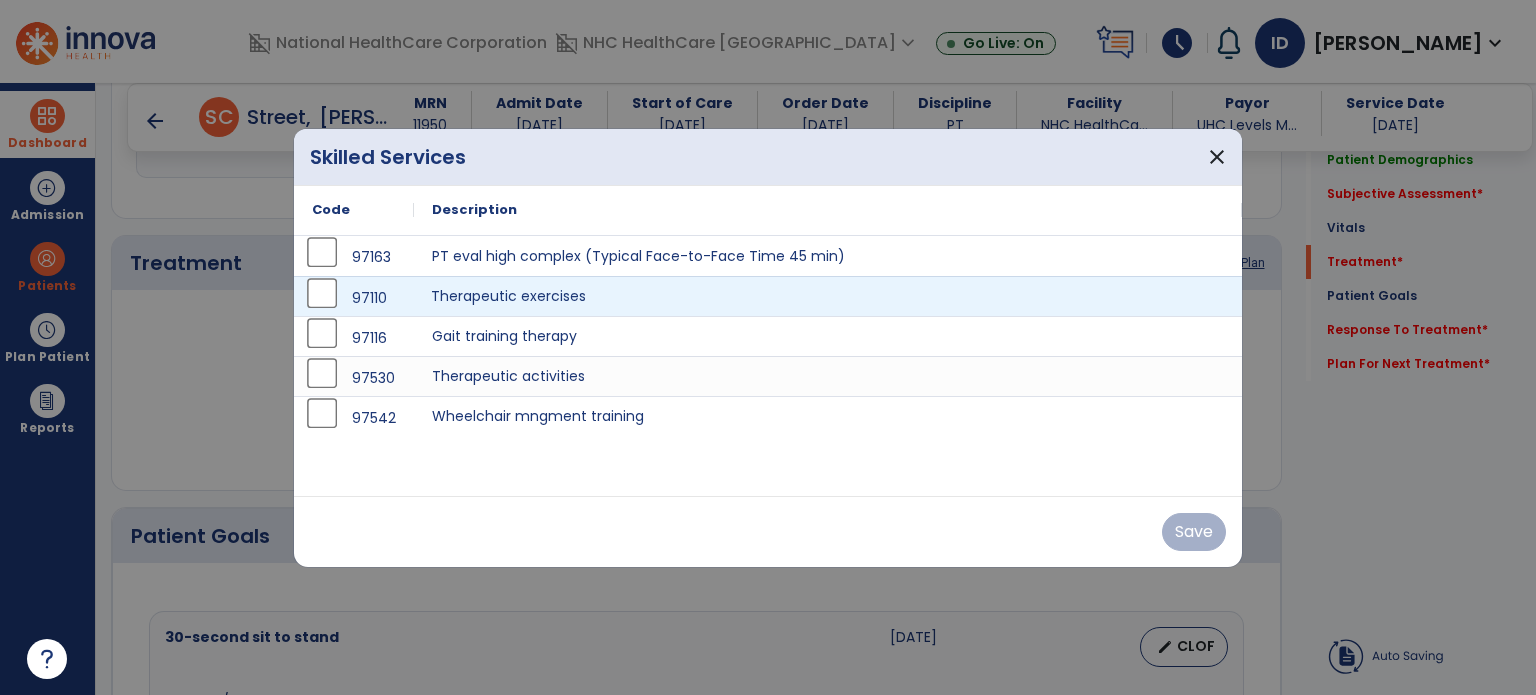 click on "Therapeutic exercises" at bounding box center (828, 296) 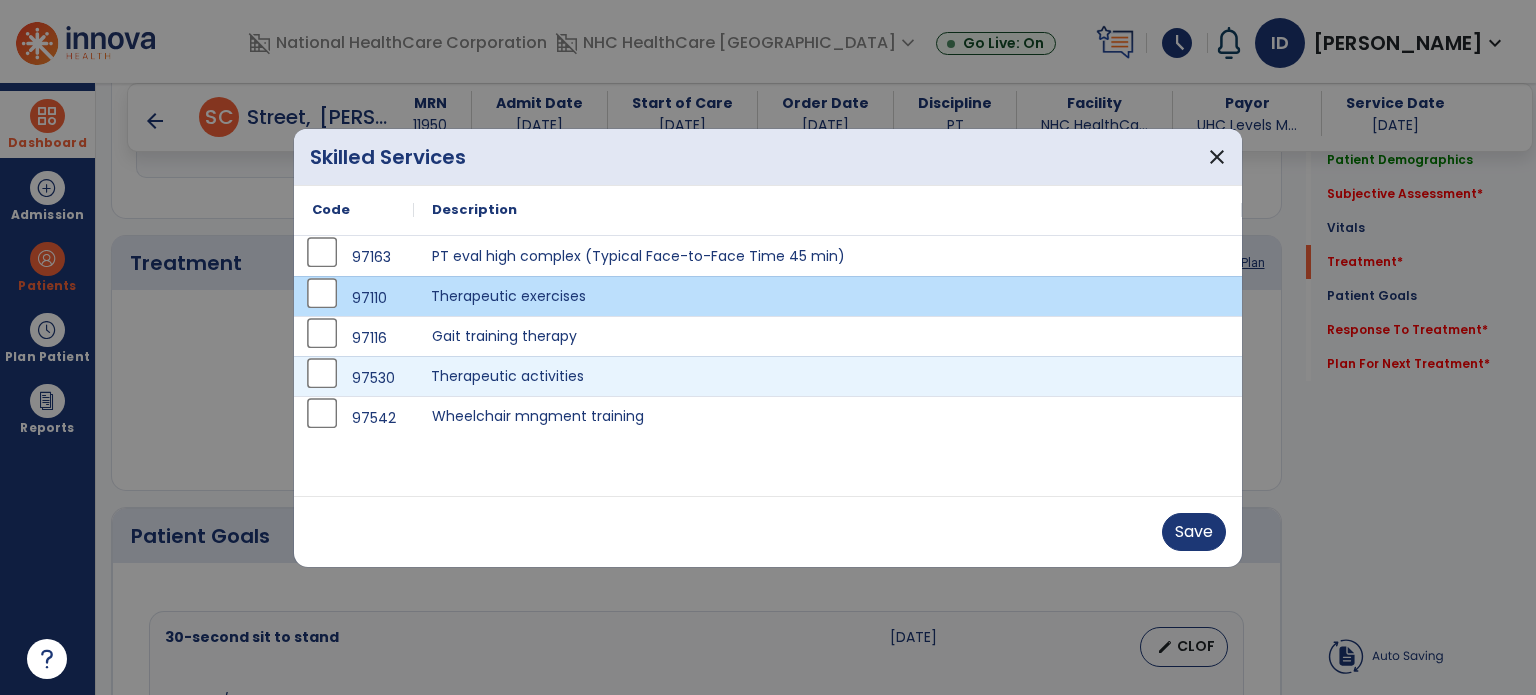 click on "Therapeutic activities" at bounding box center (828, 376) 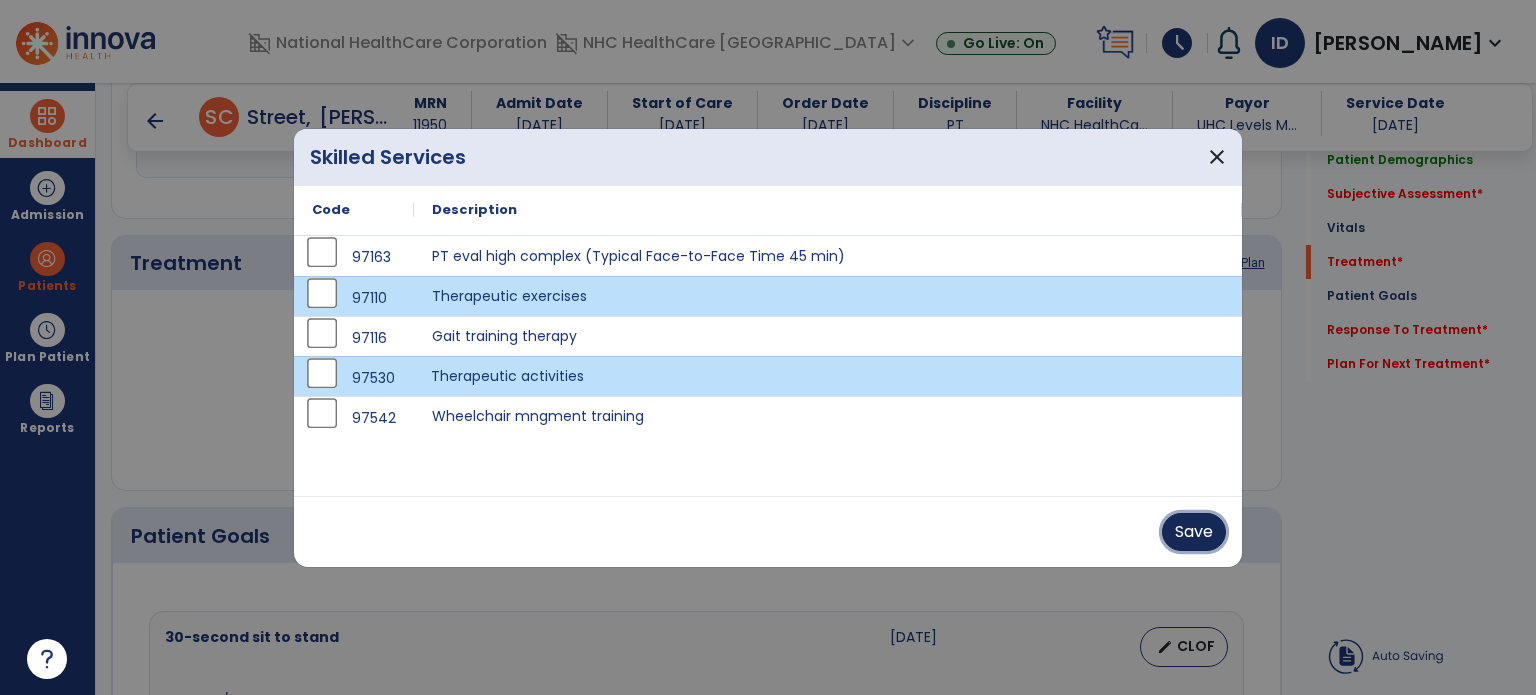 click on "Save" at bounding box center [1194, 532] 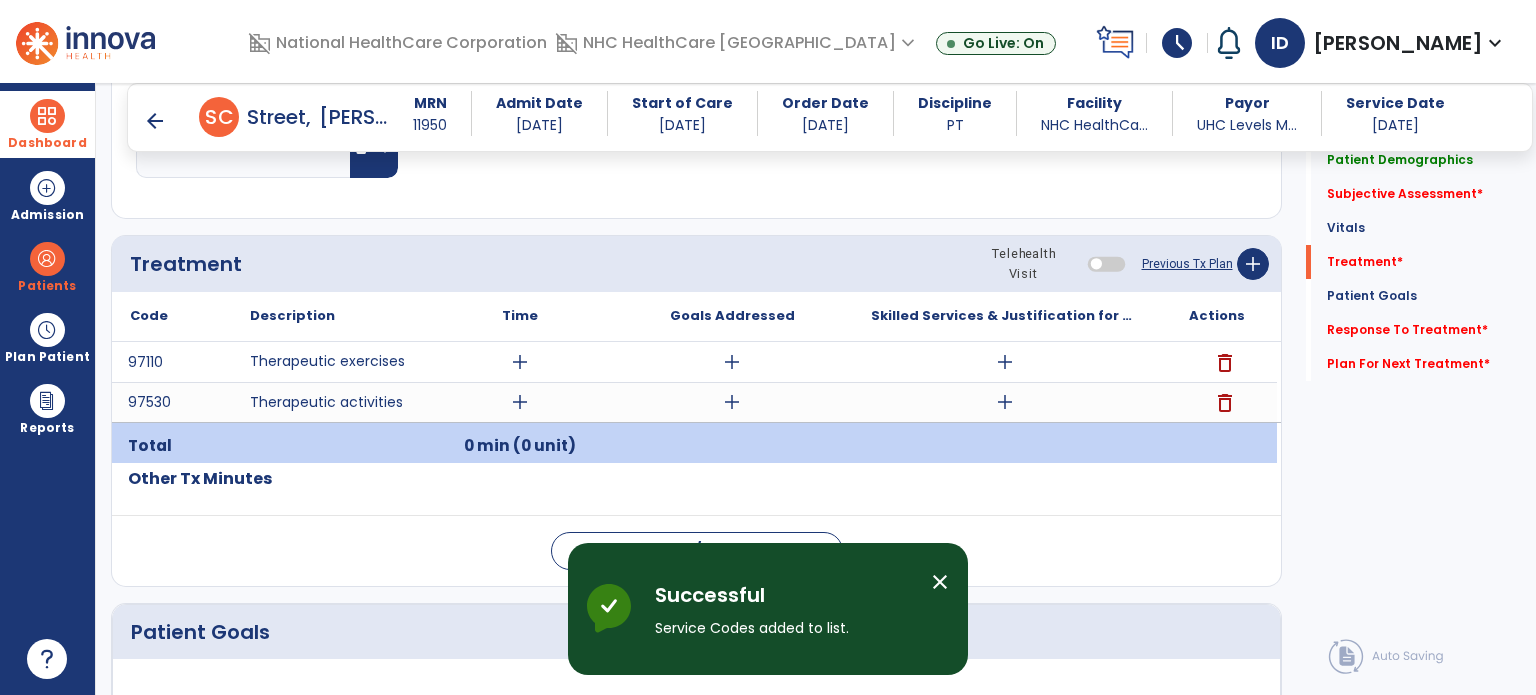 click at bounding box center [47, 116] 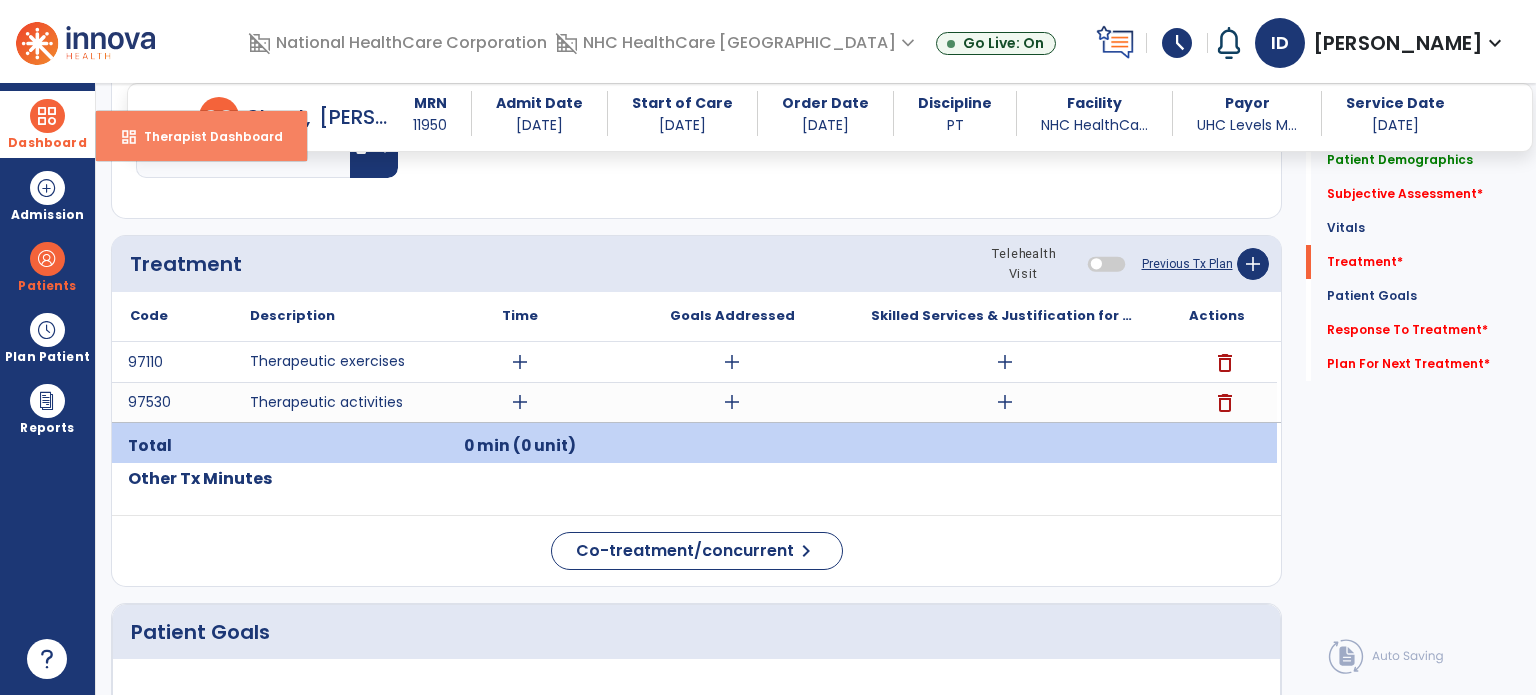 click on "dashboard  Therapist Dashboard" at bounding box center [201, 136] 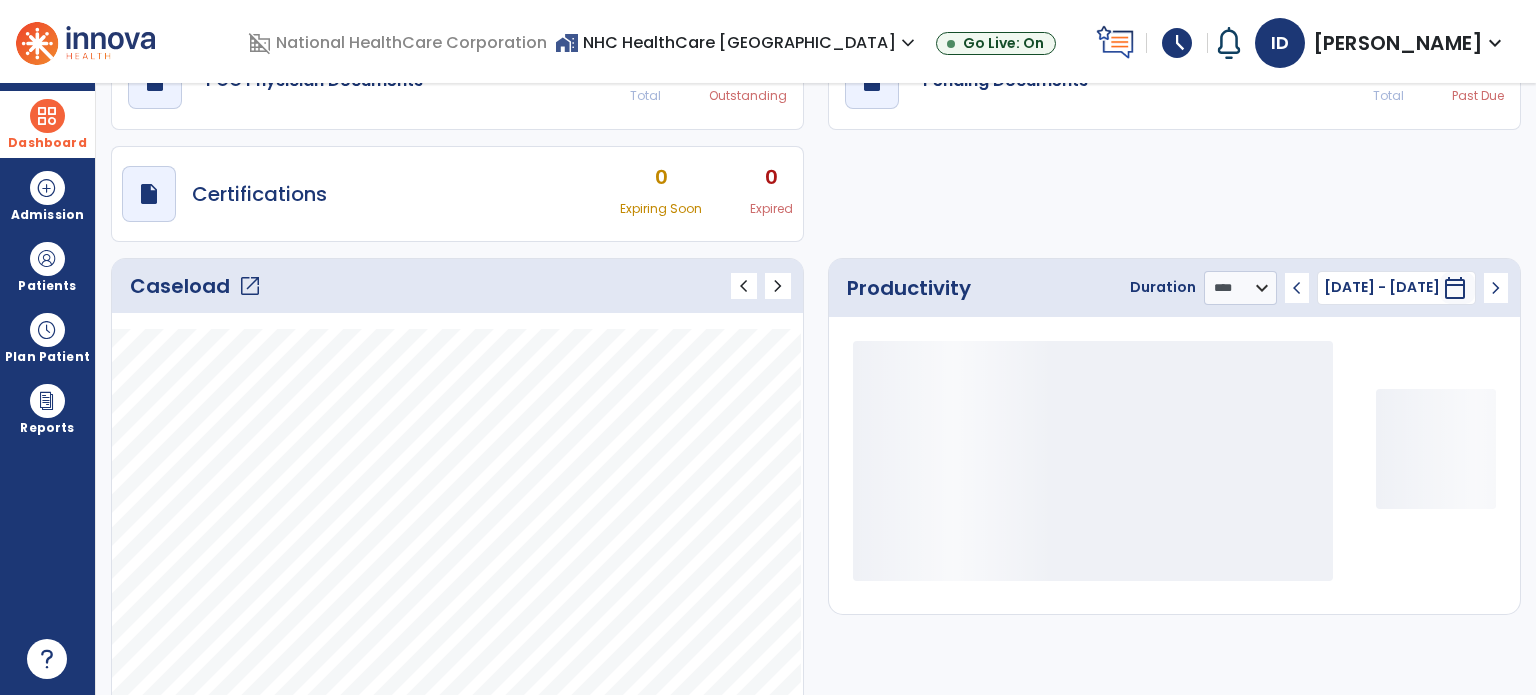 scroll, scrollTop: 109, scrollLeft: 0, axis: vertical 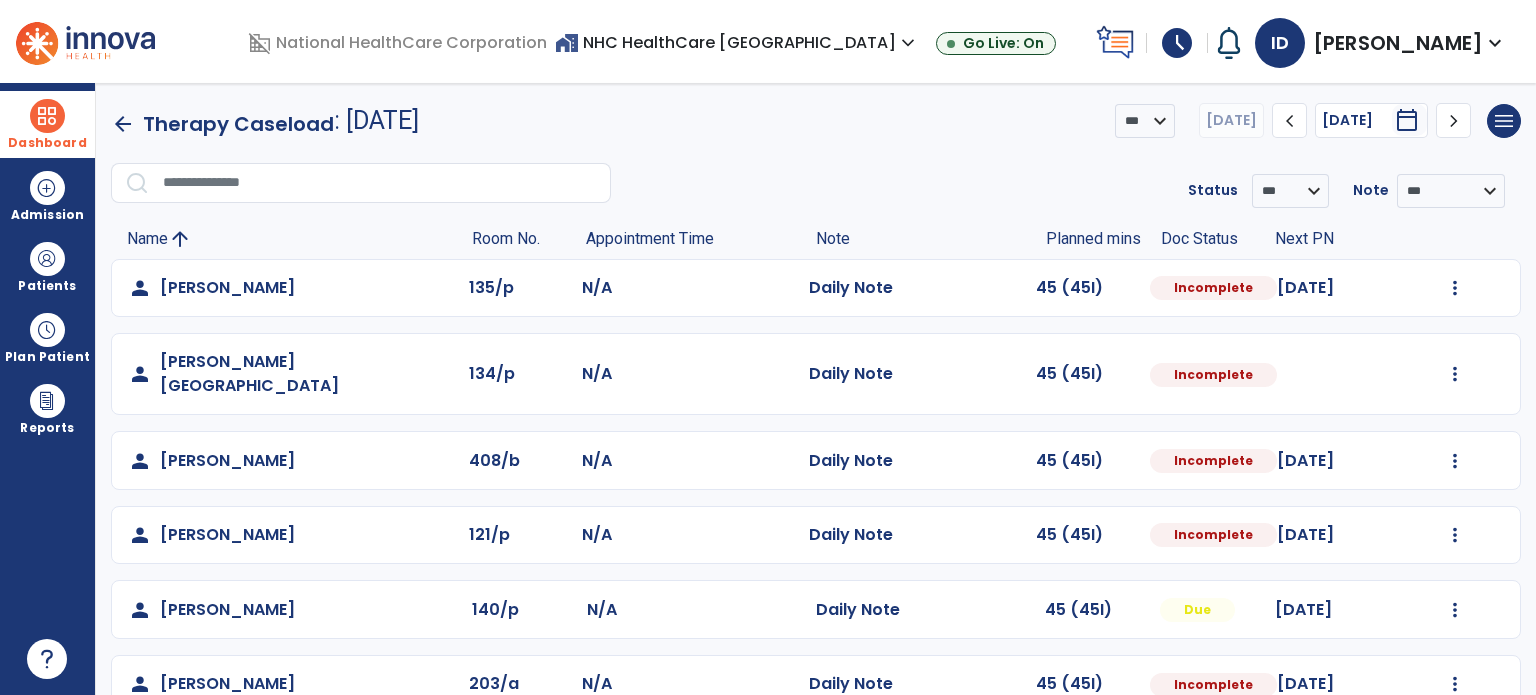 click on "Mark Visit As Complete   Reset Note   Open Document   G + C Mins" 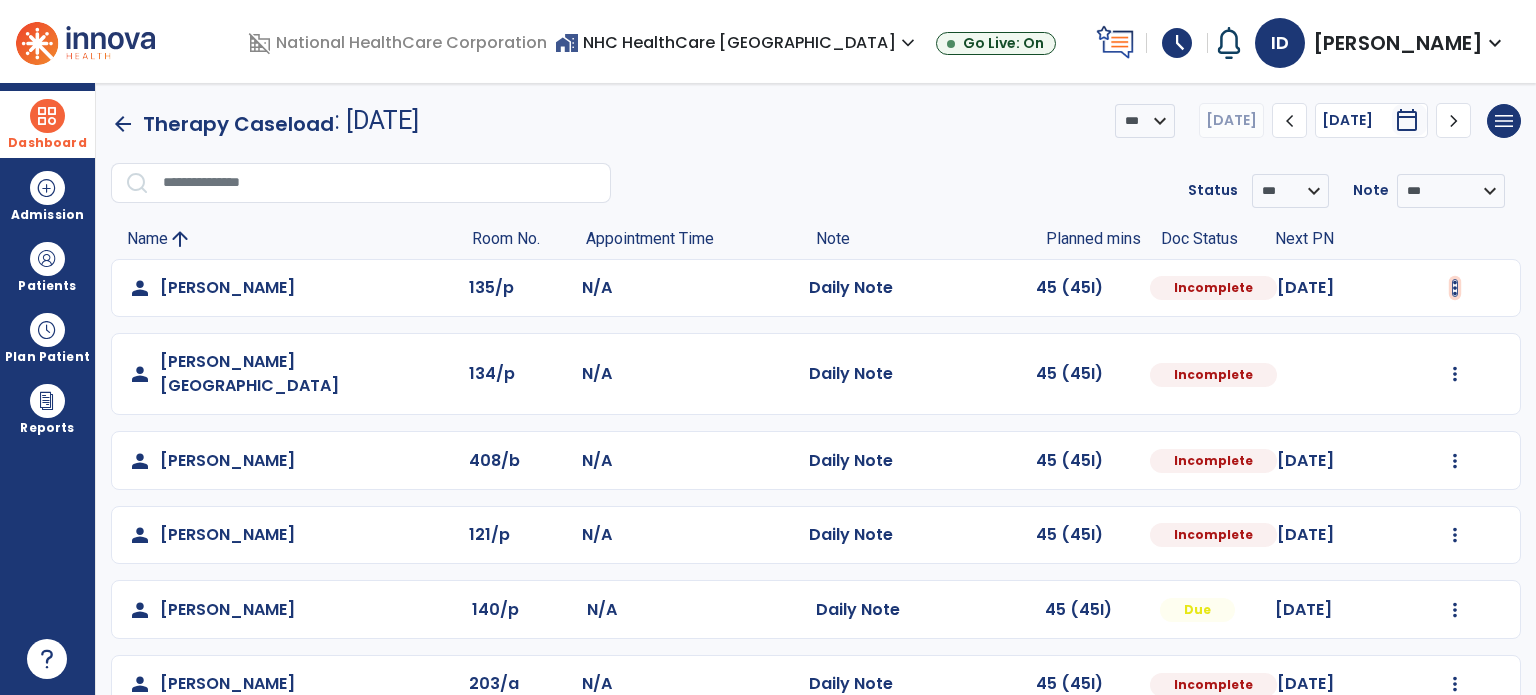 click at bounding box center (1455, 288) 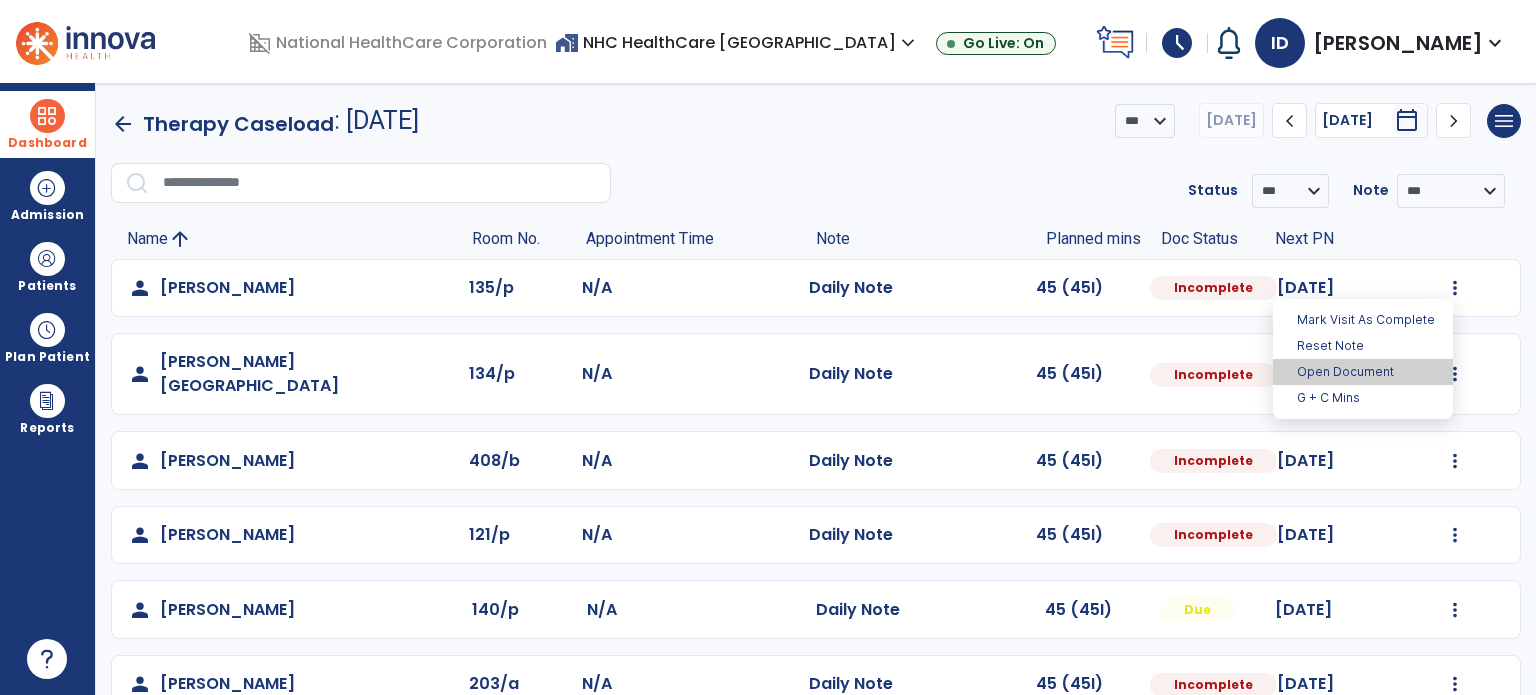 click on "Open Document" at bounding box center [1363, 372] 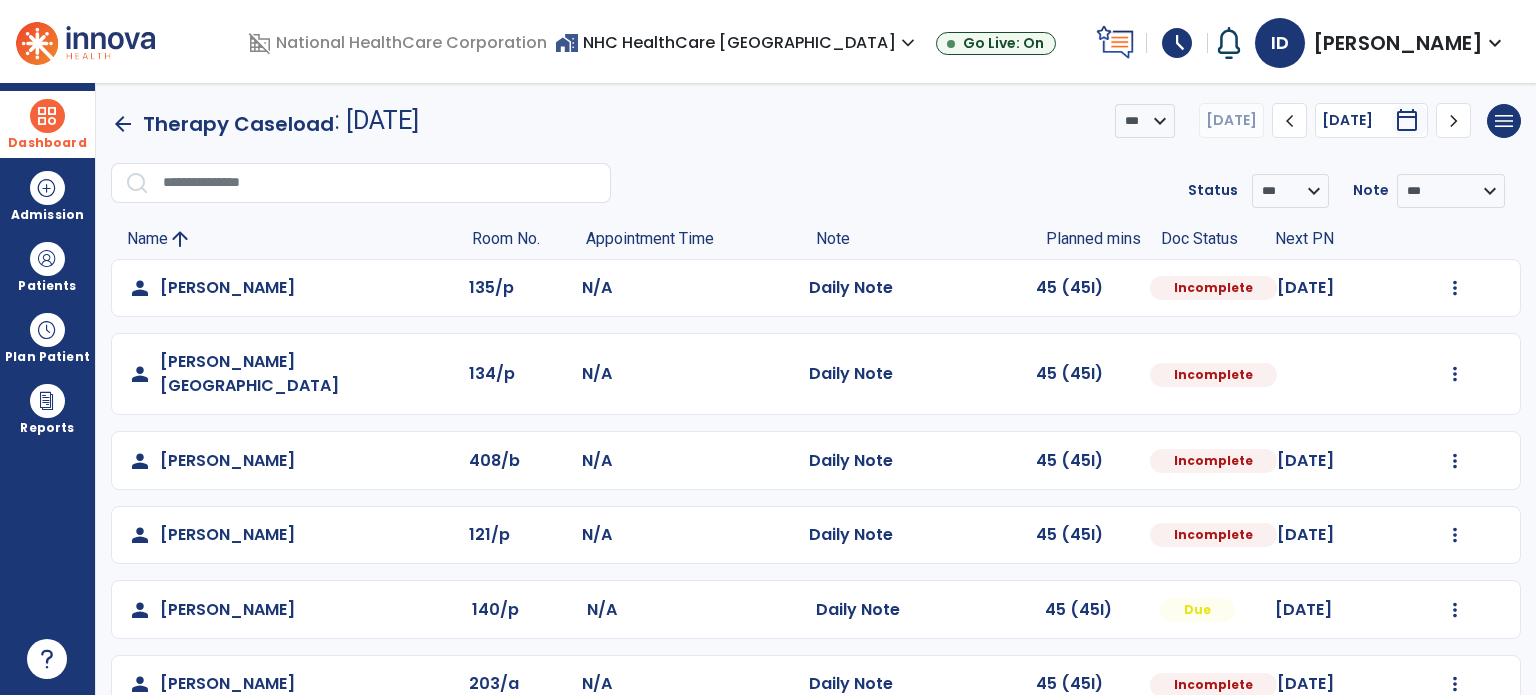 select on "*" 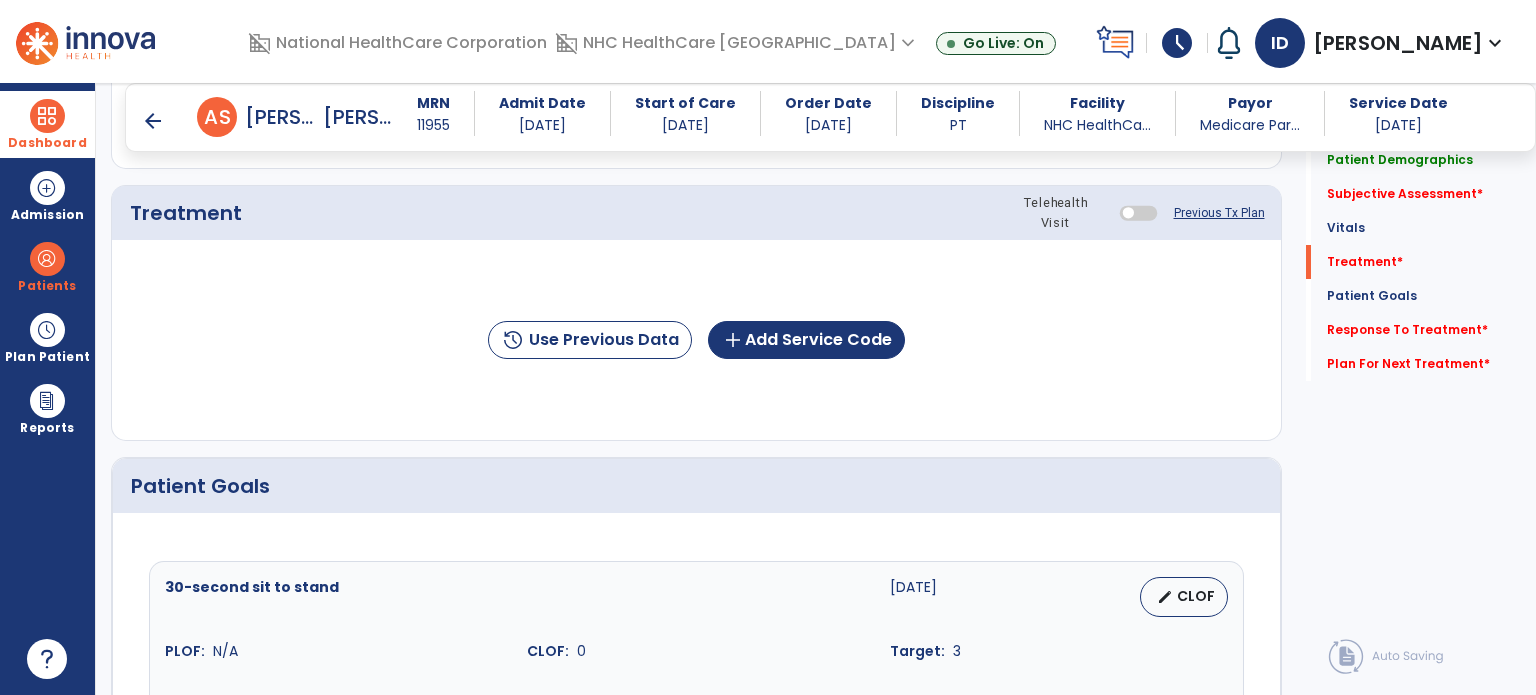 scroll, scrollTop: 1068, scrollLeft: 0, axis: vertical 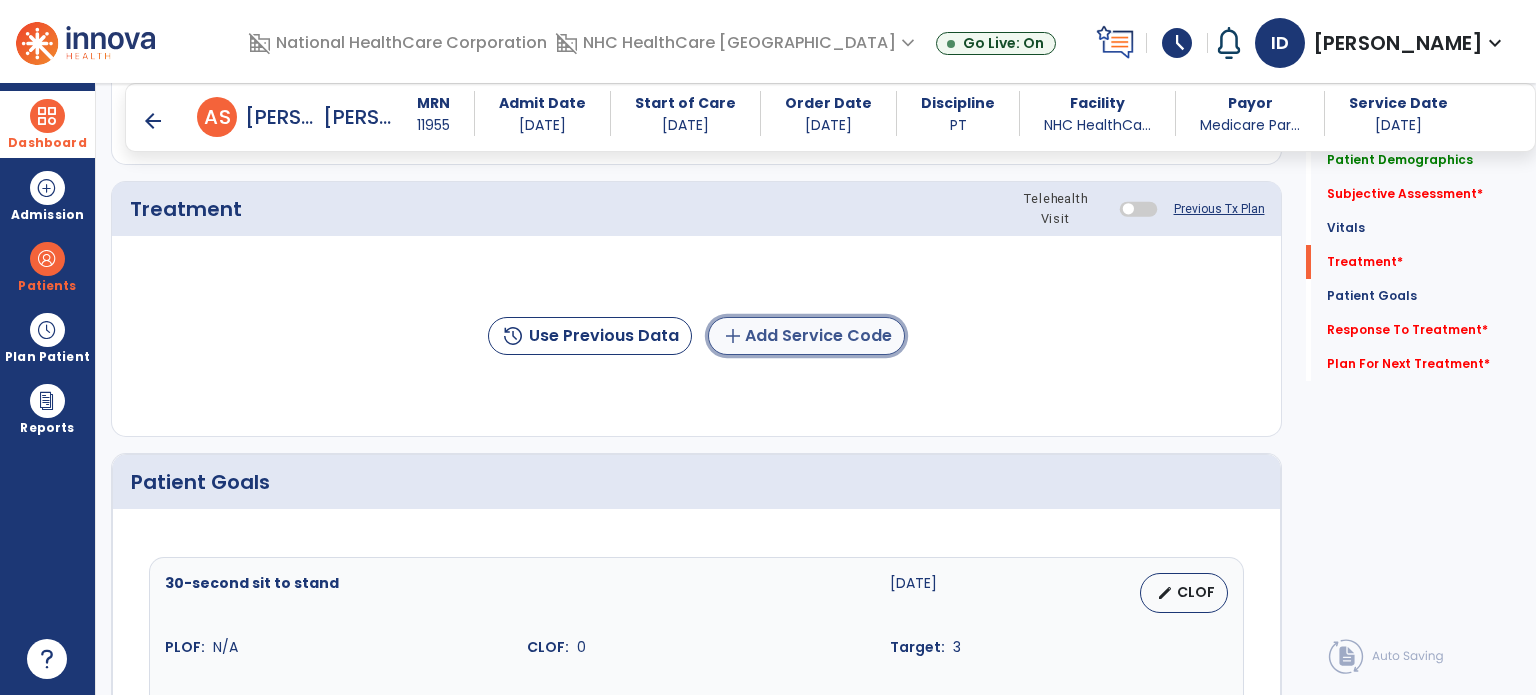 click on "add  Add Service Code" 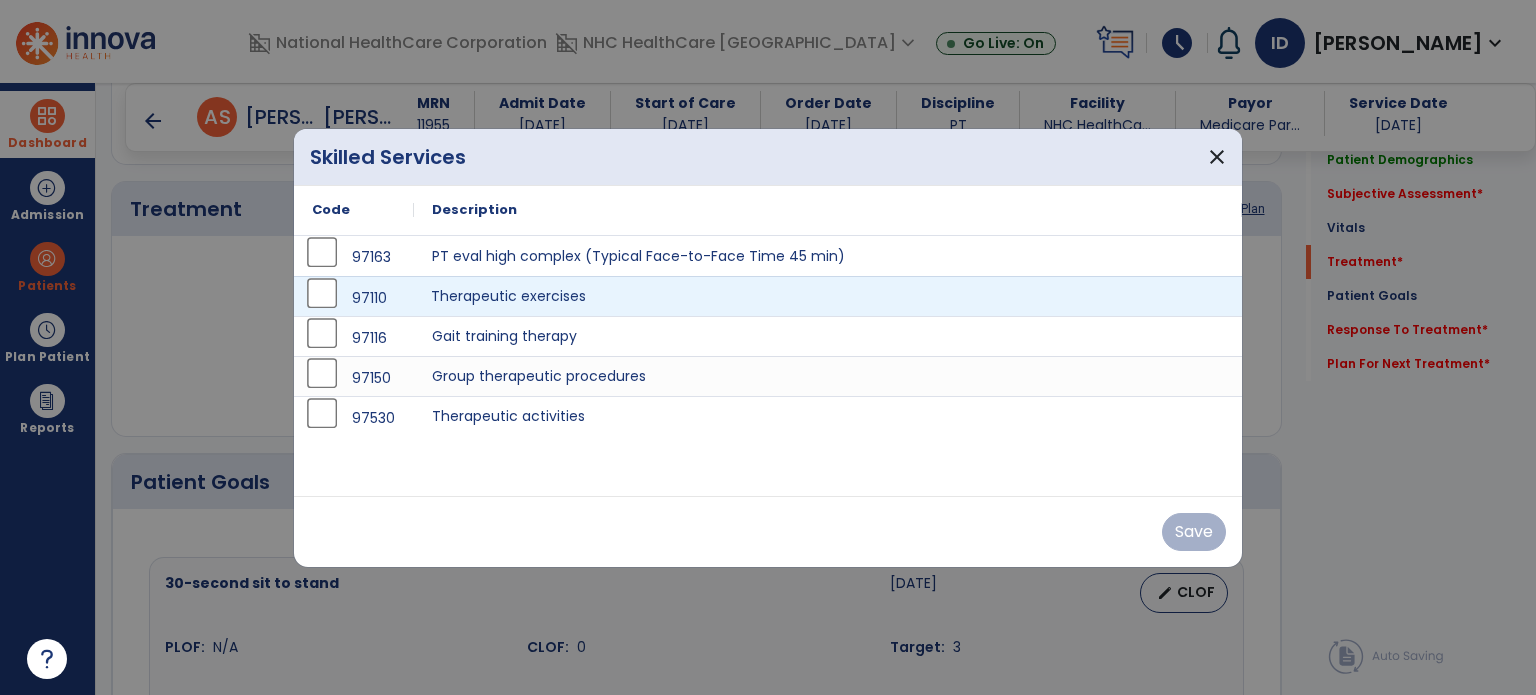 click on "Therapeutic exercises" at bounding box center (828, 296) 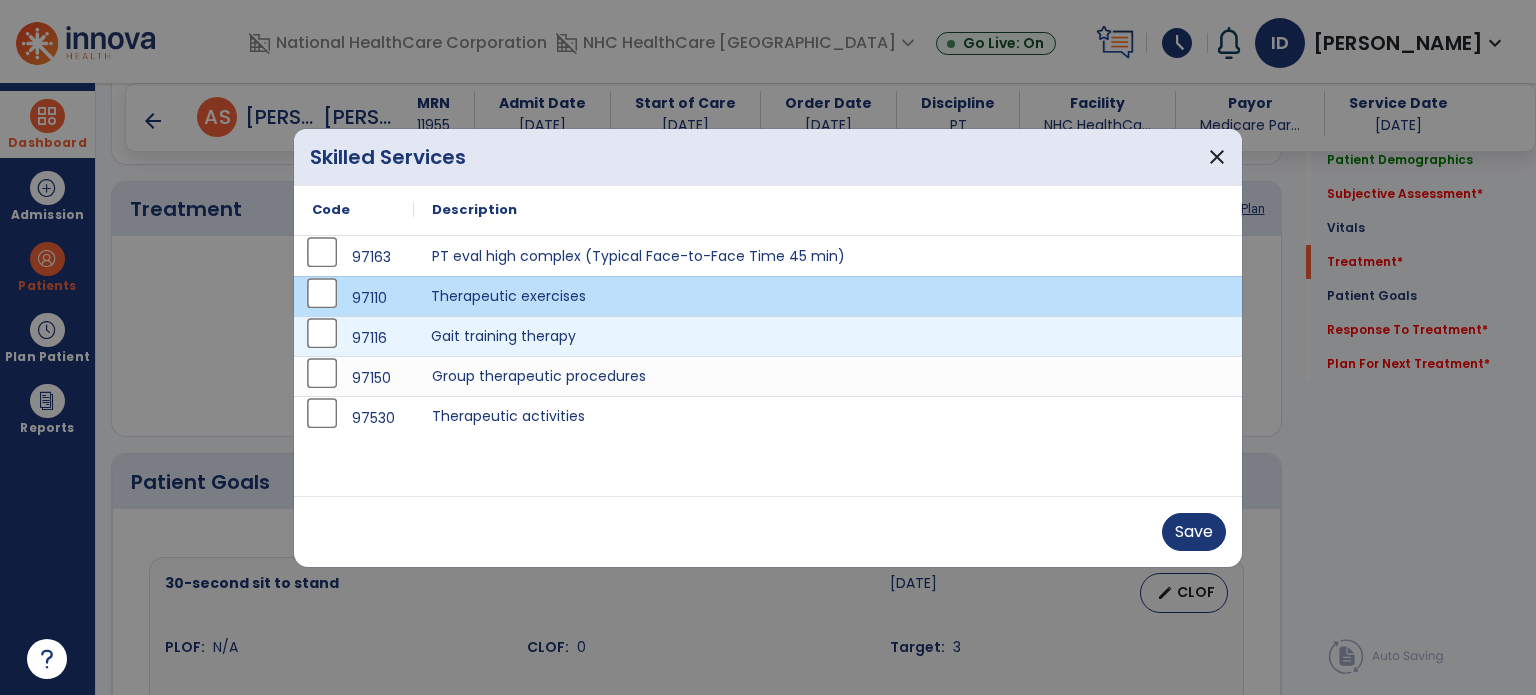 click on "Gait training therapy" at bounding box center [828, 336] 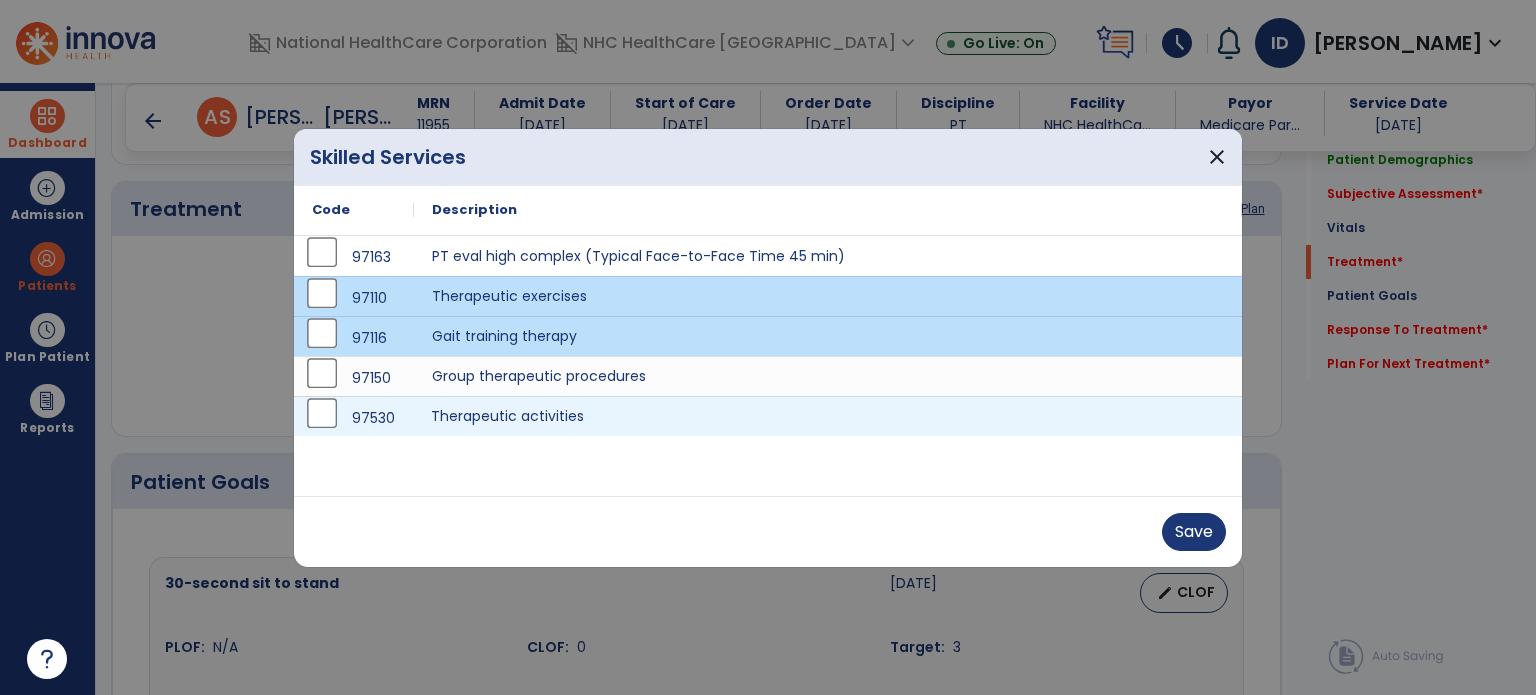 click on "Therapeutic activities" at bounding box center (828, 416) 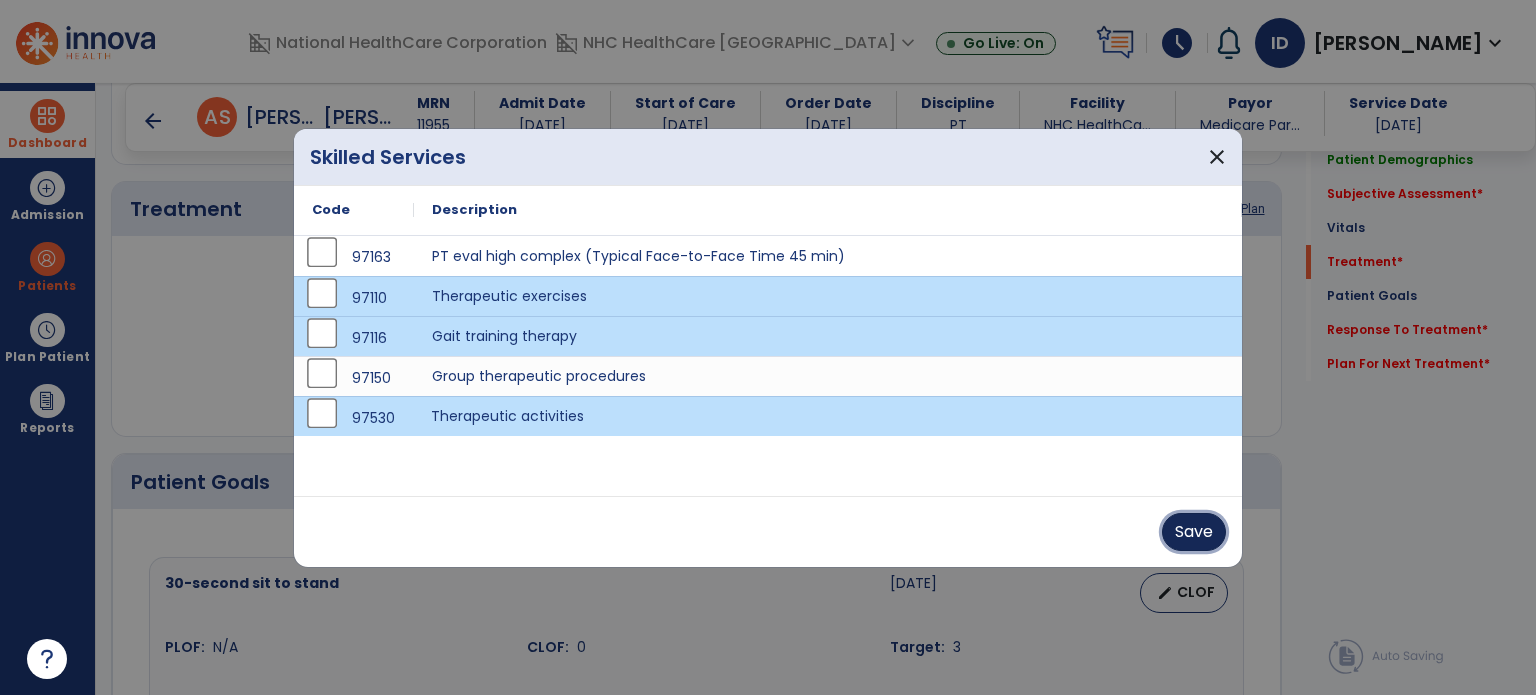 click on "Save" at bounding box center (1194, 532) 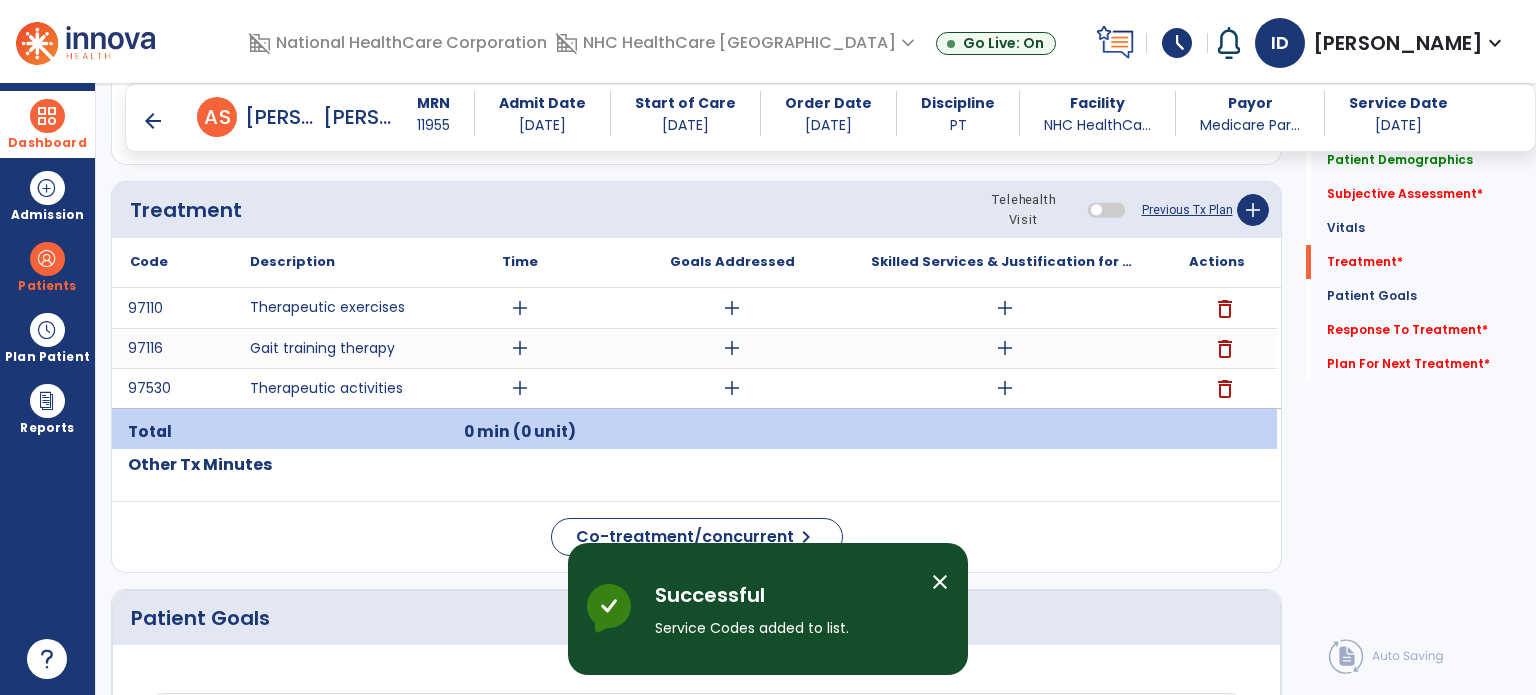 click on "Dashboard" at bounding box center (47, 124) 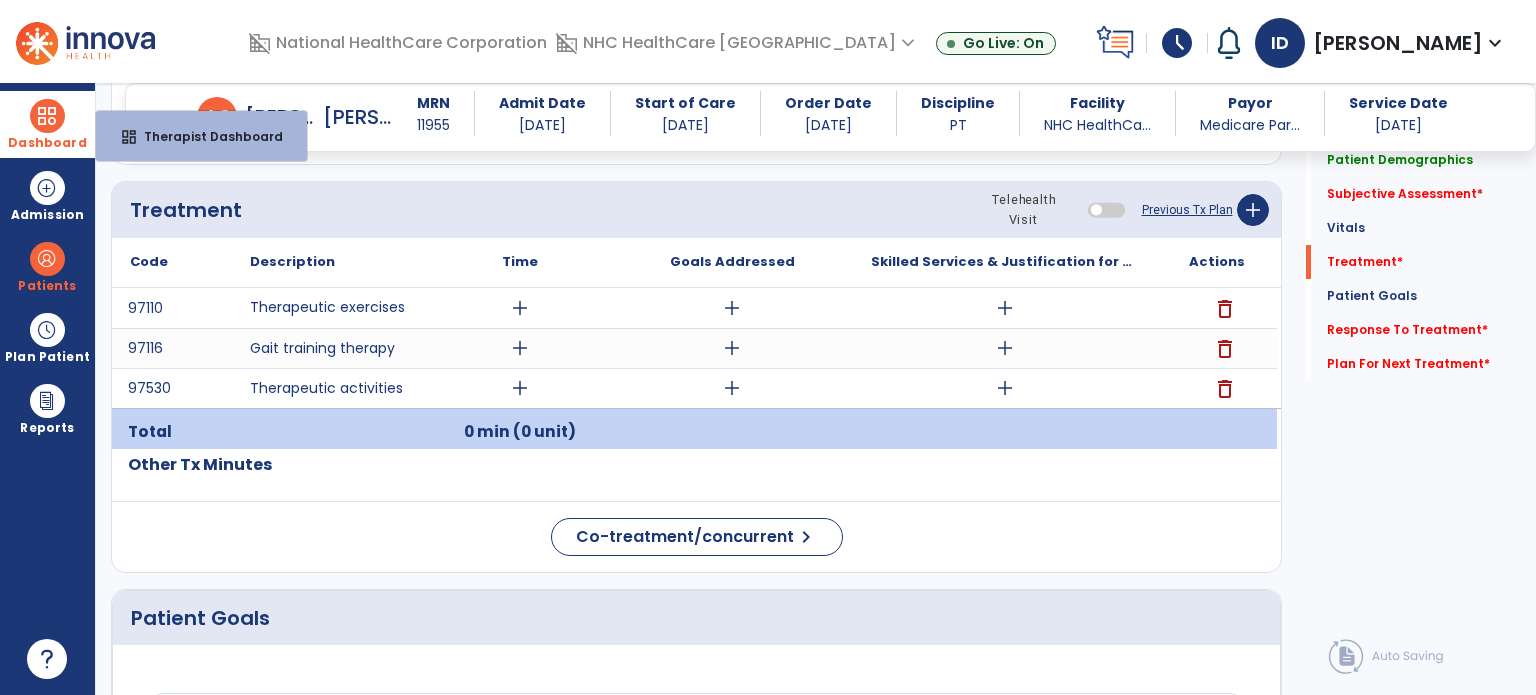click on "Dashboard  dashboard  Therapist Dashboard" at bounding box center [47, 124] 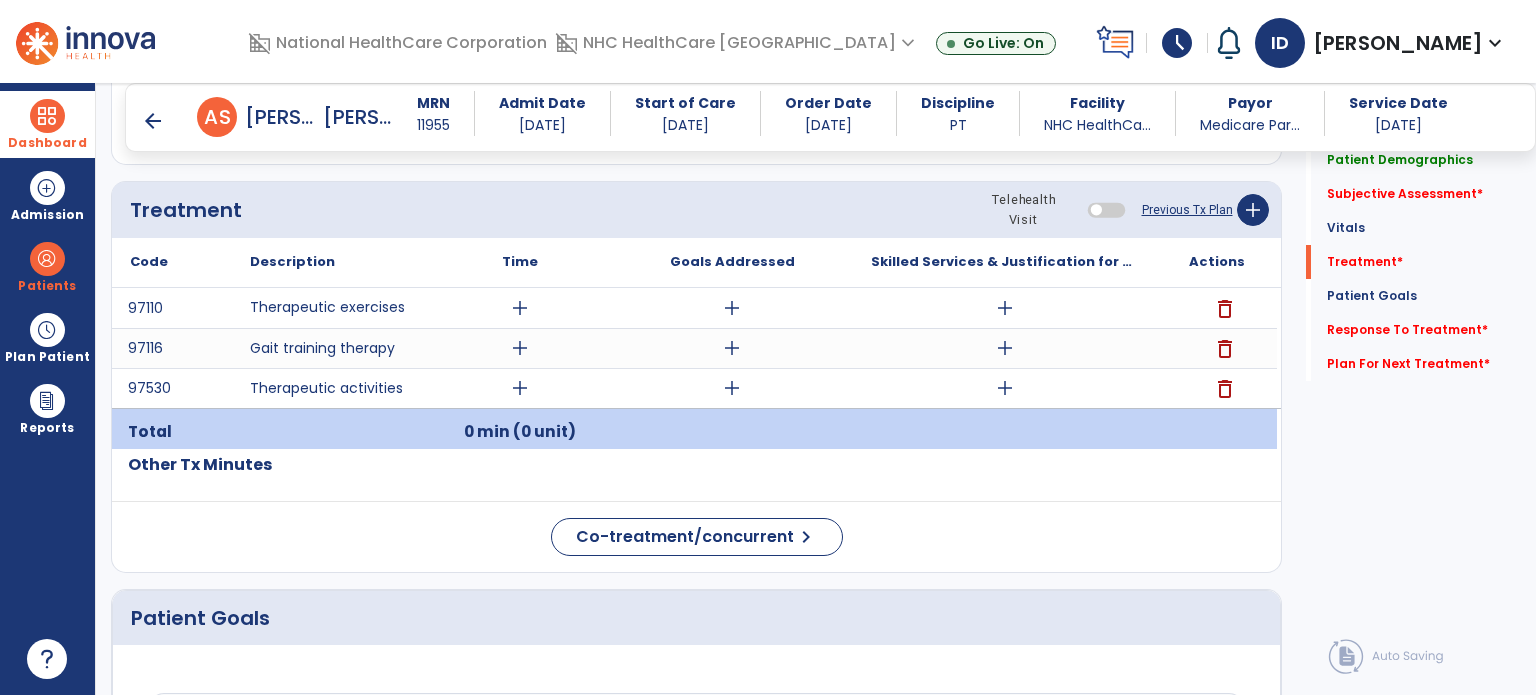 click at bounding box center [47, 116] 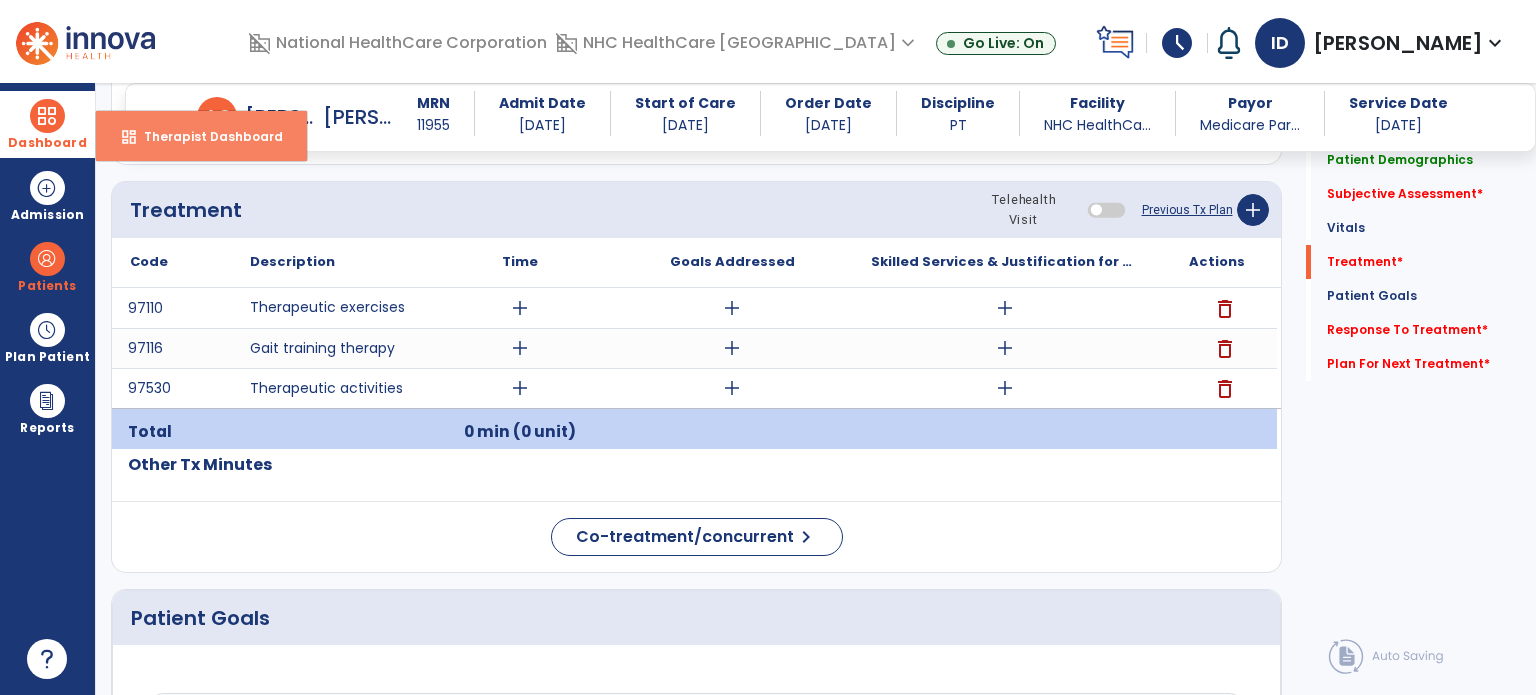 click on "dashboard  Therapist Dashboard" at bounding box center (201, 136) 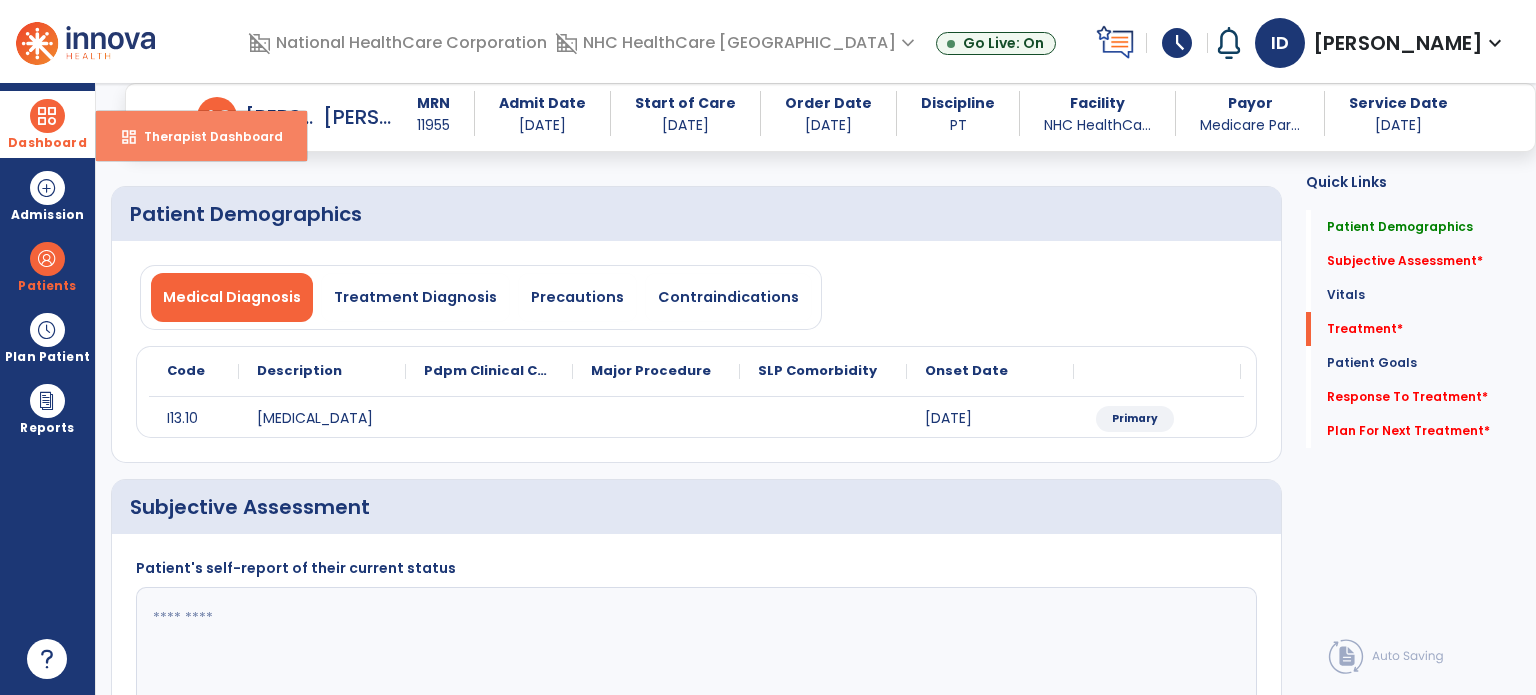 select on "****" 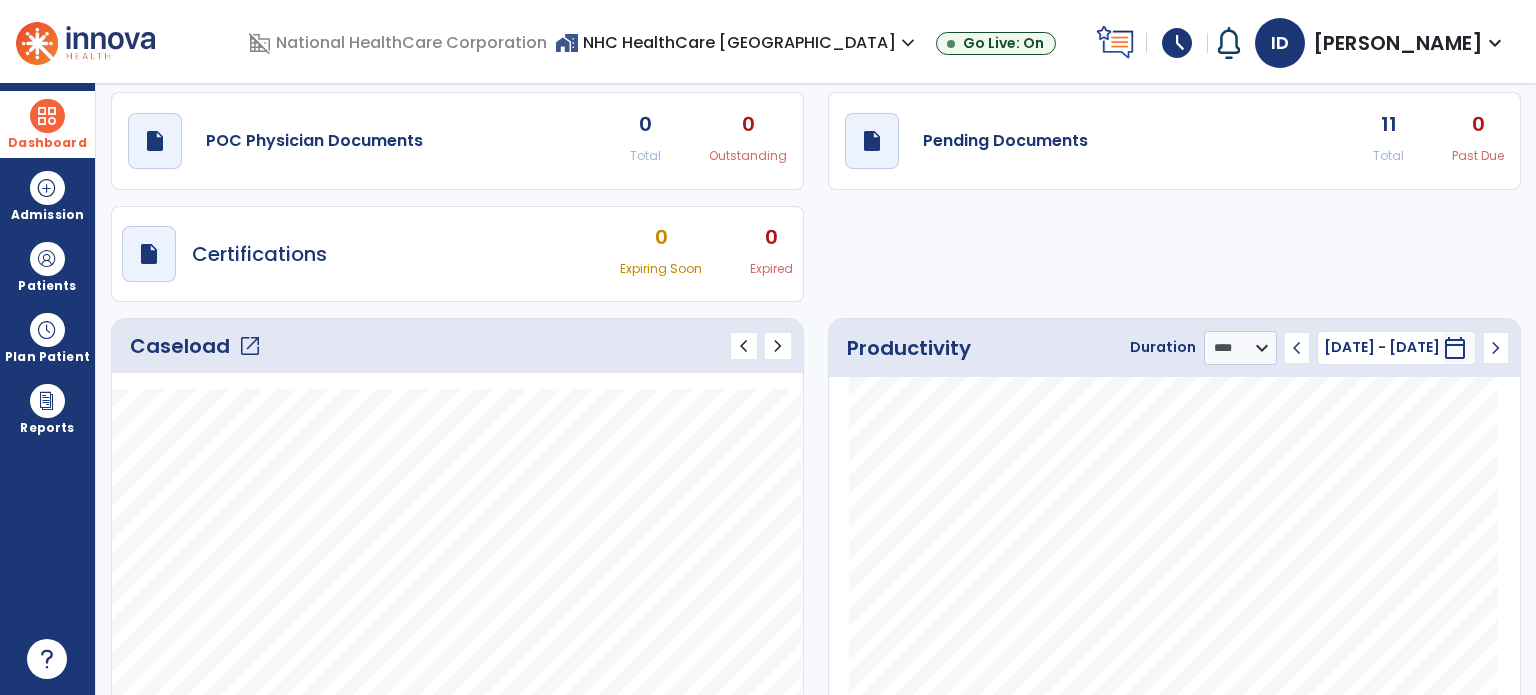 click on "open_in_new" 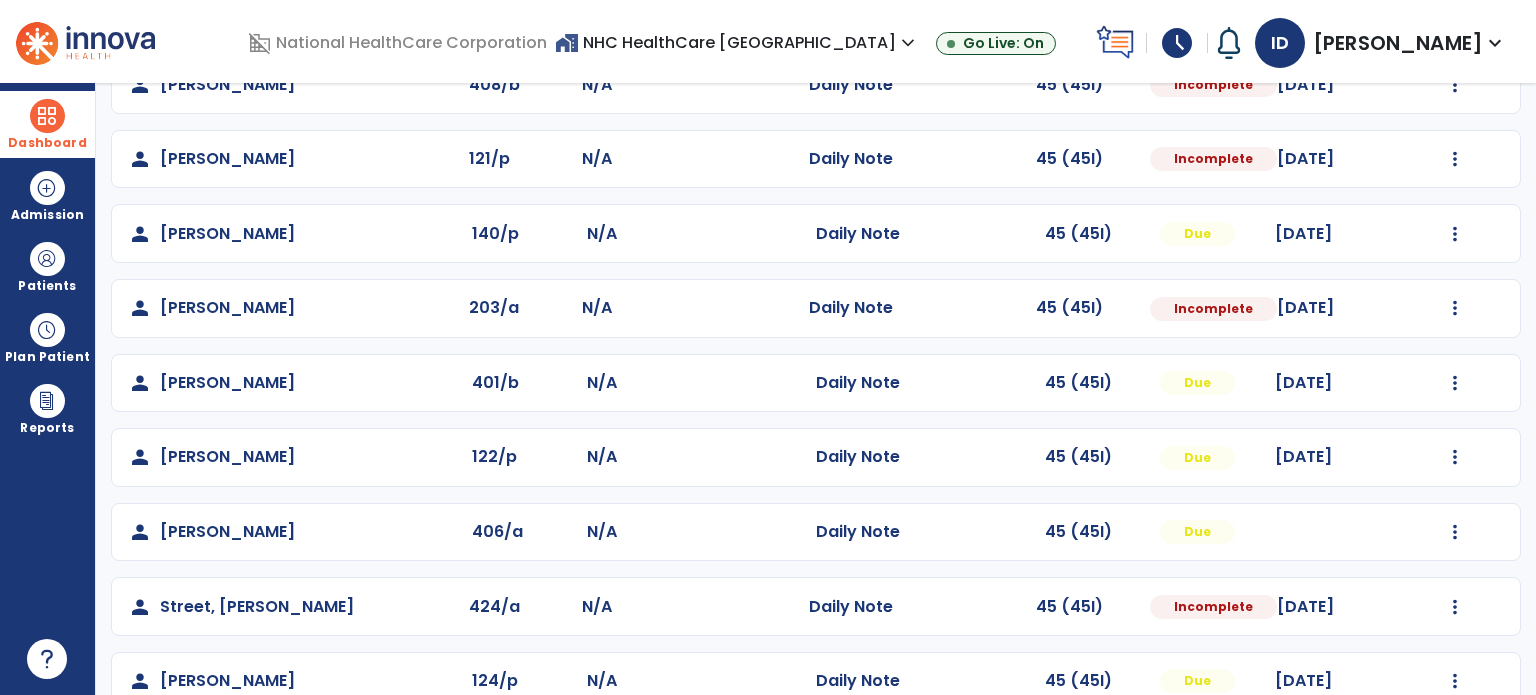 scroll, scrollTop: 393, scrollLeft: 0, axis: vertical 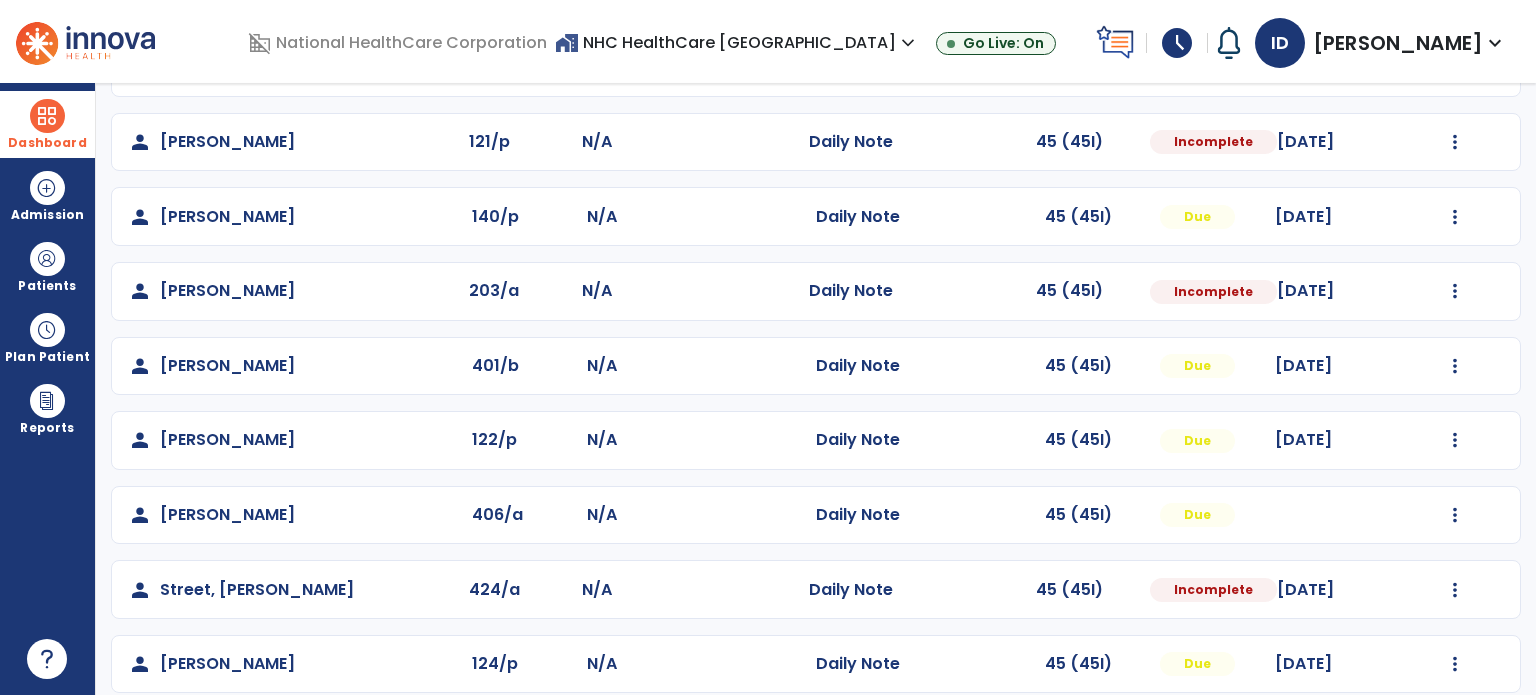 type on "*****" 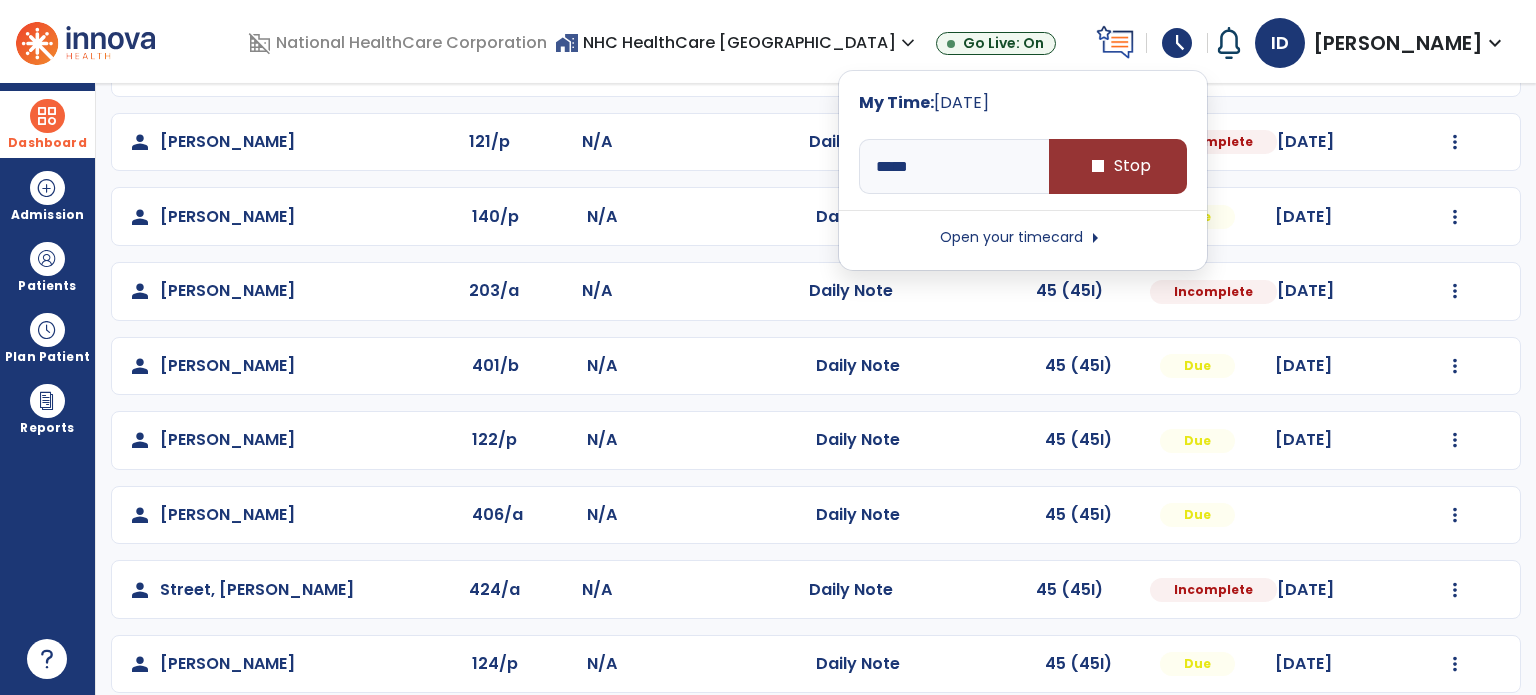 click on "stop" at bounding box center (1098, 166) 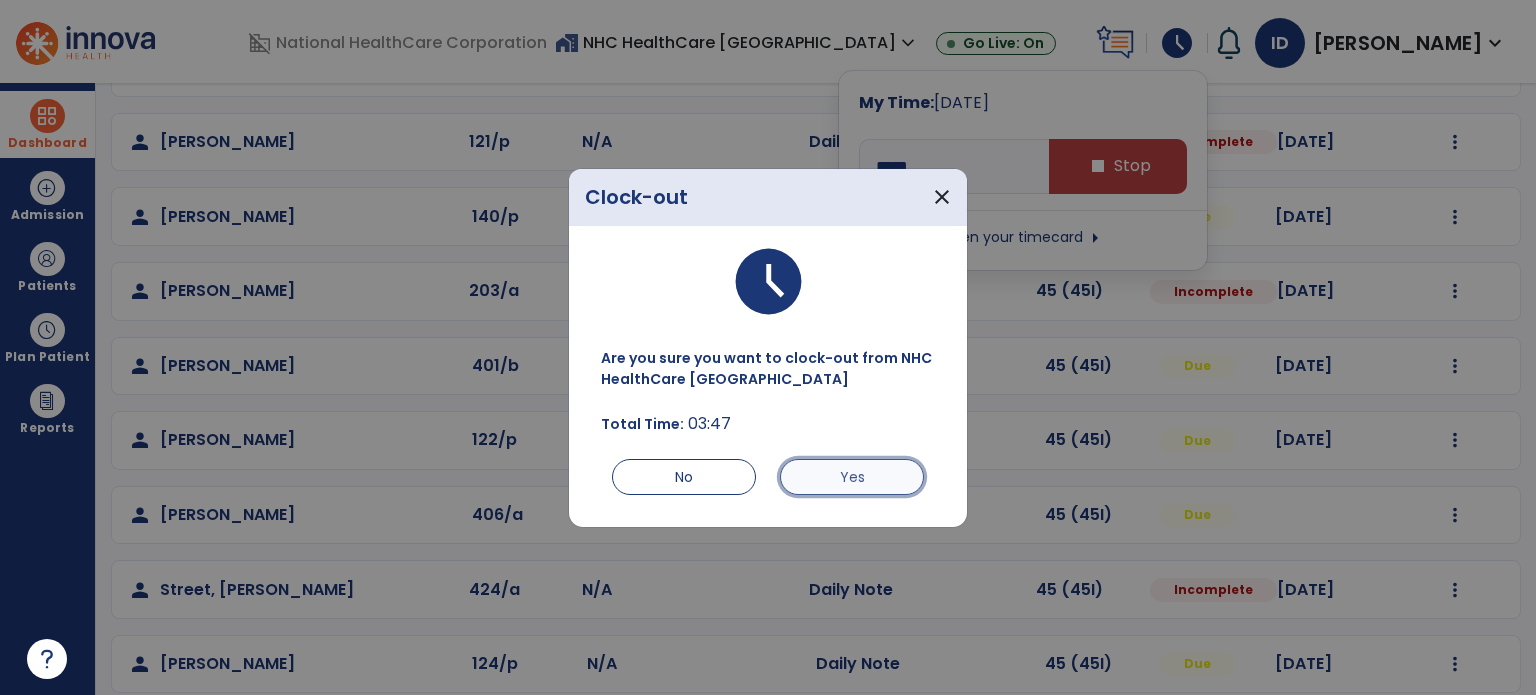 click on "Yes" at bounding box center [852, 477] 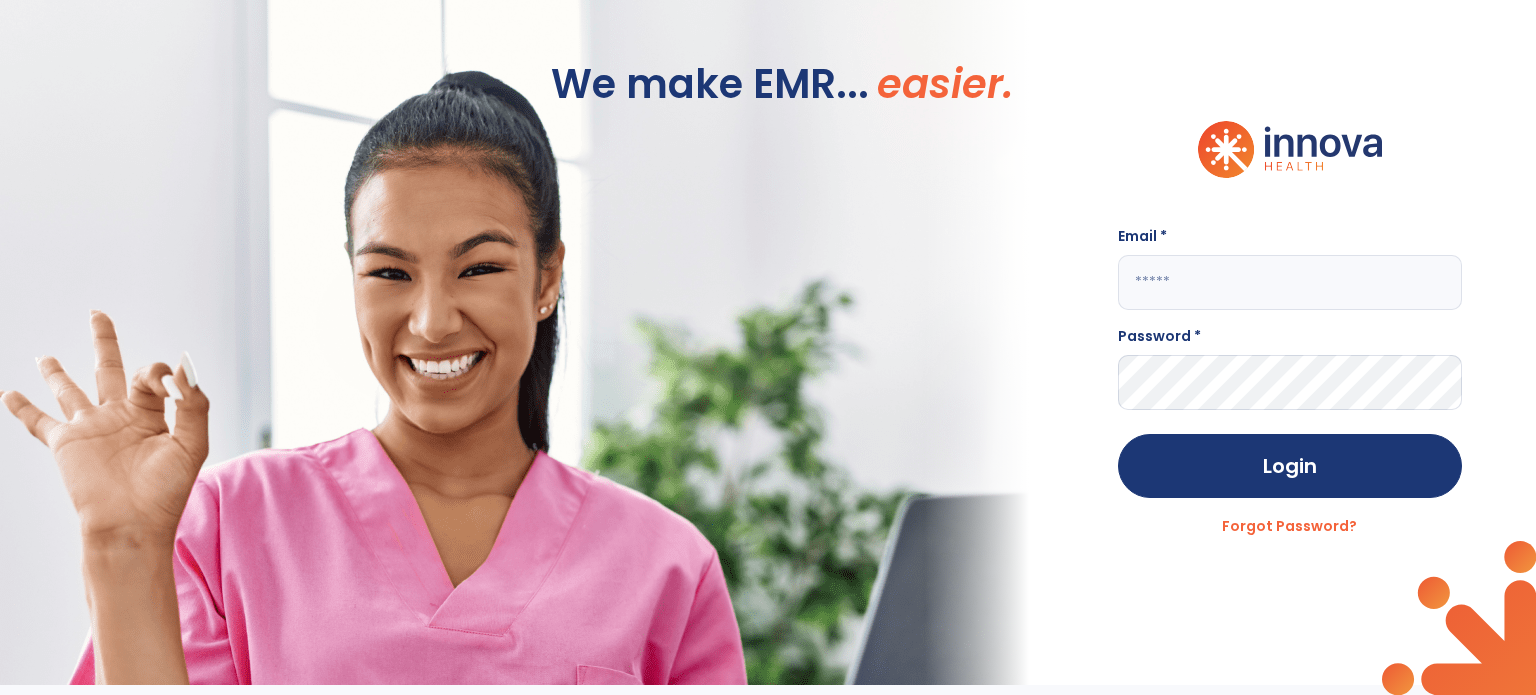 scroll, scrollTop: 0, scrollLeft: 0, axis: both 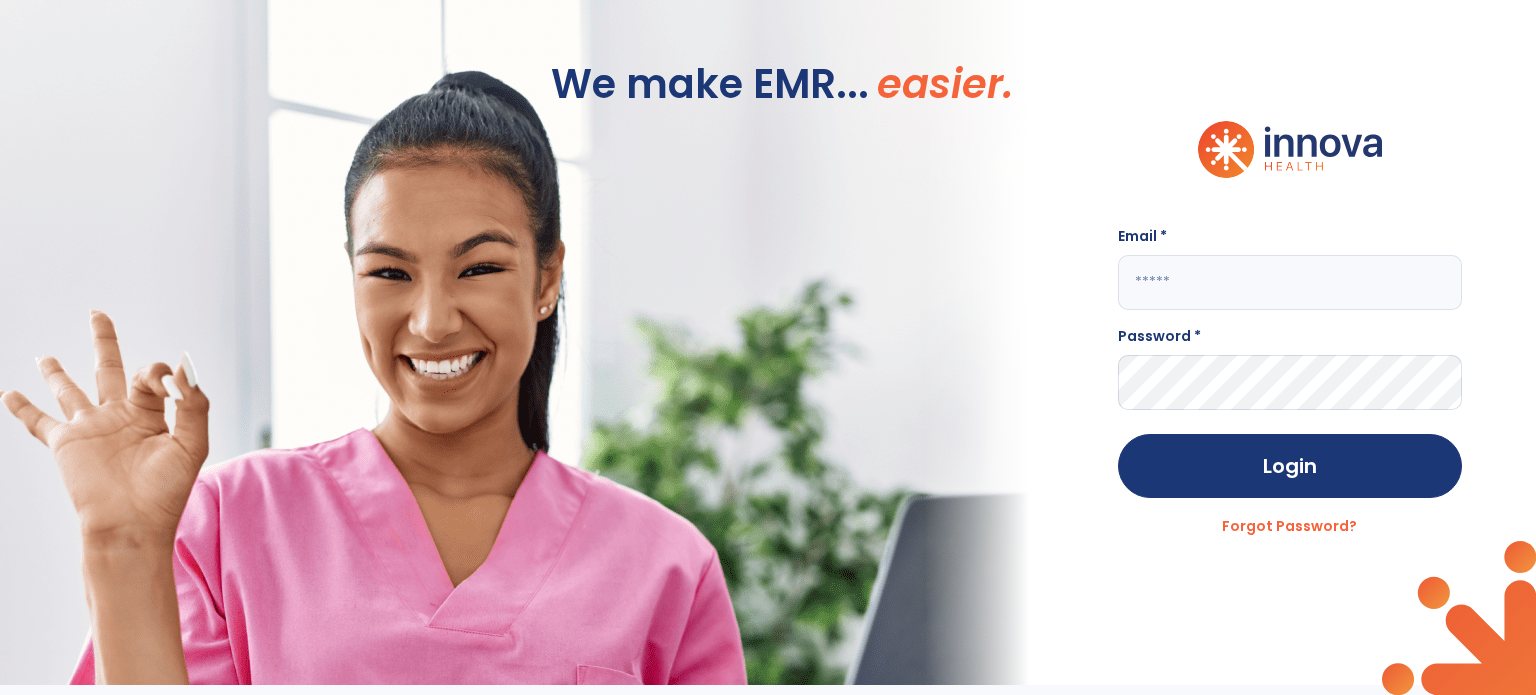 type on "**********" 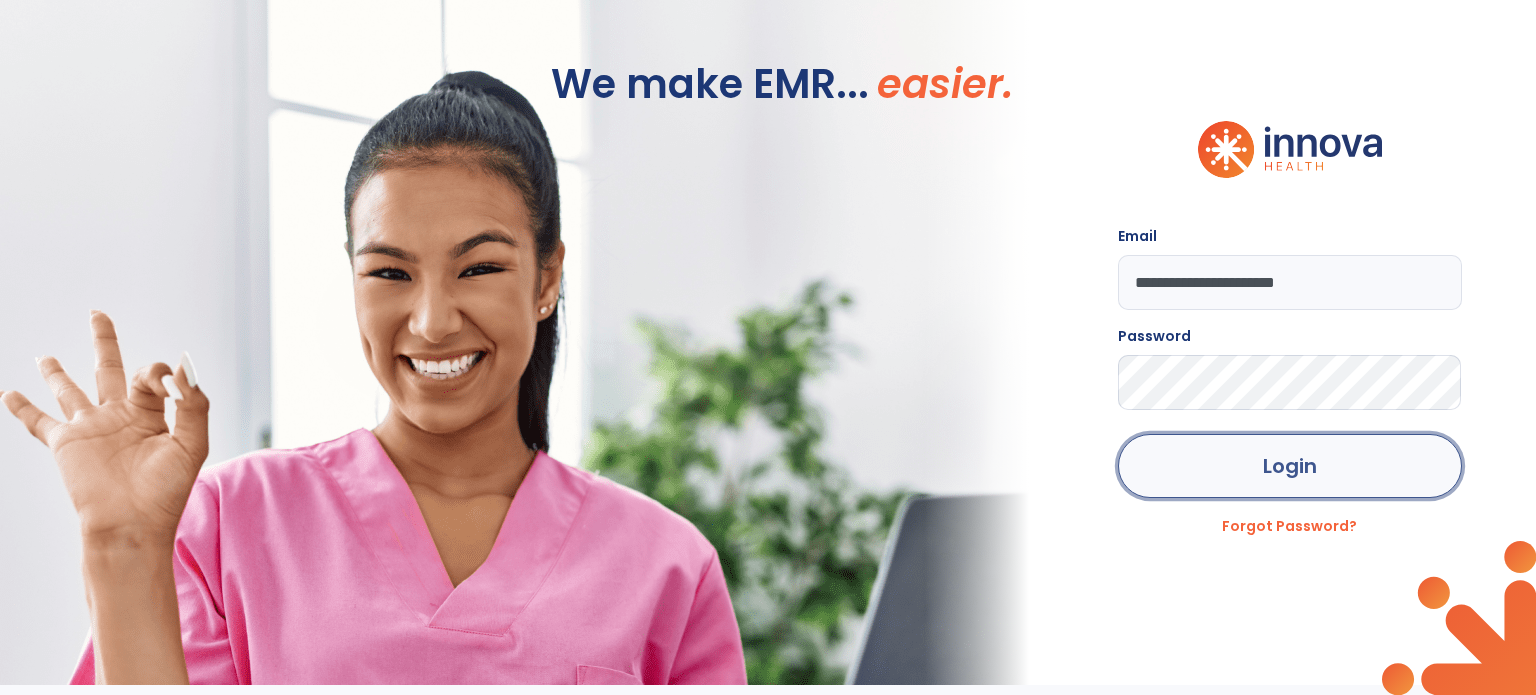 click on "Login" 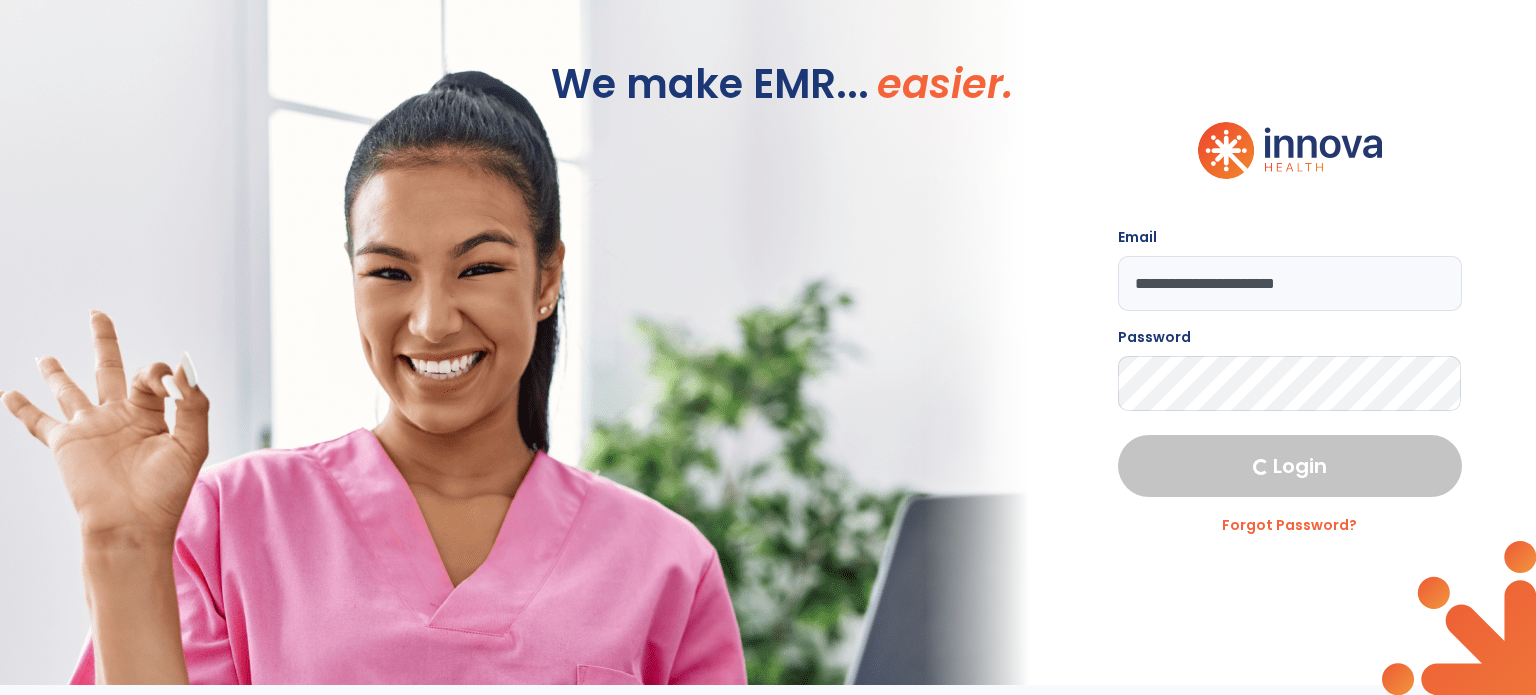 select on "****" 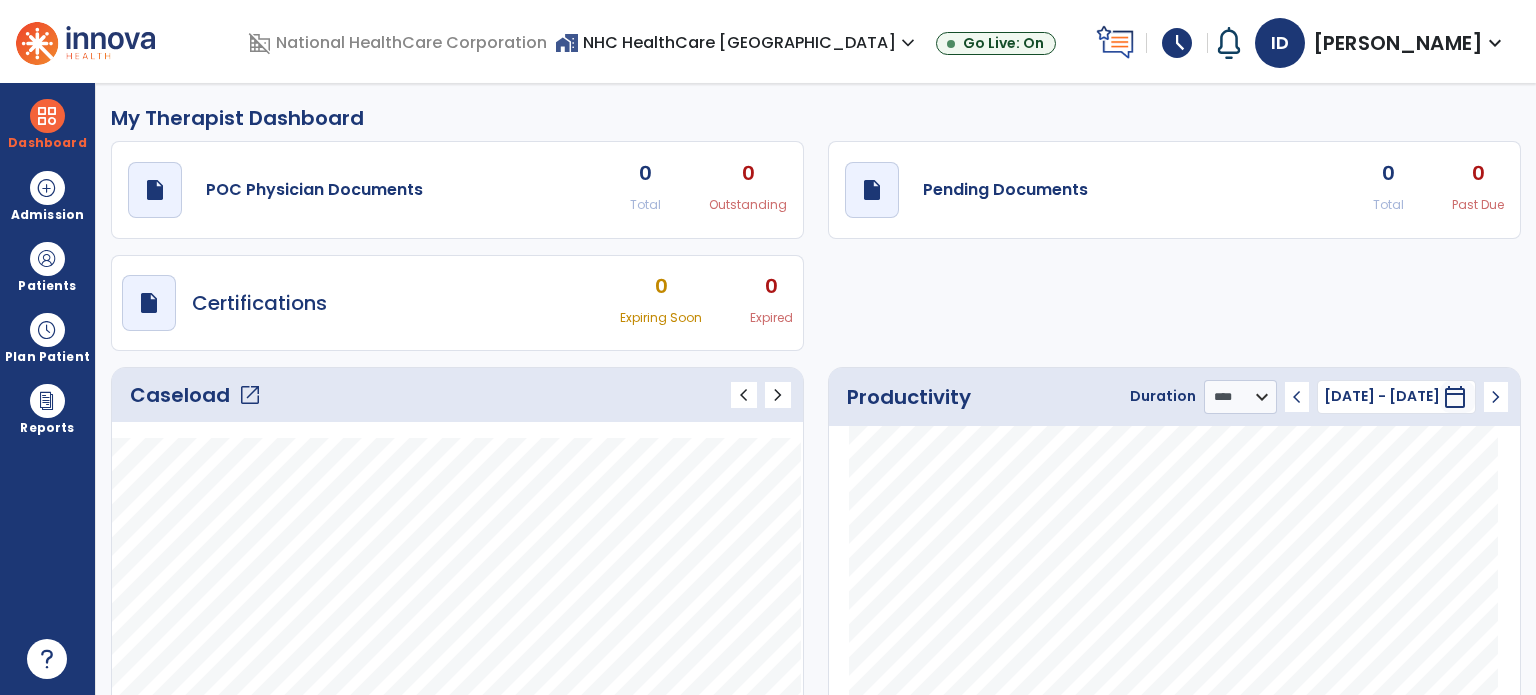 click on "Caseload   open_in_new" 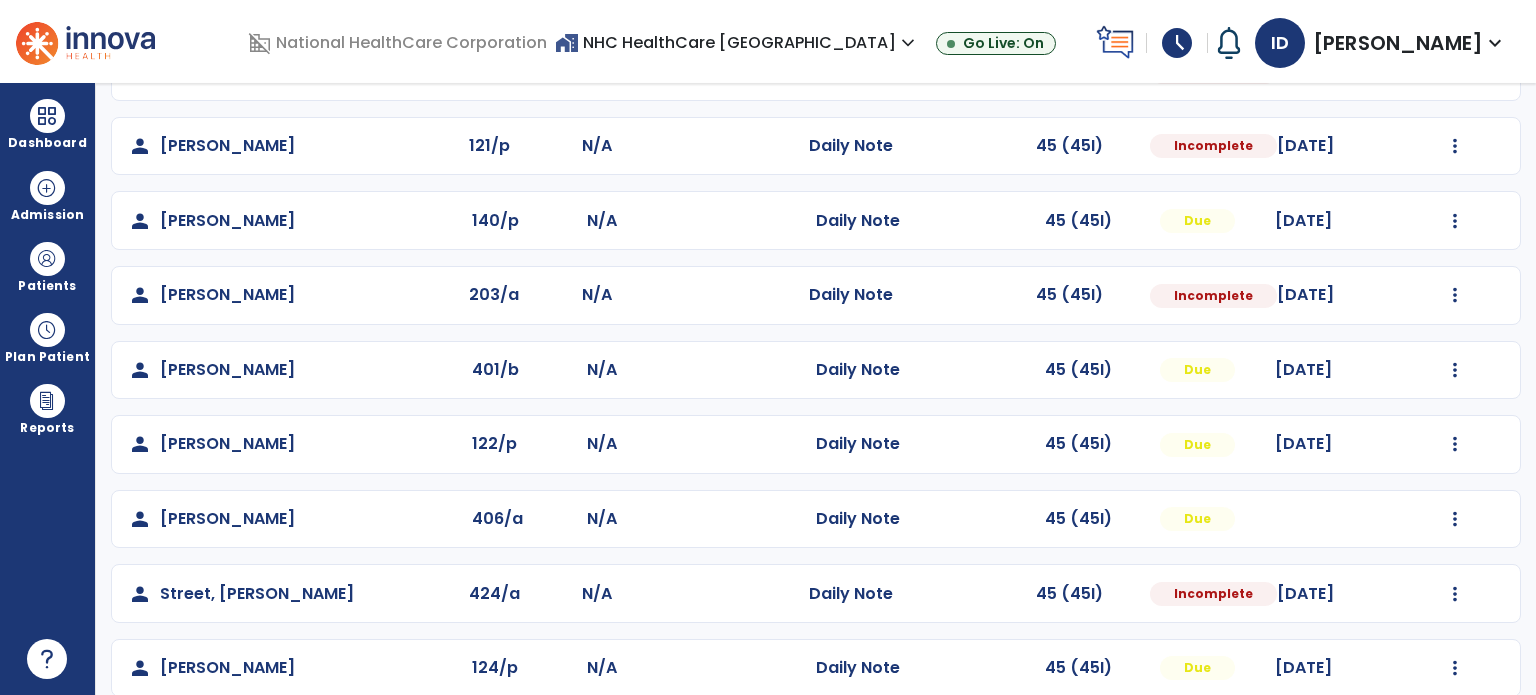 scroll, scrollTop: 393, scrollLeft: 0, axis: vertical 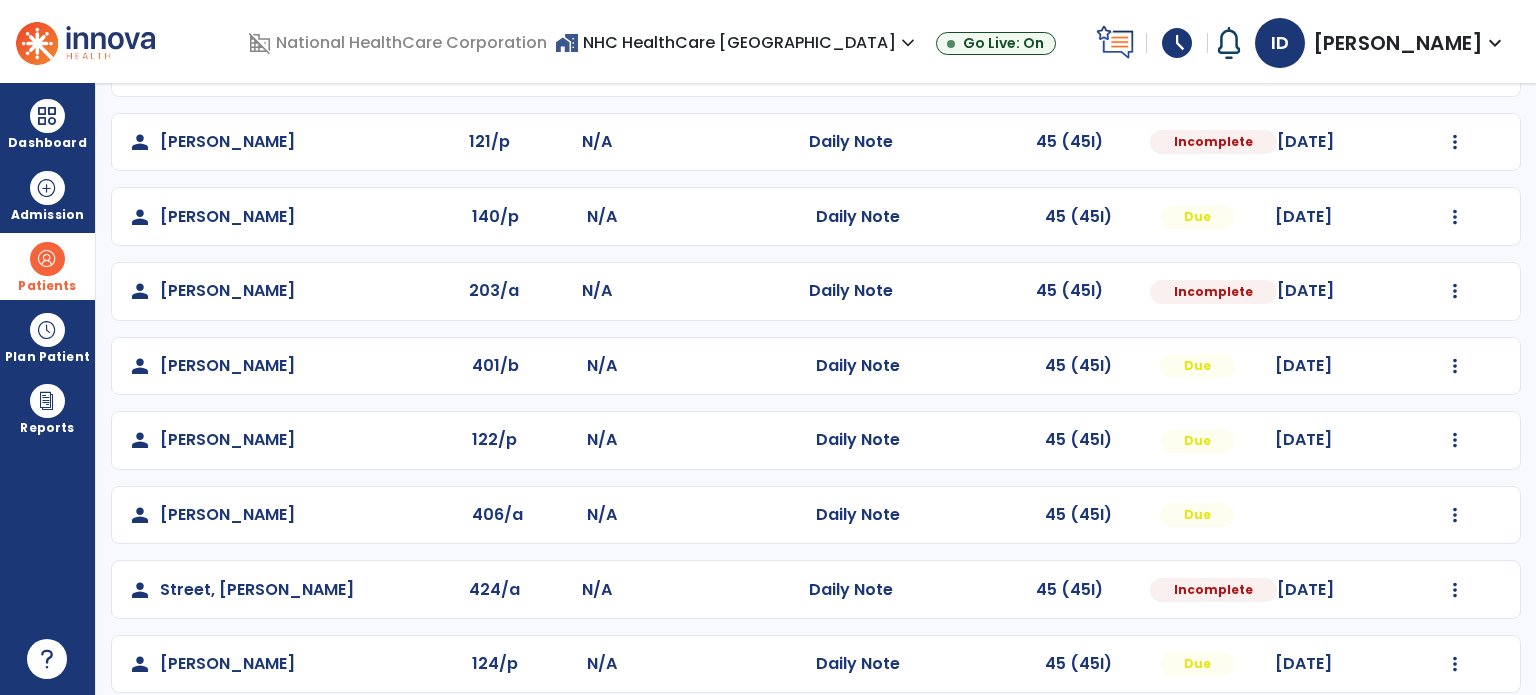 click on "Patients" at bounding box center (47, 266) 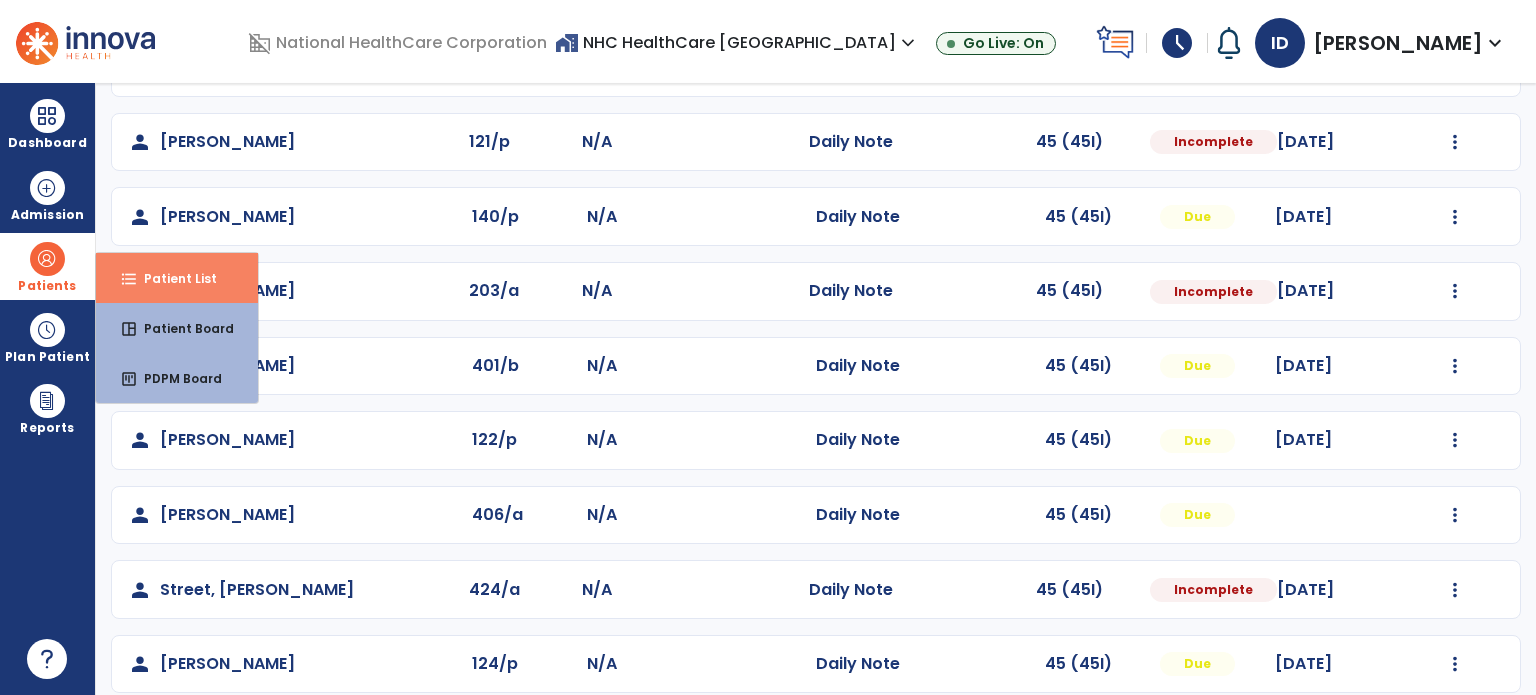 click on "format_list_bulleted  Patient List" at bounding box center (177, 278) 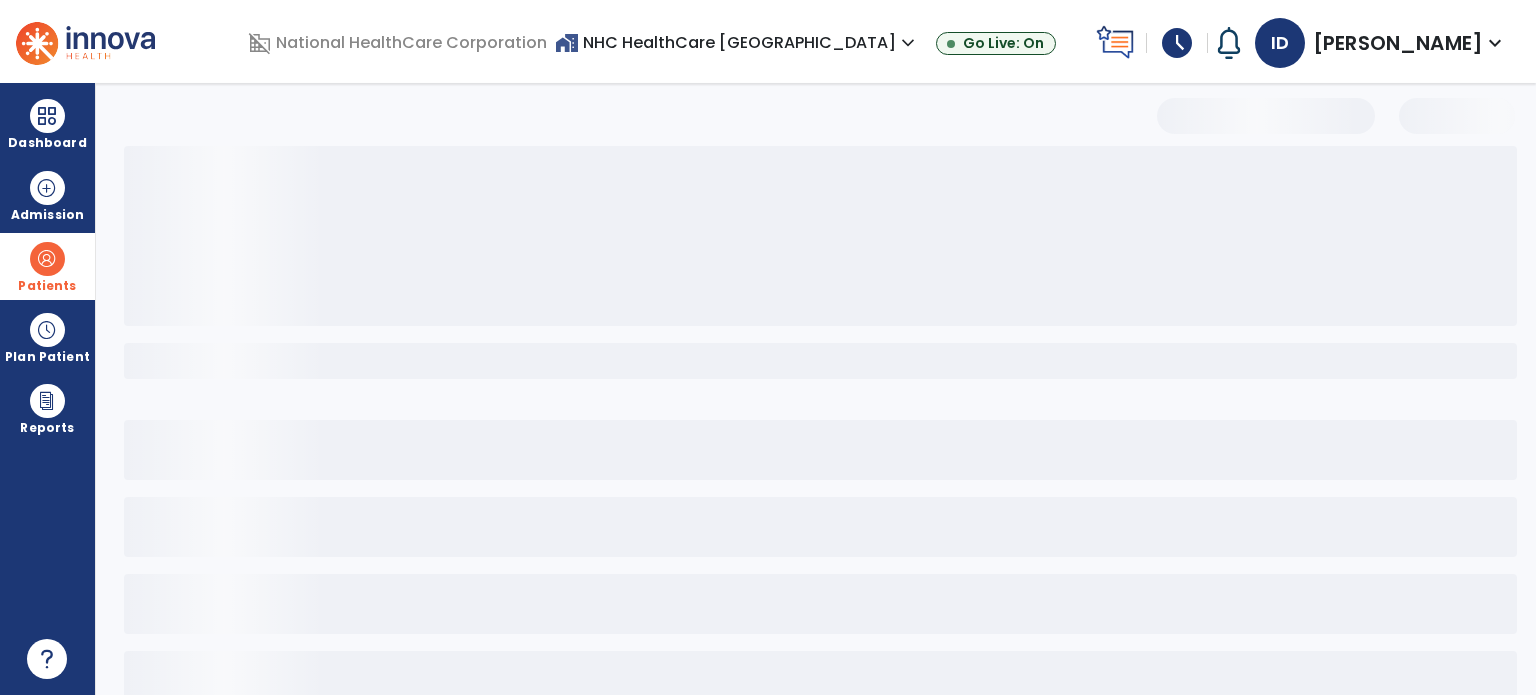 select on "***" 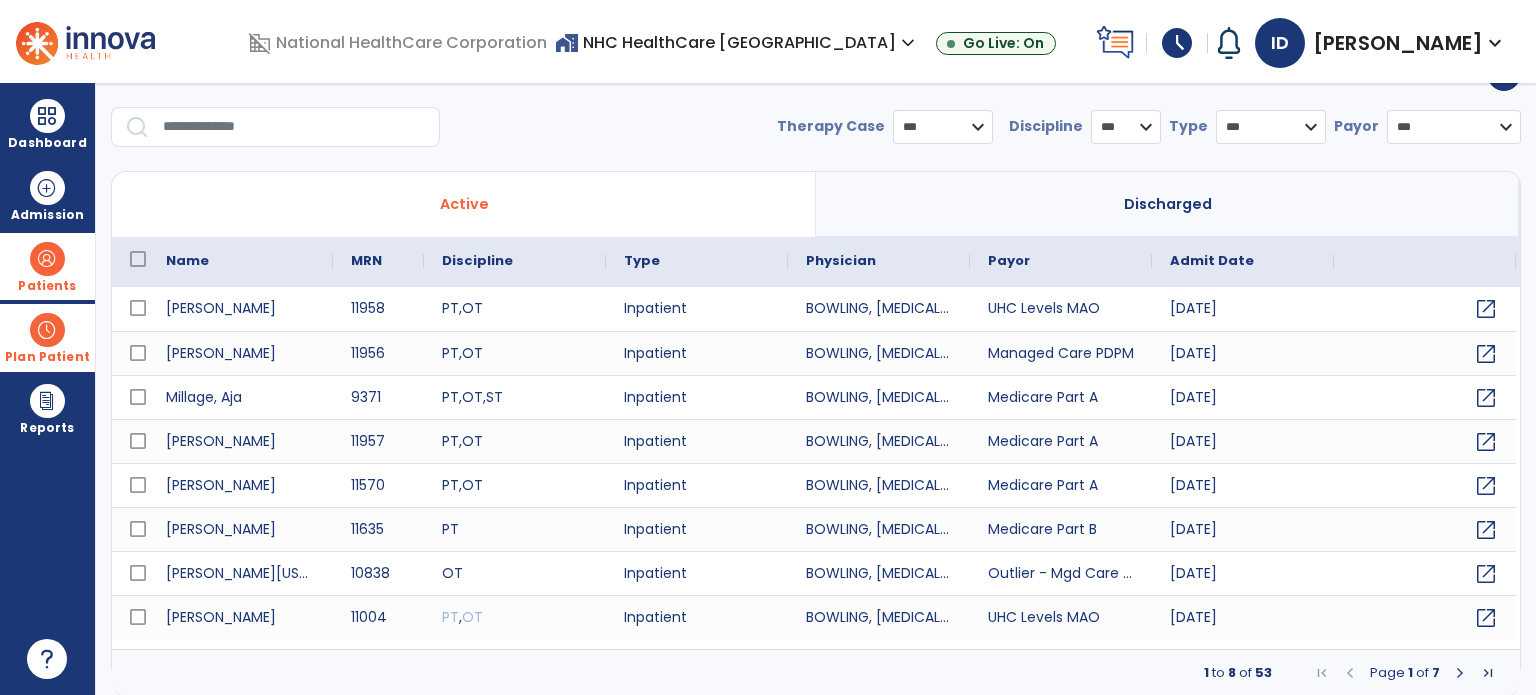 click on "Plan Patient" at bounding box center (47, 266) 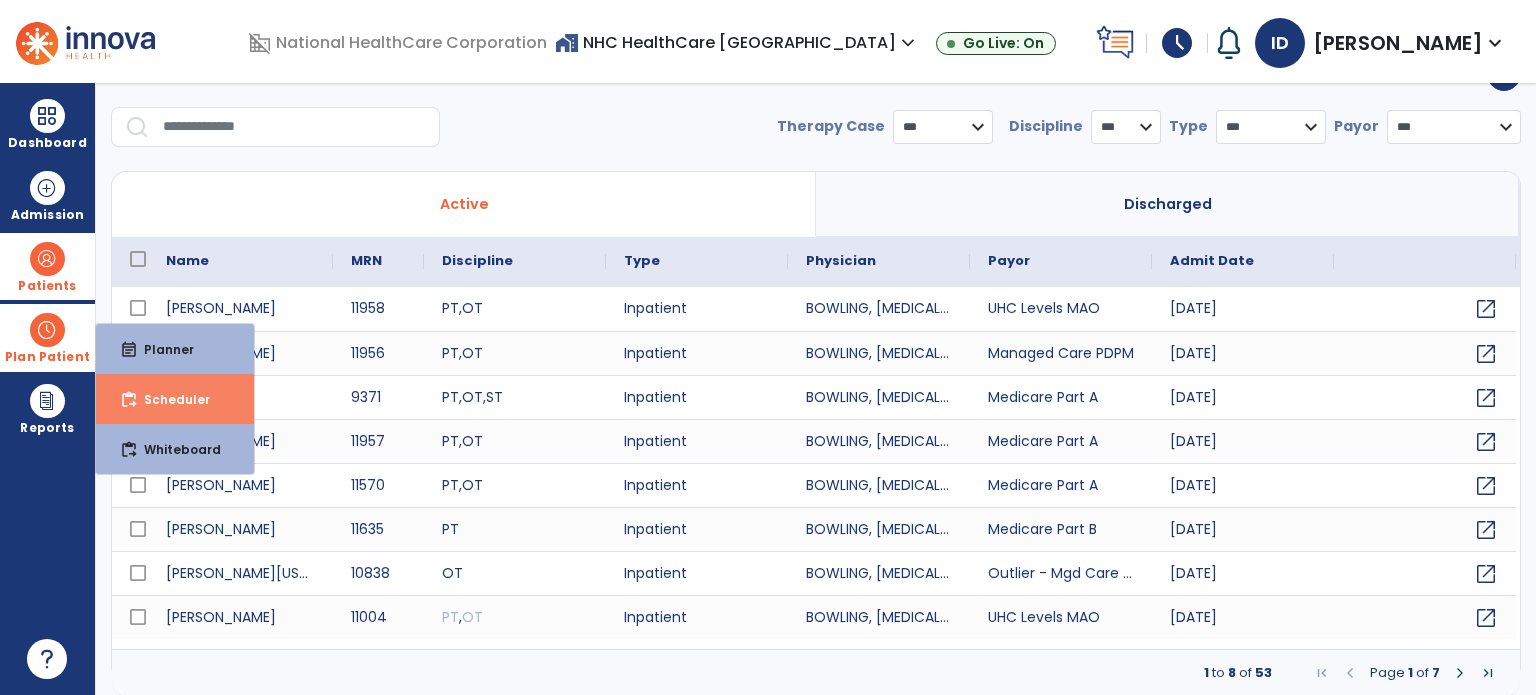 click on "content_paste_go  Scheduler" at bounding box center [175, 399] 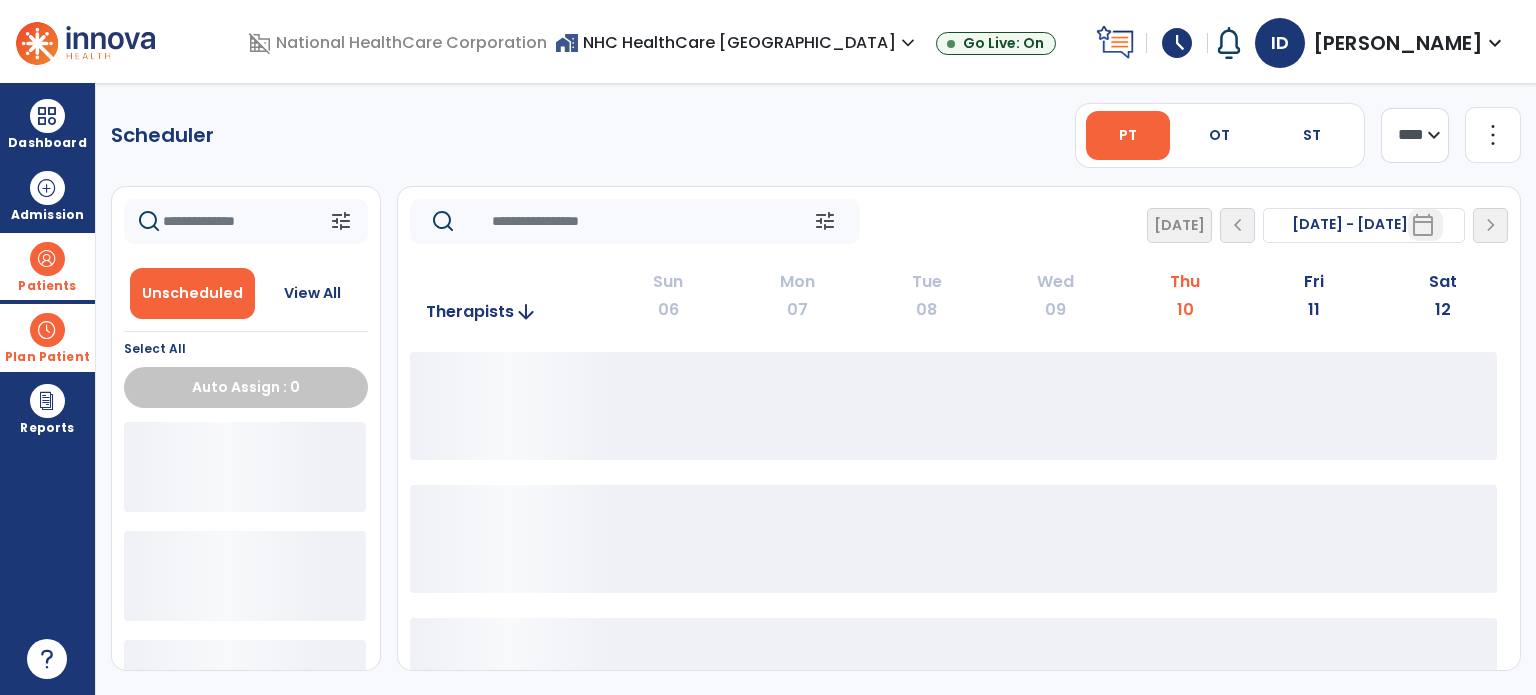 scroll, scrollTop: 0, scrollLeft: 0, axis: both 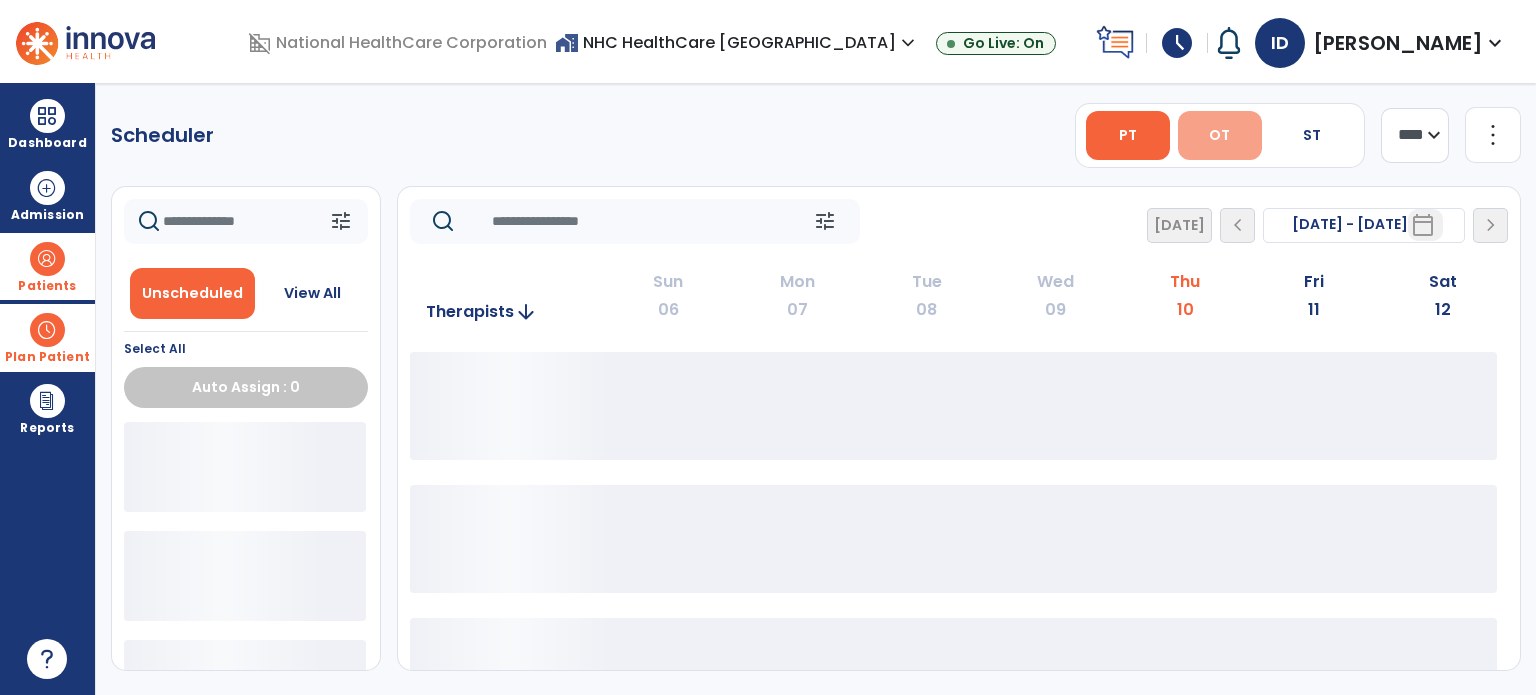 click on "OT" at bounding box center [1219, 135] 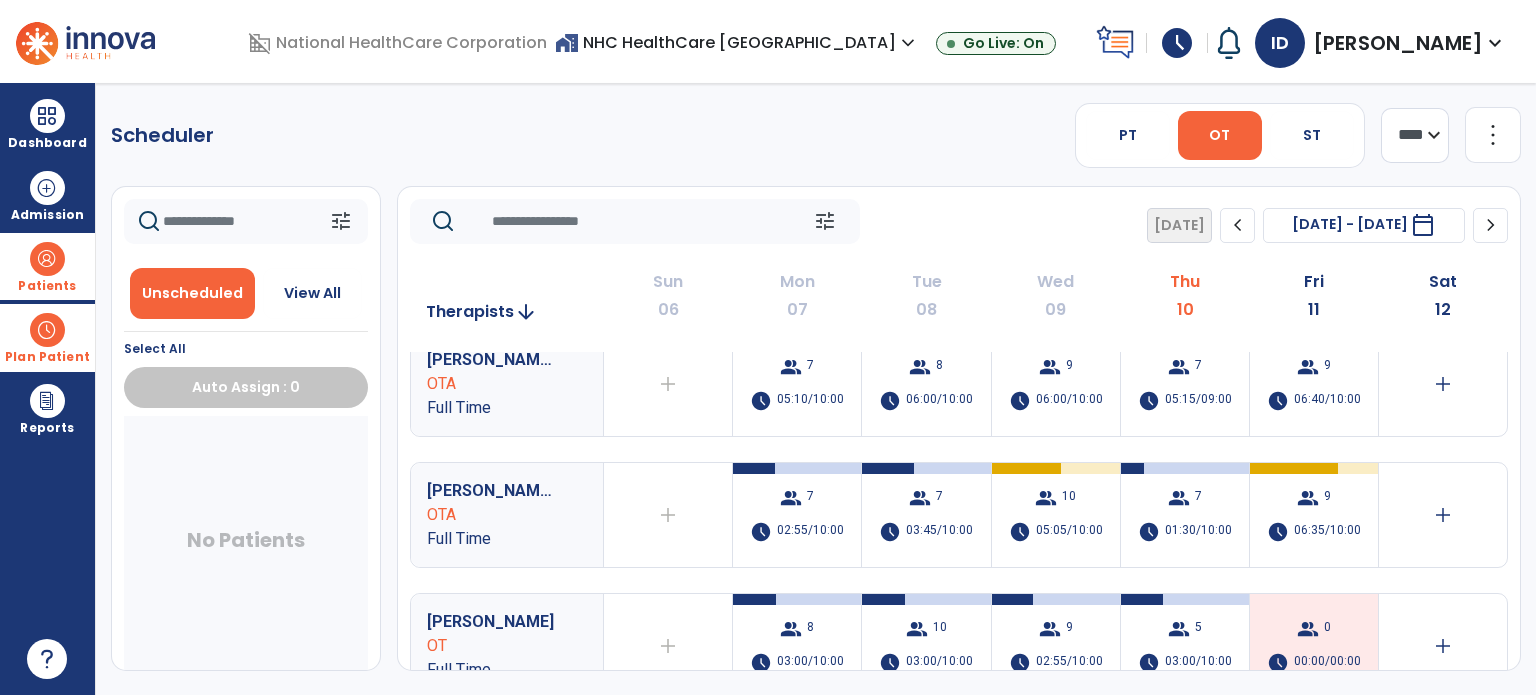 scroll, scrollTop: 160, scrollLeft: 0, axis: vertical 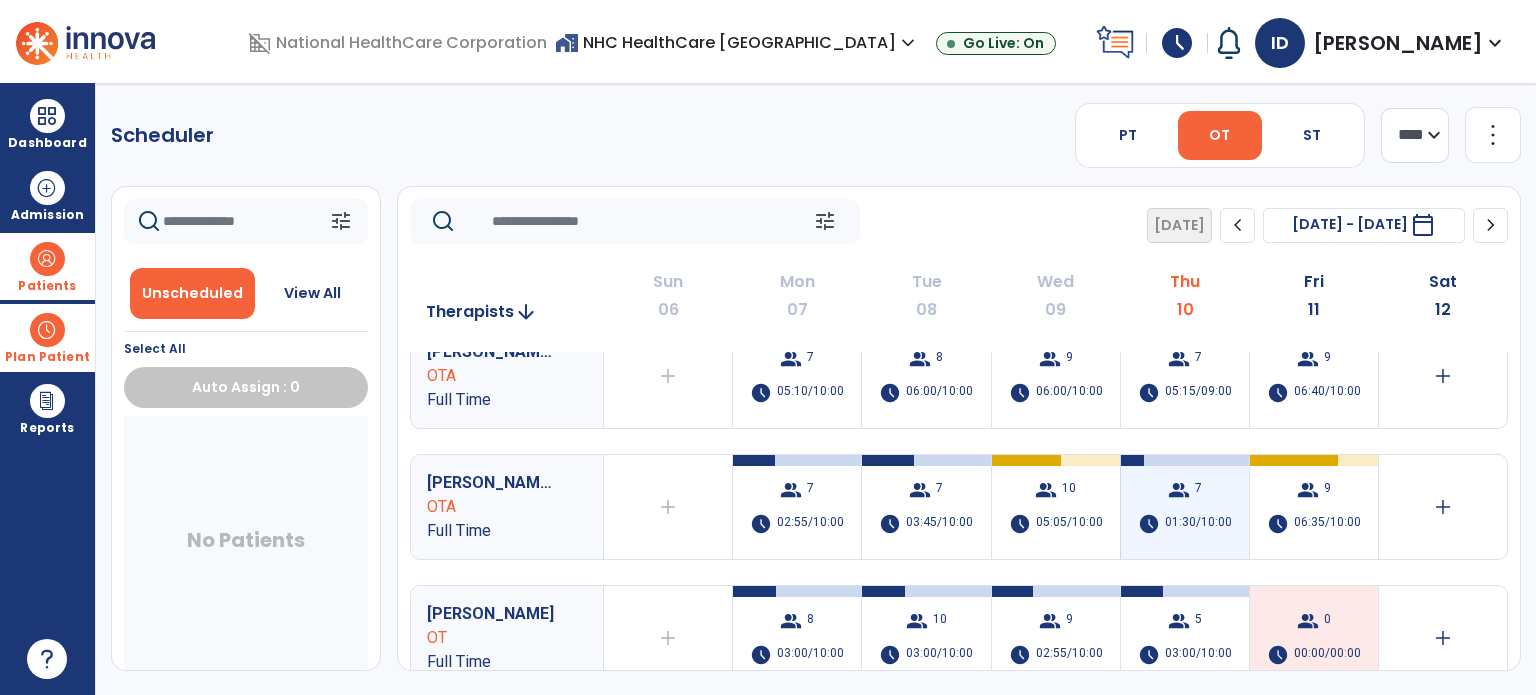 click on "group  7  schedule  01:30/10:00" at bounding box center [1185, 507] 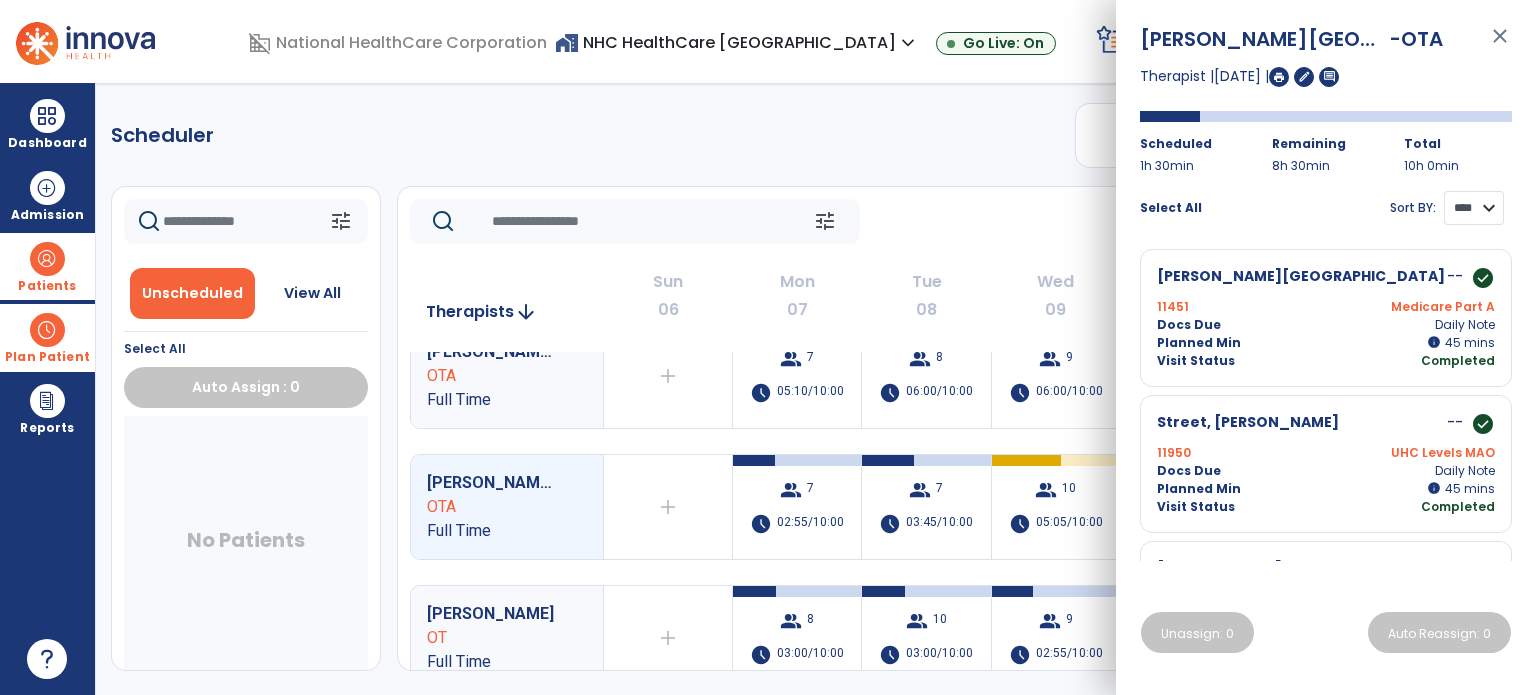click on "**** ****" at bounding box center (1474, 208) 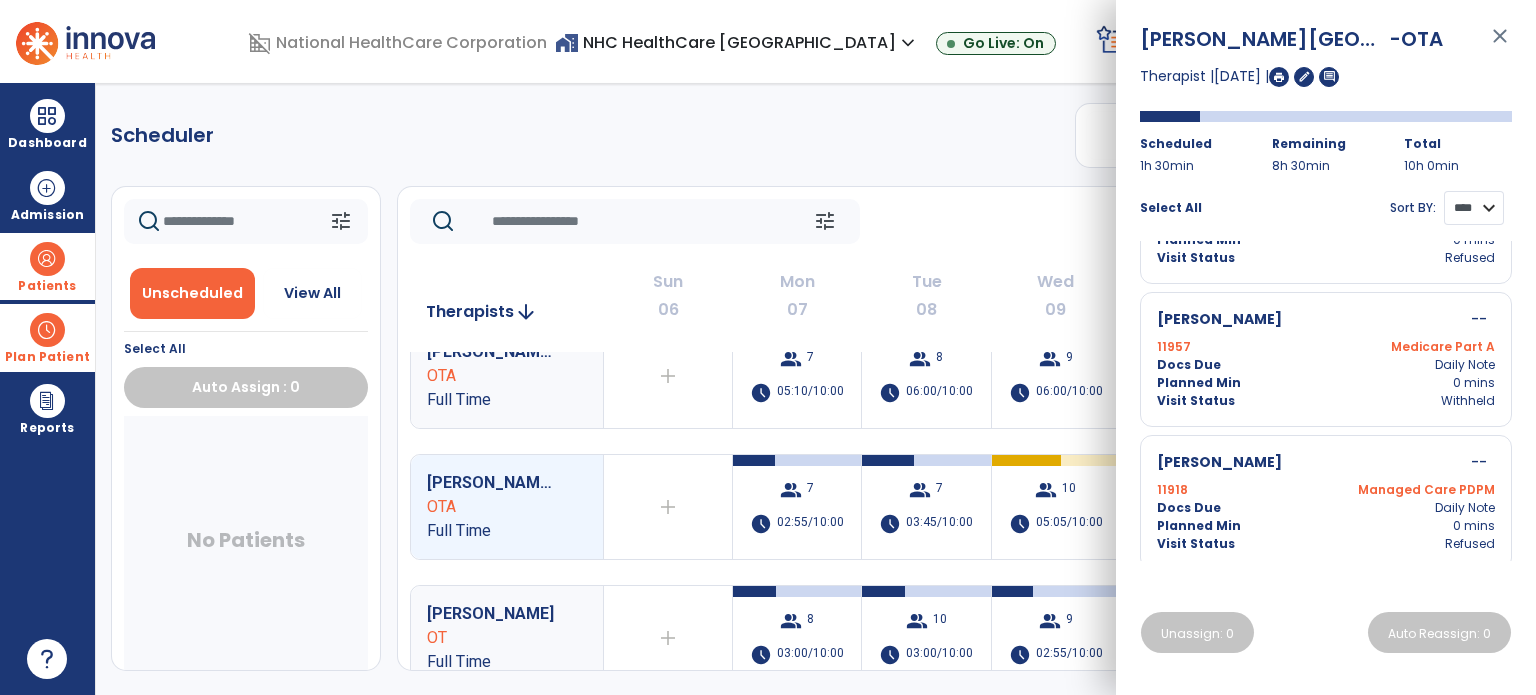 scroll, scrollTop: 252, scrollLeft: 0, axis: vertical 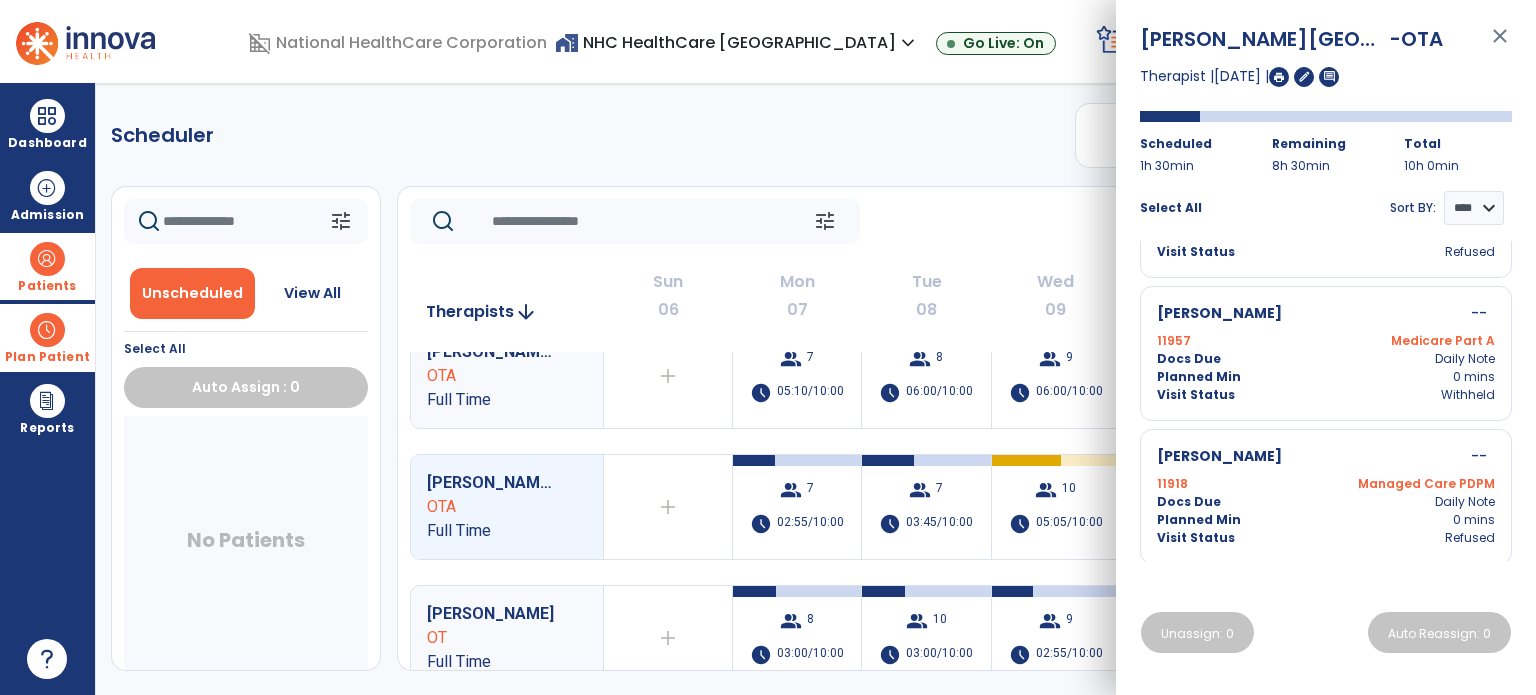 click on "Docs Due Daily Note" at bounding box center [1326, 359] 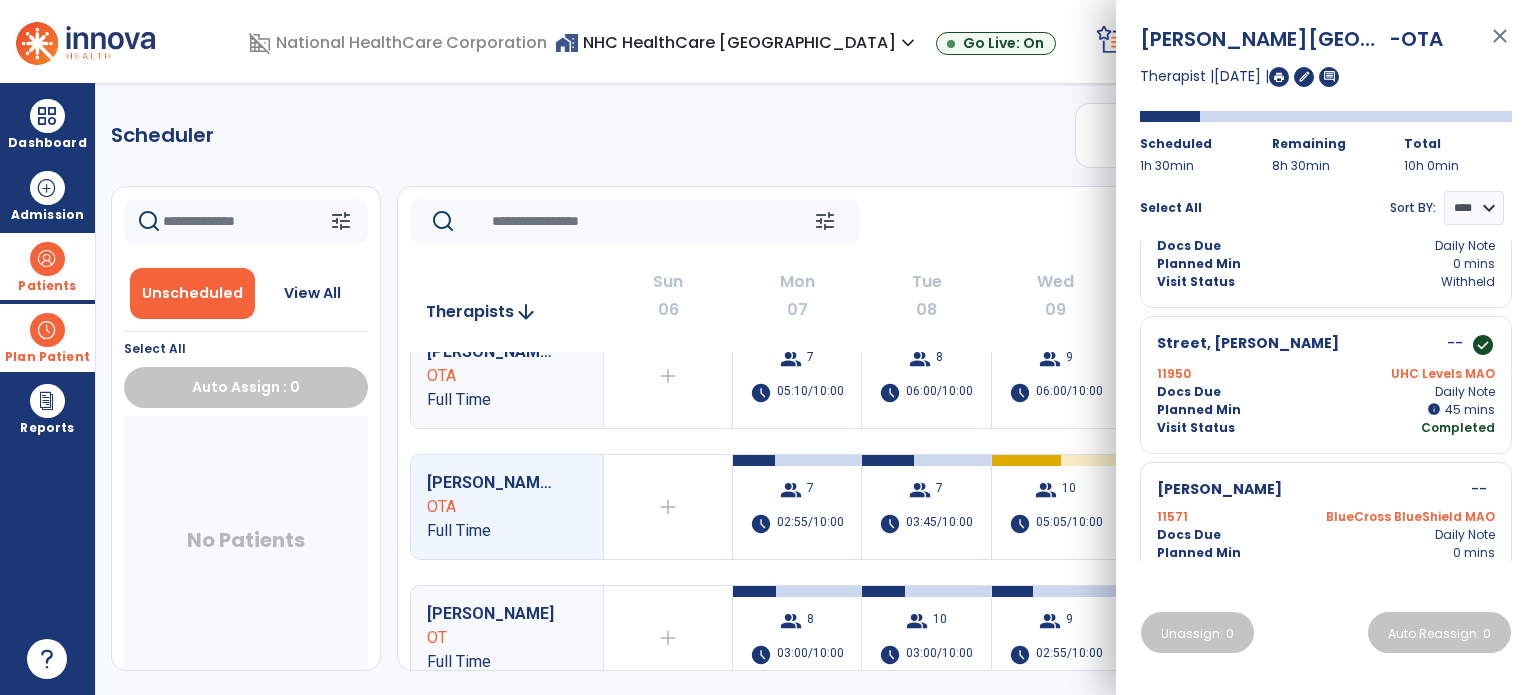 scroll, scrollTop: 684, scrollLeft: 0, axis: vertical 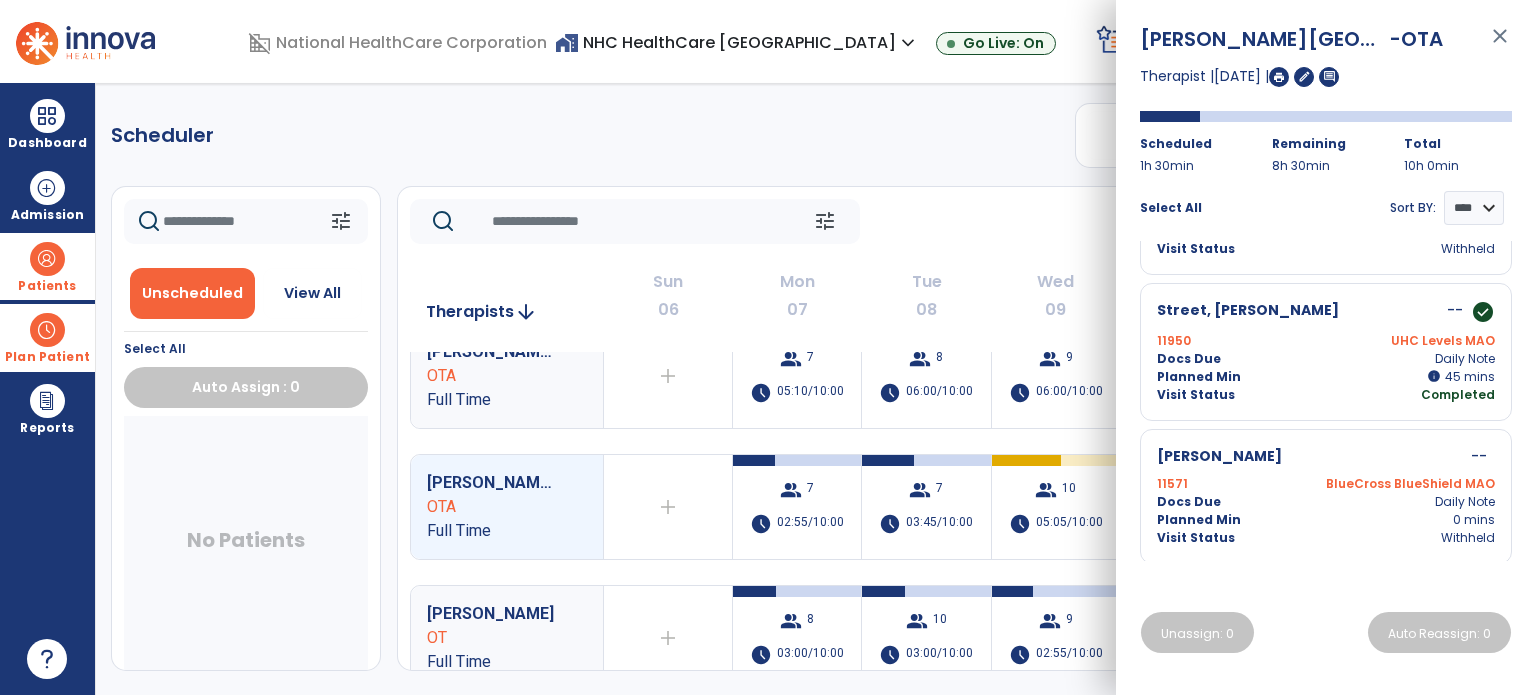 click on "domain_disabled   National HealthCare Corporation   home_work   NHC HealthCare [GEOGRAPHIC_DATA]   expand_more   NHC HealthCare [GEOGRAPHIC_DATA]  Go Live: On schedule My Time:   [DATE]    **** arrow_right  Start   Open your timecard  arrow_right Notifications [PERSON_NAME] as read Co-Treatment Conflict: [PERSON_NAME] [DATE] 11:09 AM | NHC HealthCare [GEOGRAPHIC_DATA] Co-Treatment Conflict: [PERSON_NAME] [DATE] 11:01 AM | NHC HealthCare Johnson City Co-Treatment Conflict: [PERSON_NAME][DATE] 10:22 AM | NHC HealthCare [GEOGRAPHIC_DATA] Co-Treatment Conflict: [GEOGRAPHIC_DATA][PERSON_NAME][DATE] 11:57 AM | NHC HealthCare [GEOGRAPHIC_DATA] See all Notifications  ID   [PERSON_NAME]   expand_more   home   Home   person   Profile   help   Help   logout   Log out" at bounding box center (768, 41) 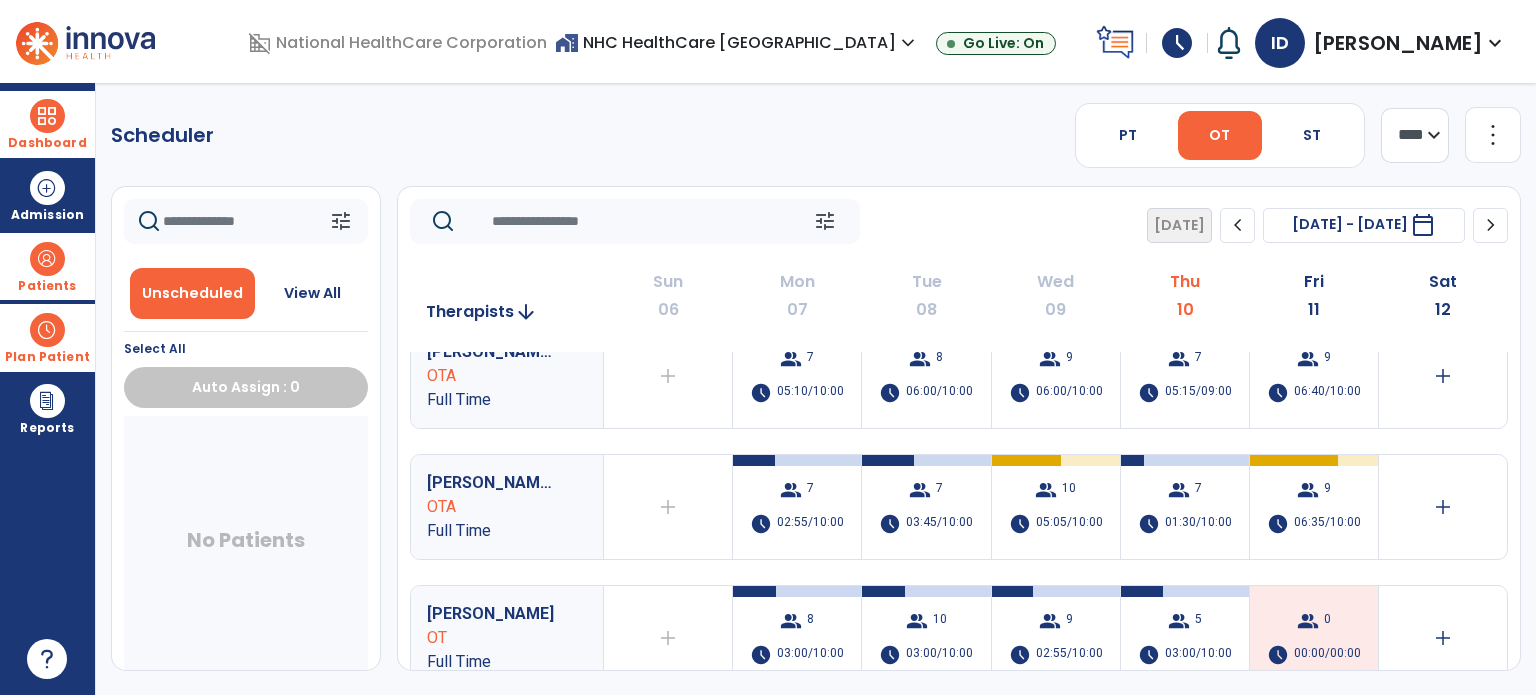 click at bounding box center [47, 116] 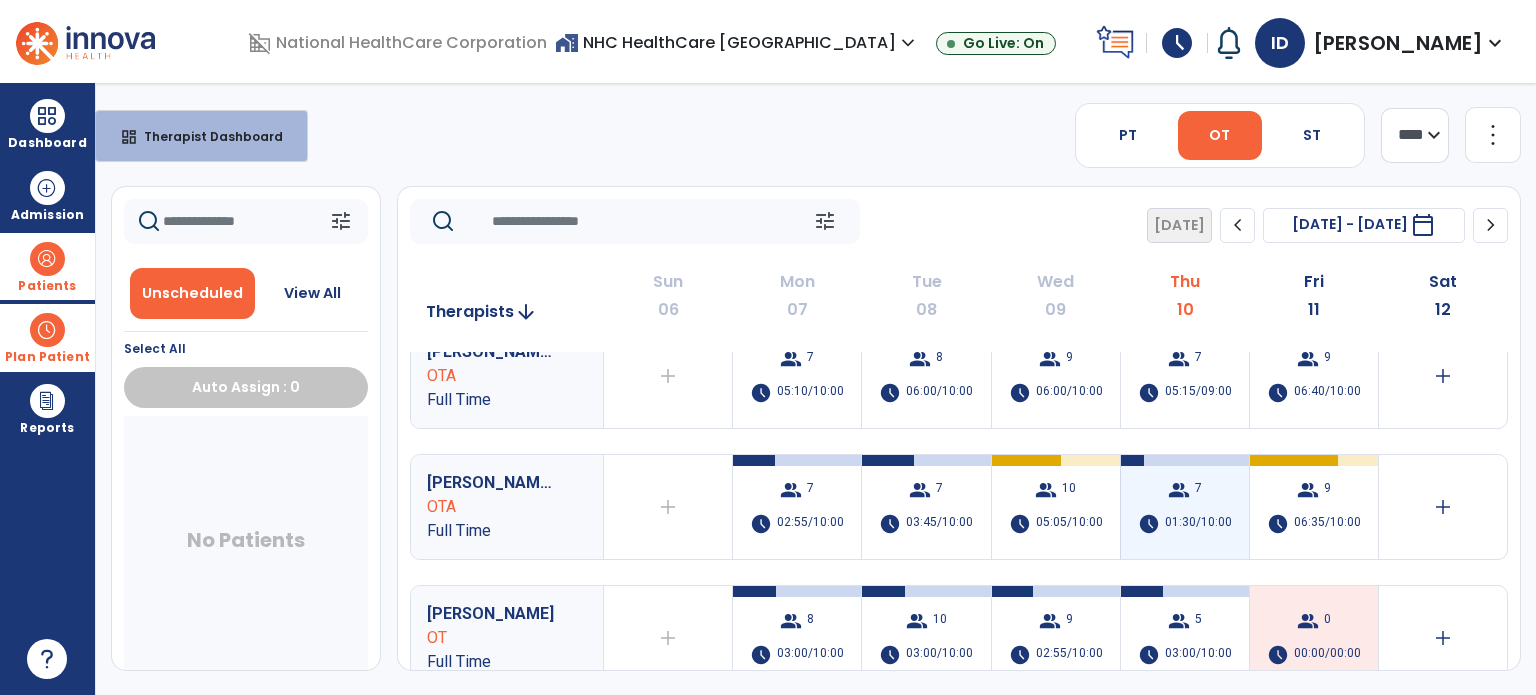 click on "group  7  schedule  01:30/10:00" at bounding box center (1185, 507) 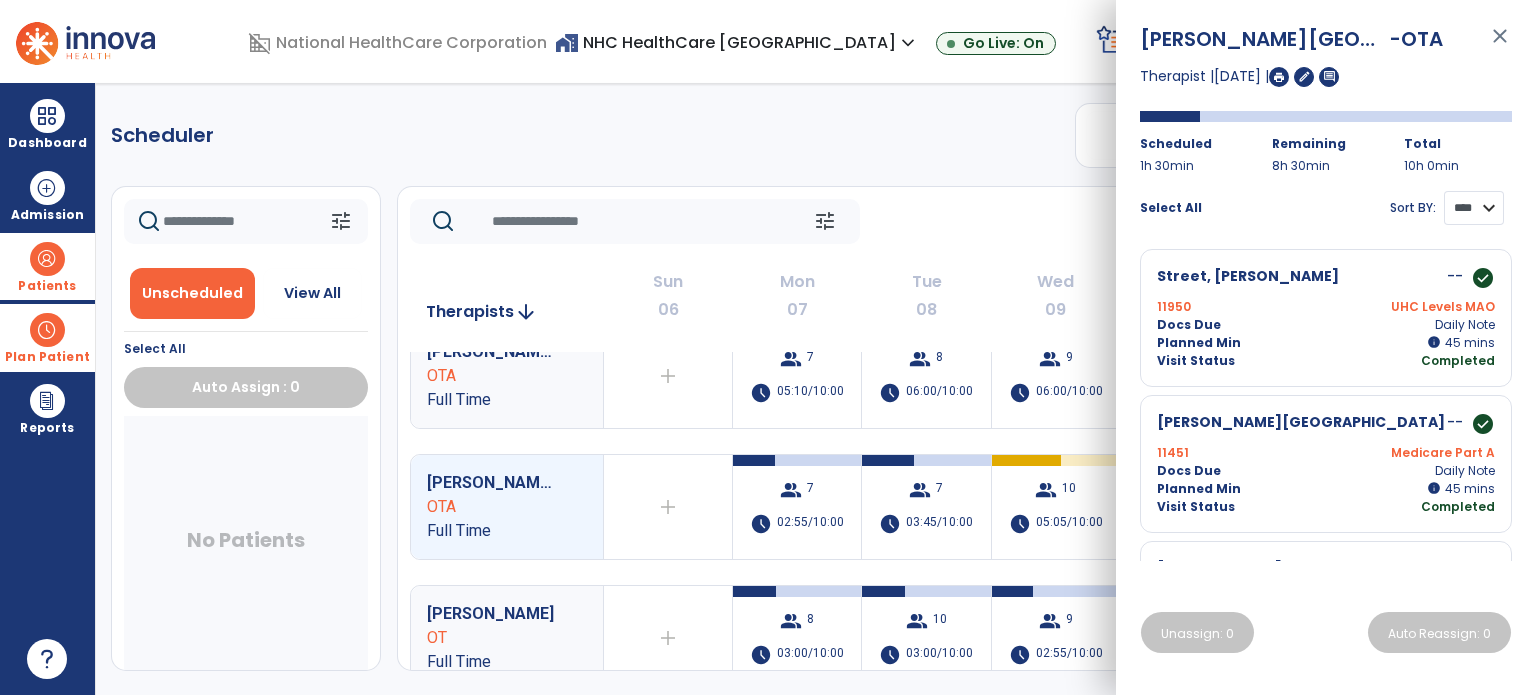 click on "**** ****" at bounding box center [1474, 208] 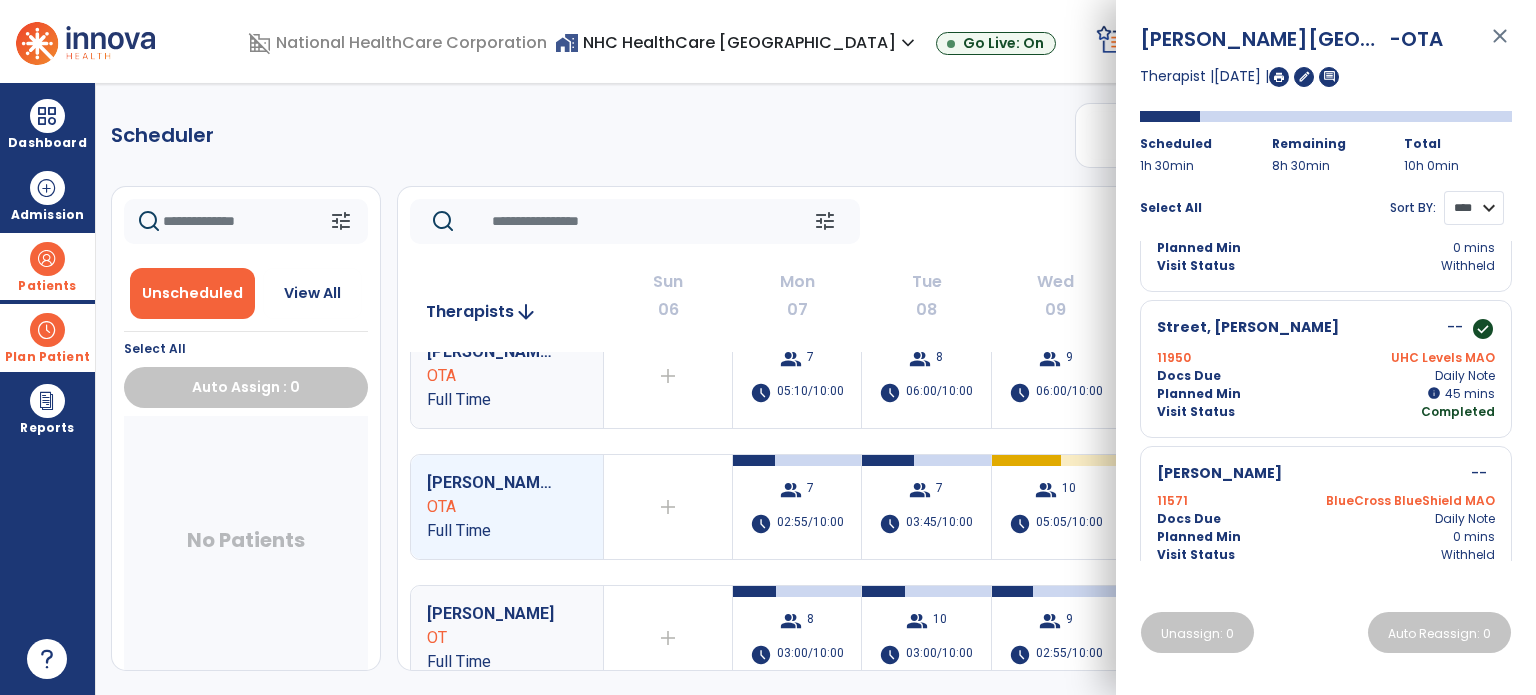 scroll, scrollTop: 684, scrollLeft: 0, axis: vertical 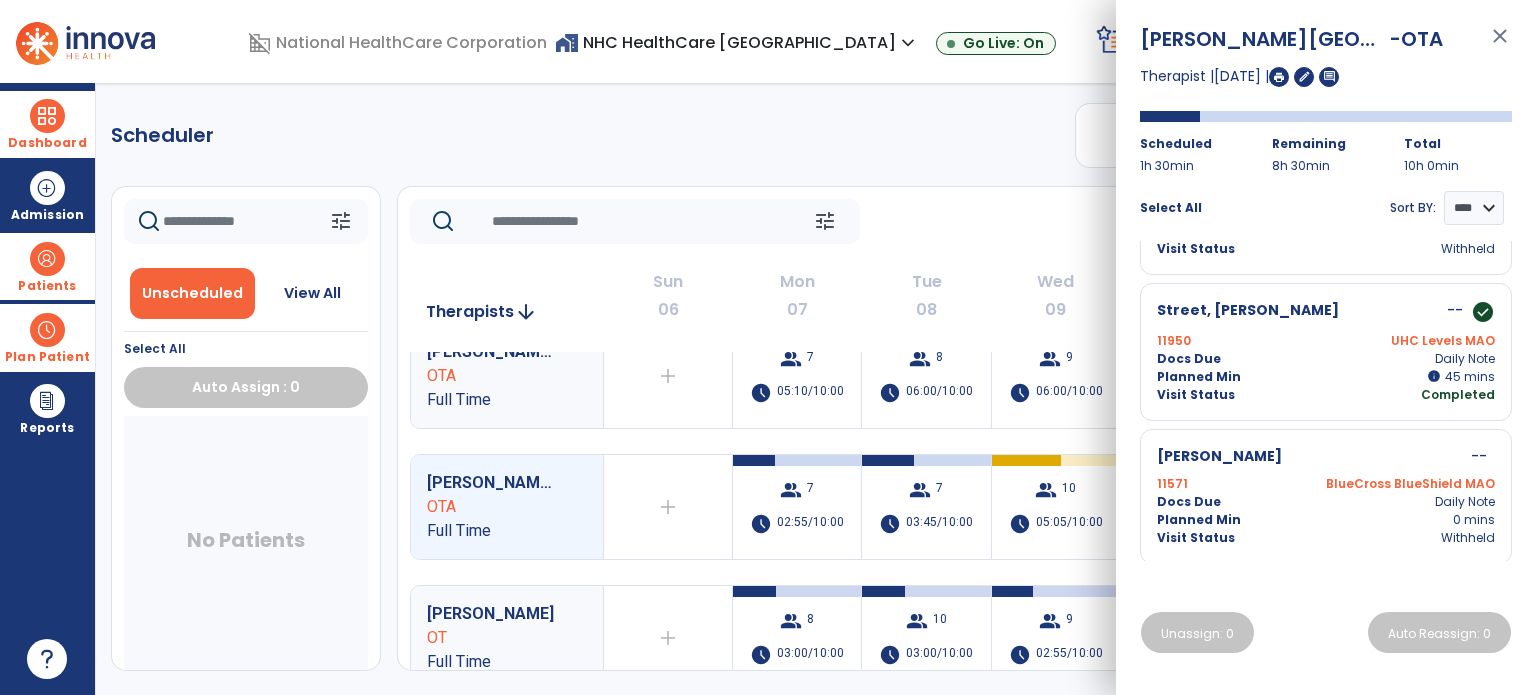 click on "Dashboard" at bounding box center [47, 143] 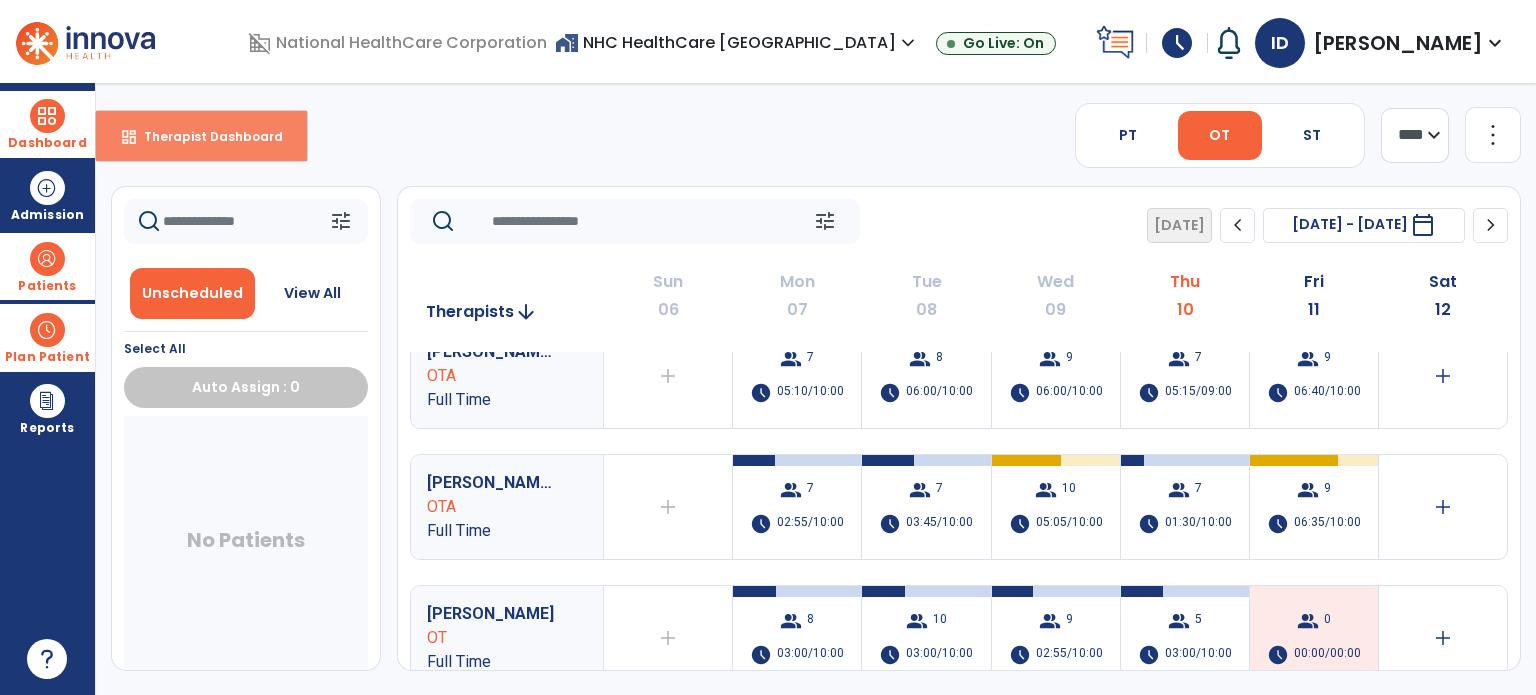 click on "dashboard" at bounding box center (129, 137) 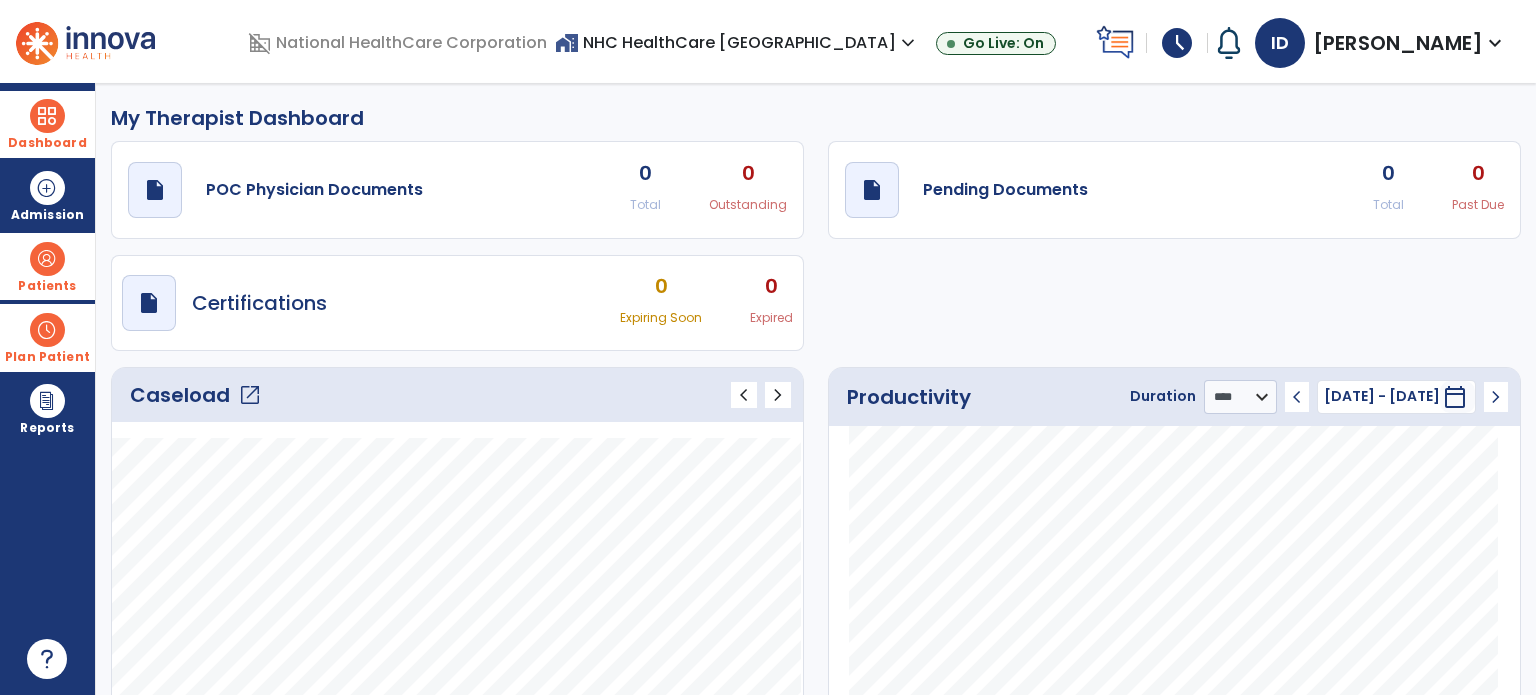 click on "Caseload   open_in_new" 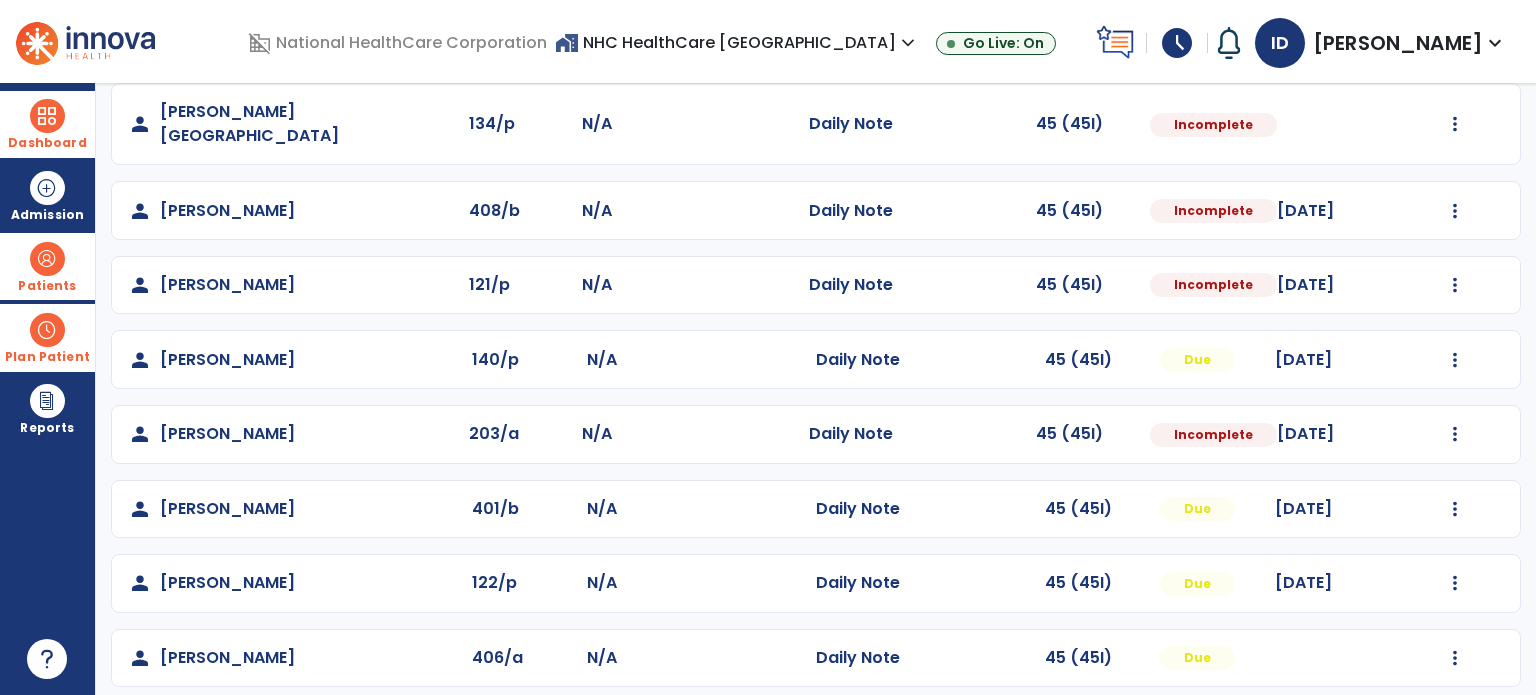 scroll, scrollTop: 393, scrollLeft: 0, axis: vertical 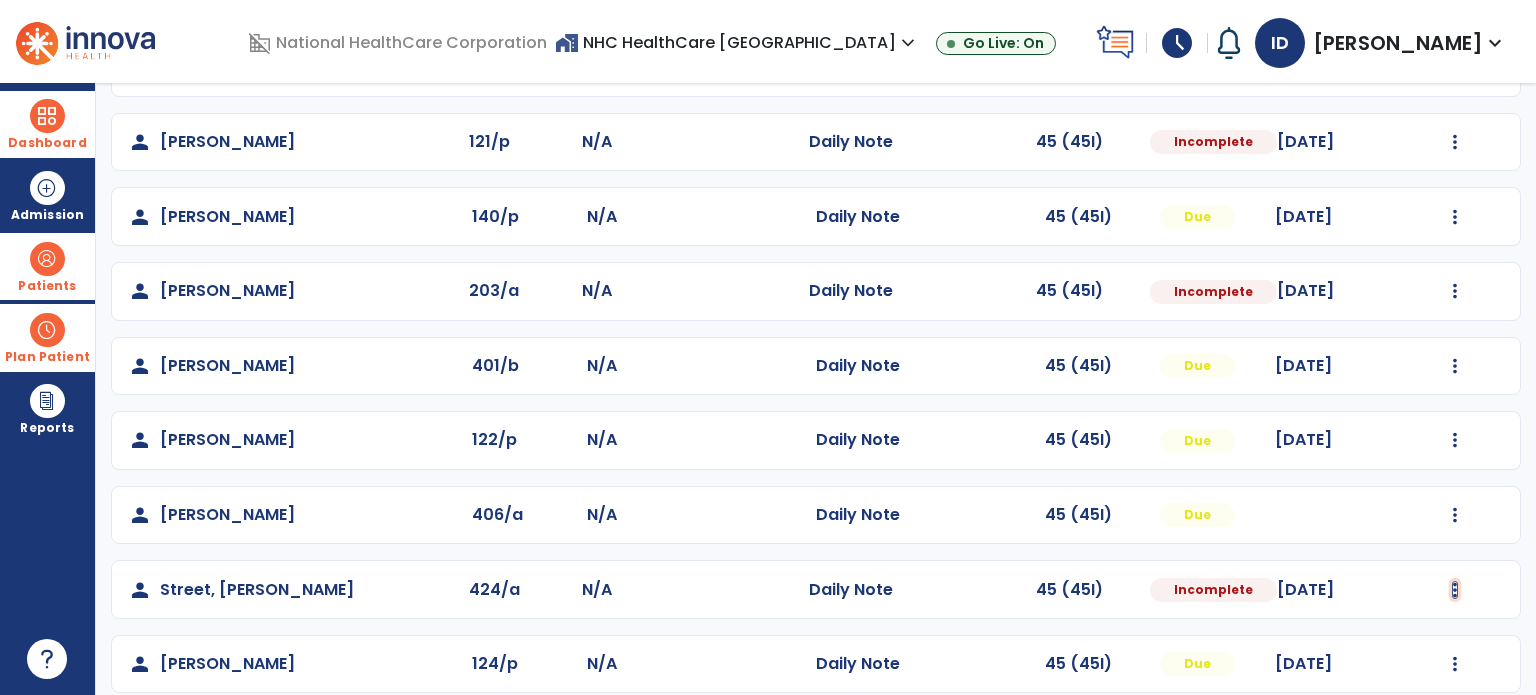 click at bounding box center (1455, -105) 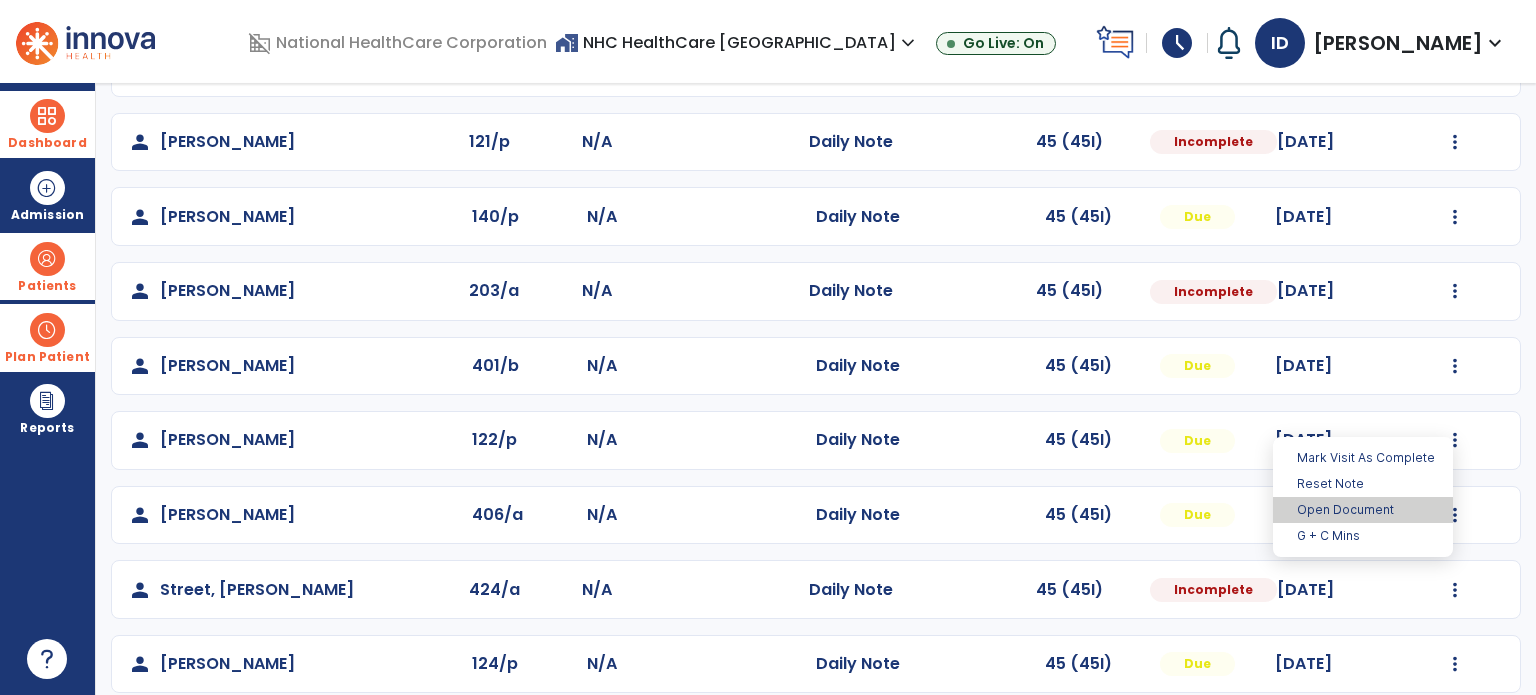 click on "Open Document" at bounding box center (1363, 510) 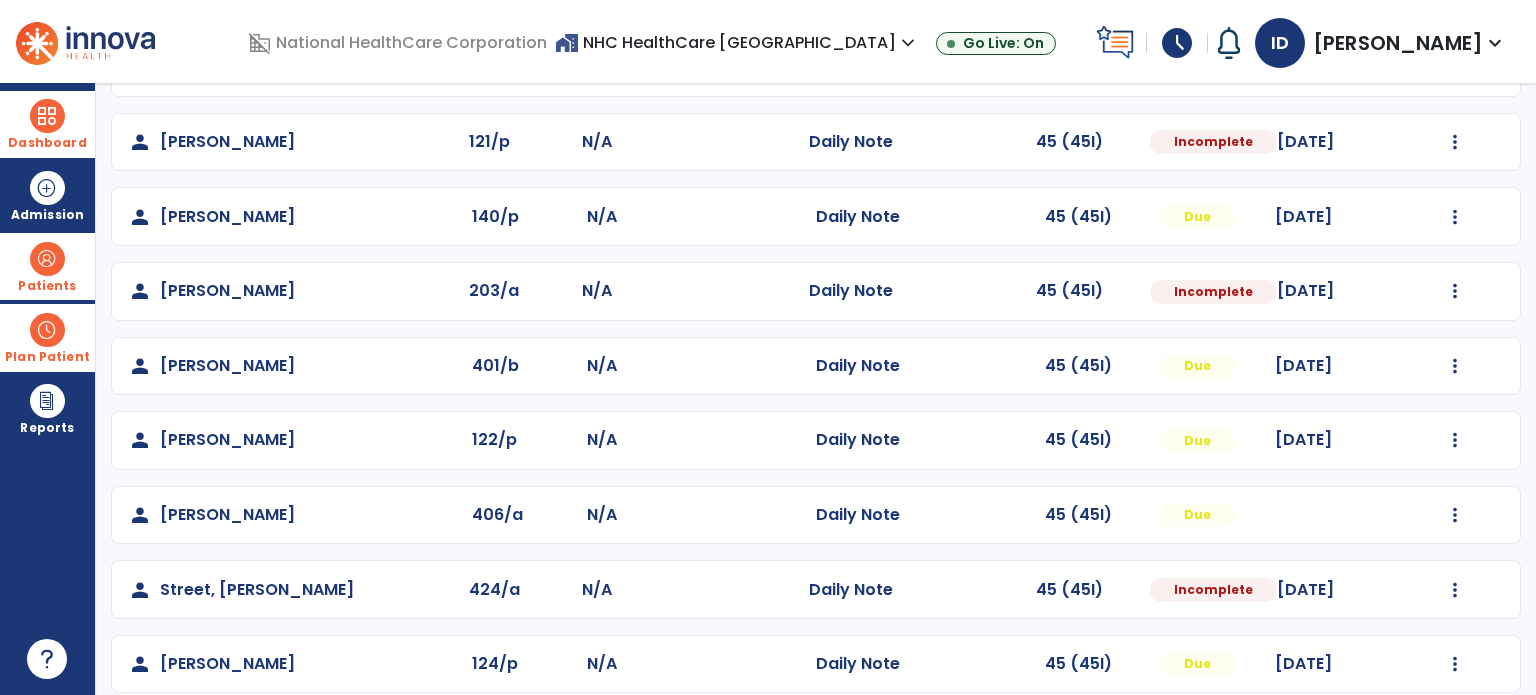 select on "*" 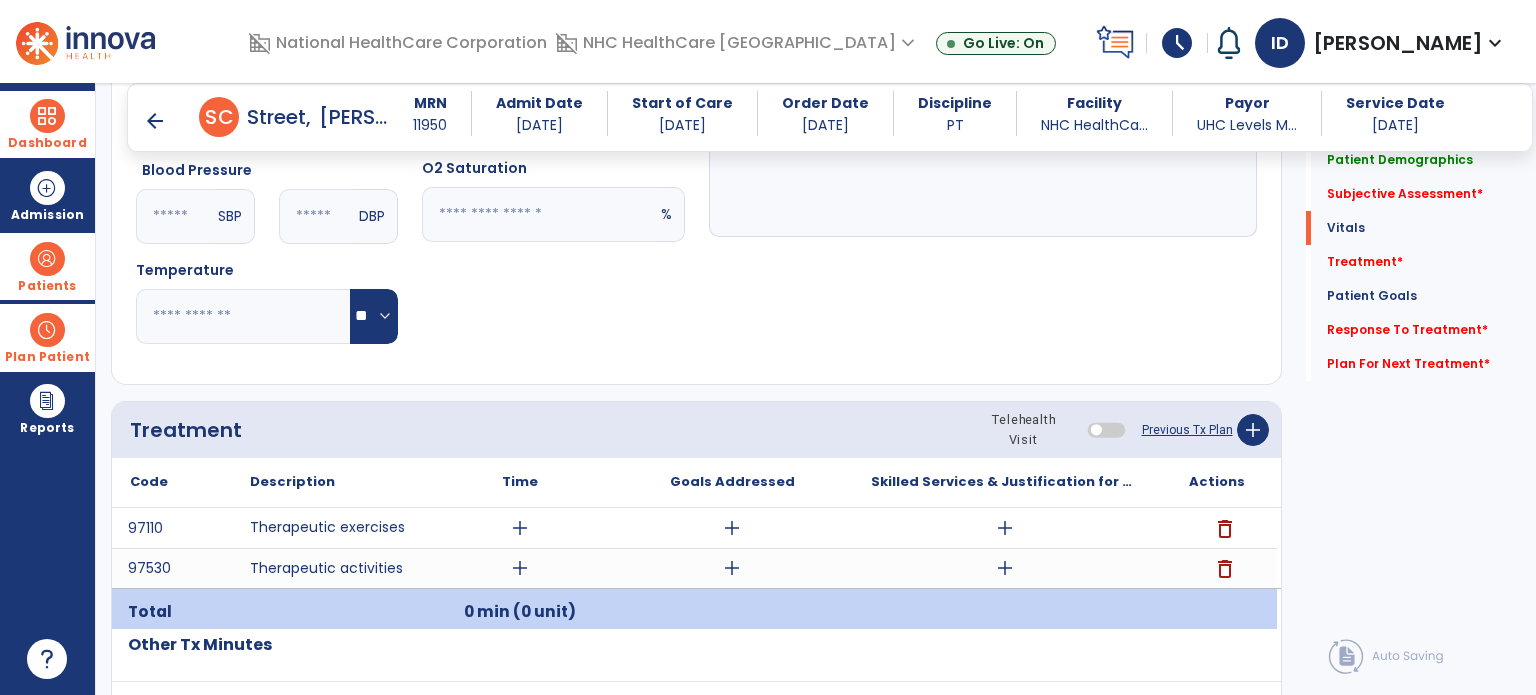 scroll, scrollTop: 853, scrollLeft: 0, axis: vertical 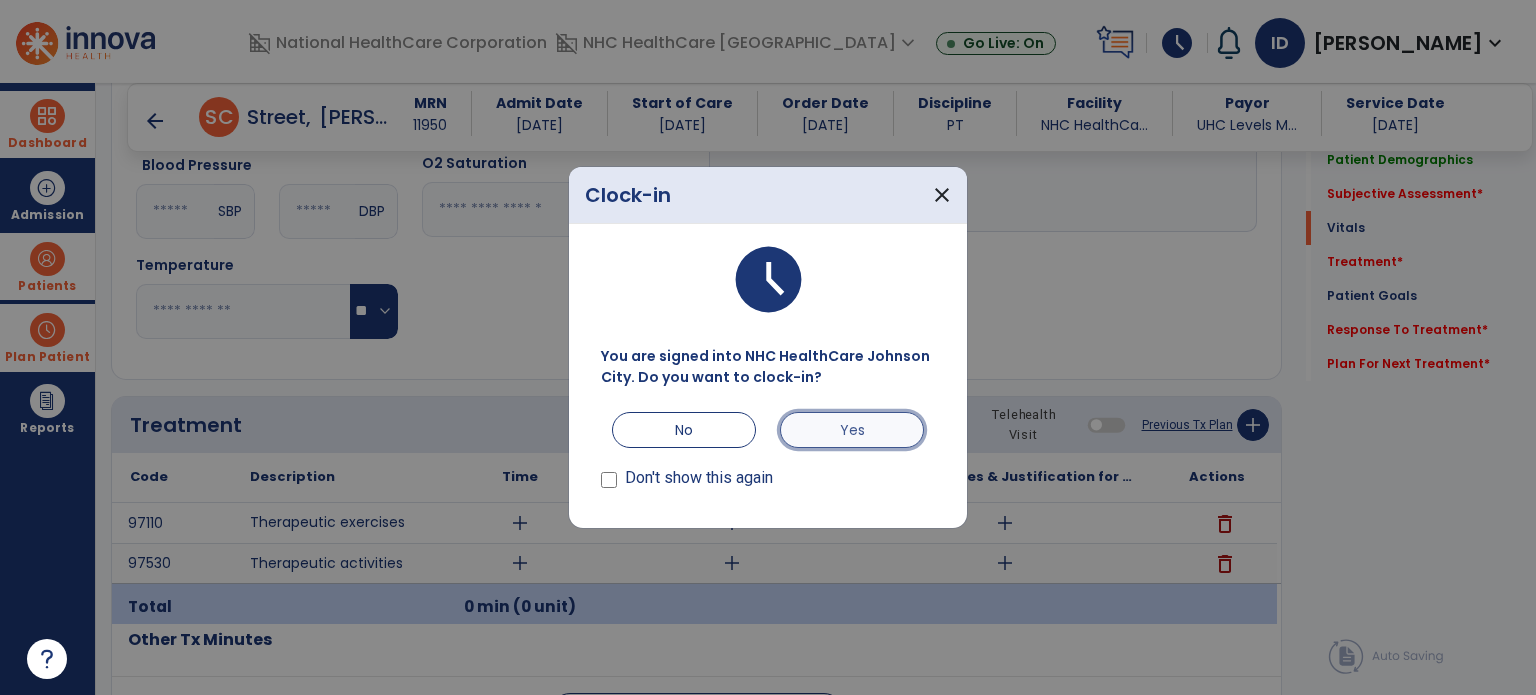 click on "Yes" at bounding box center (852, 430) 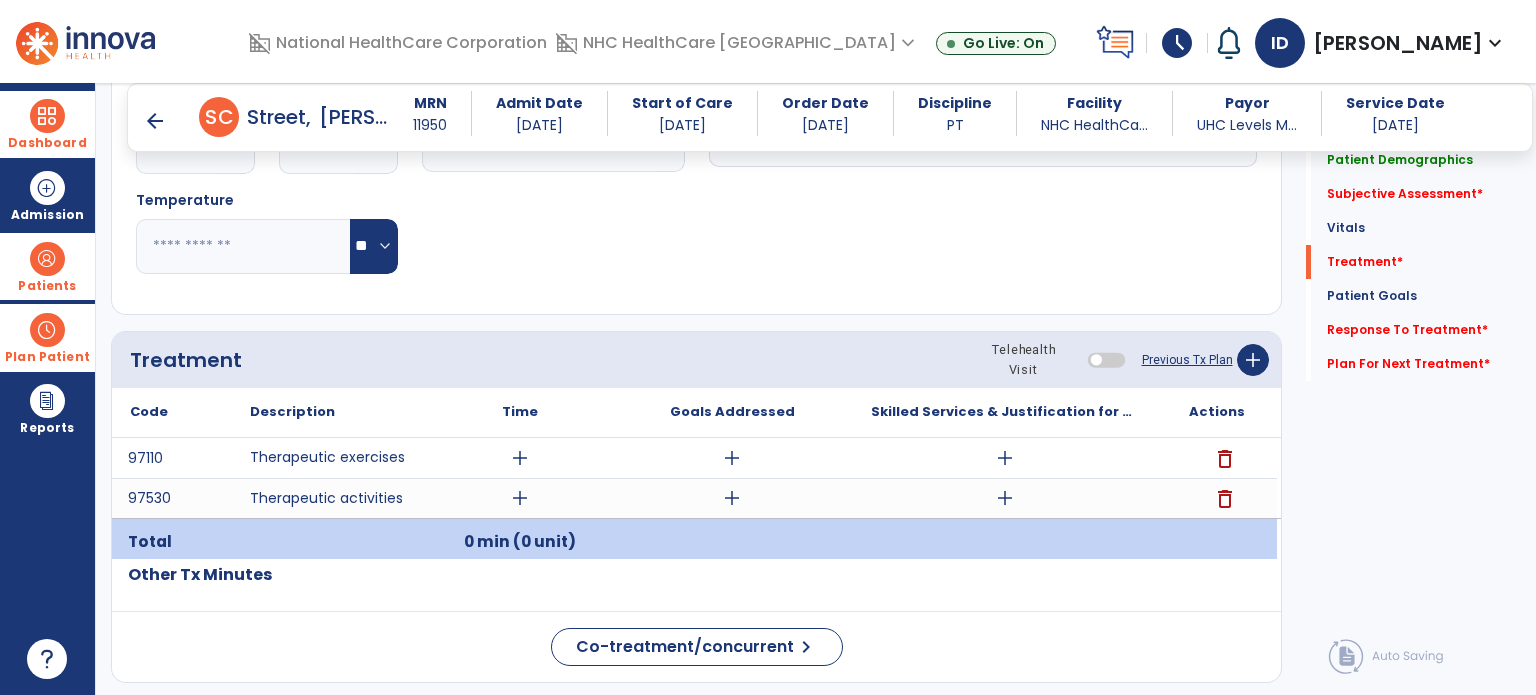 scroll, scrollTop: 920, scrollLeft: 0, axis: vertical 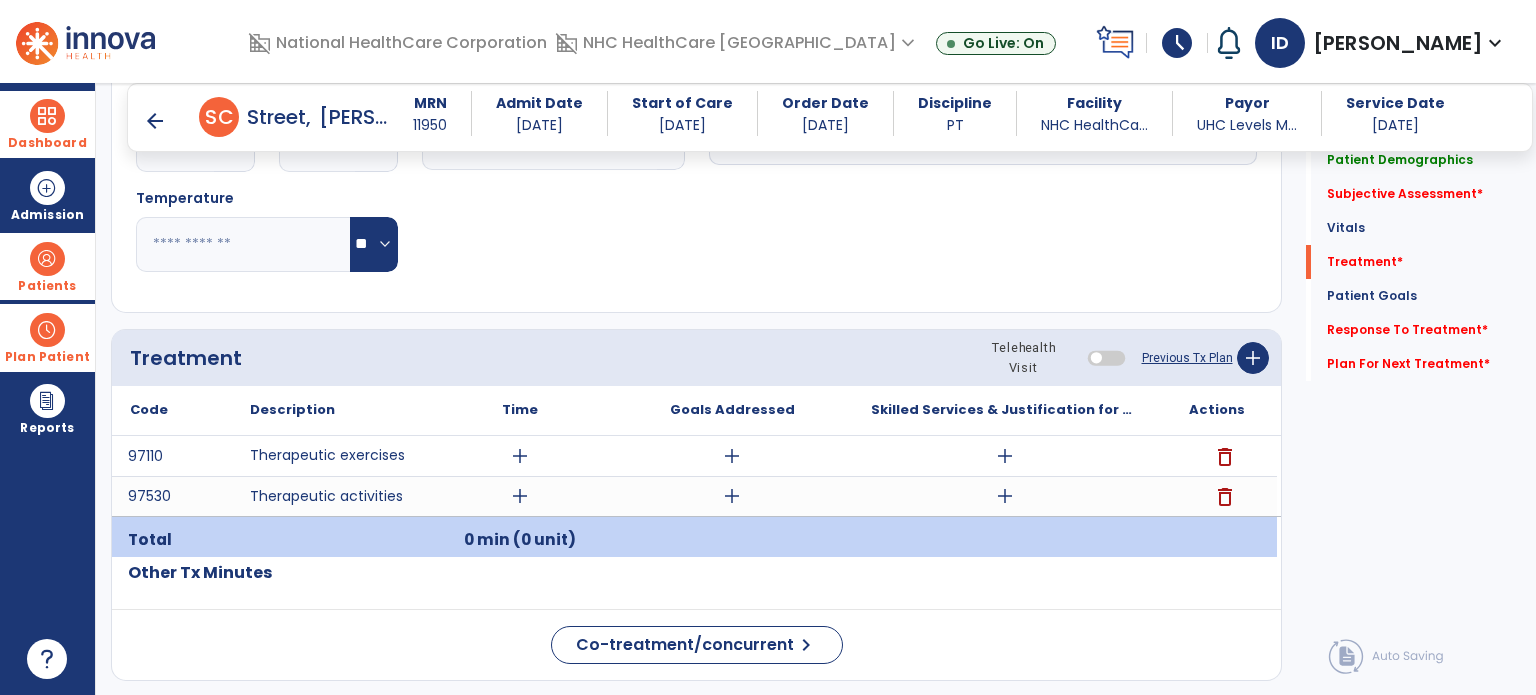 click on "Dashboard" at bounding box center [47, 124] 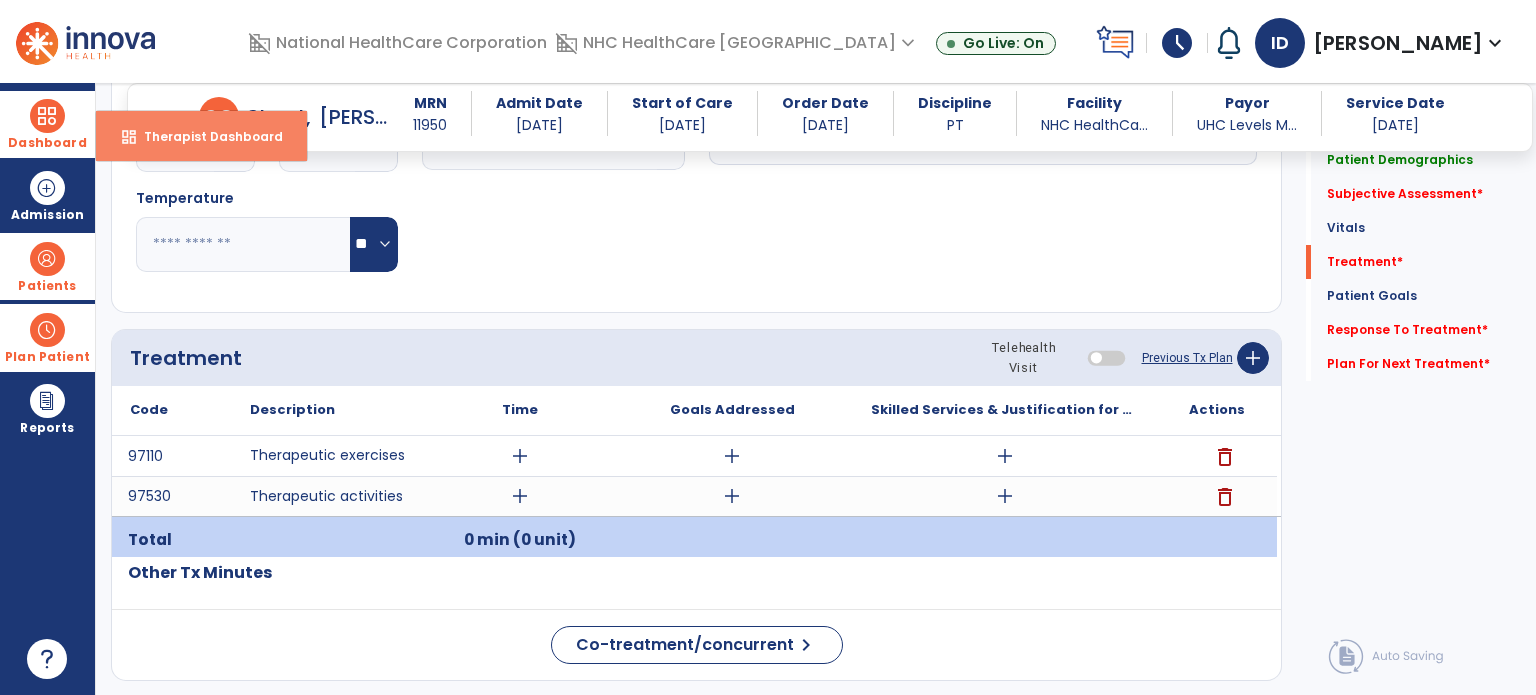 click on "Therapist Dashboard" at bounding box center (205, 136) 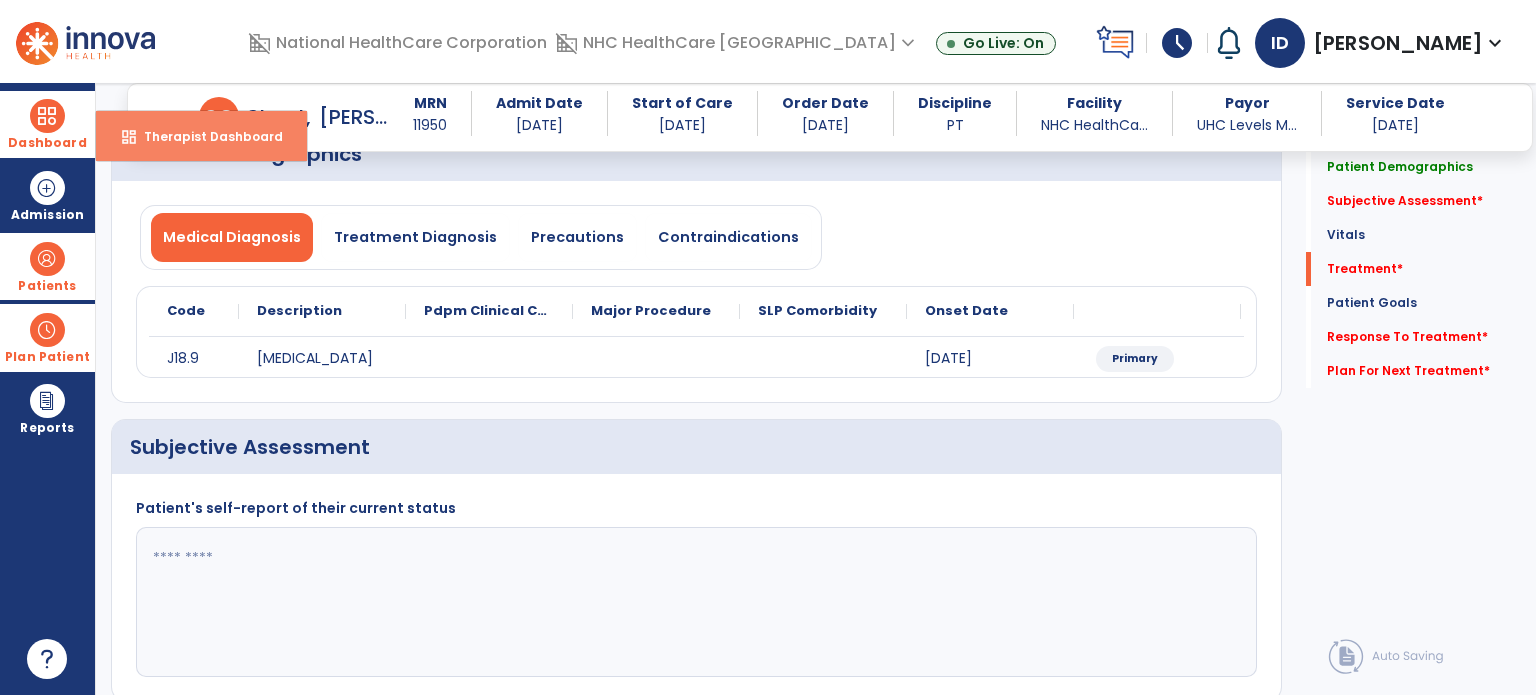 select on "****" 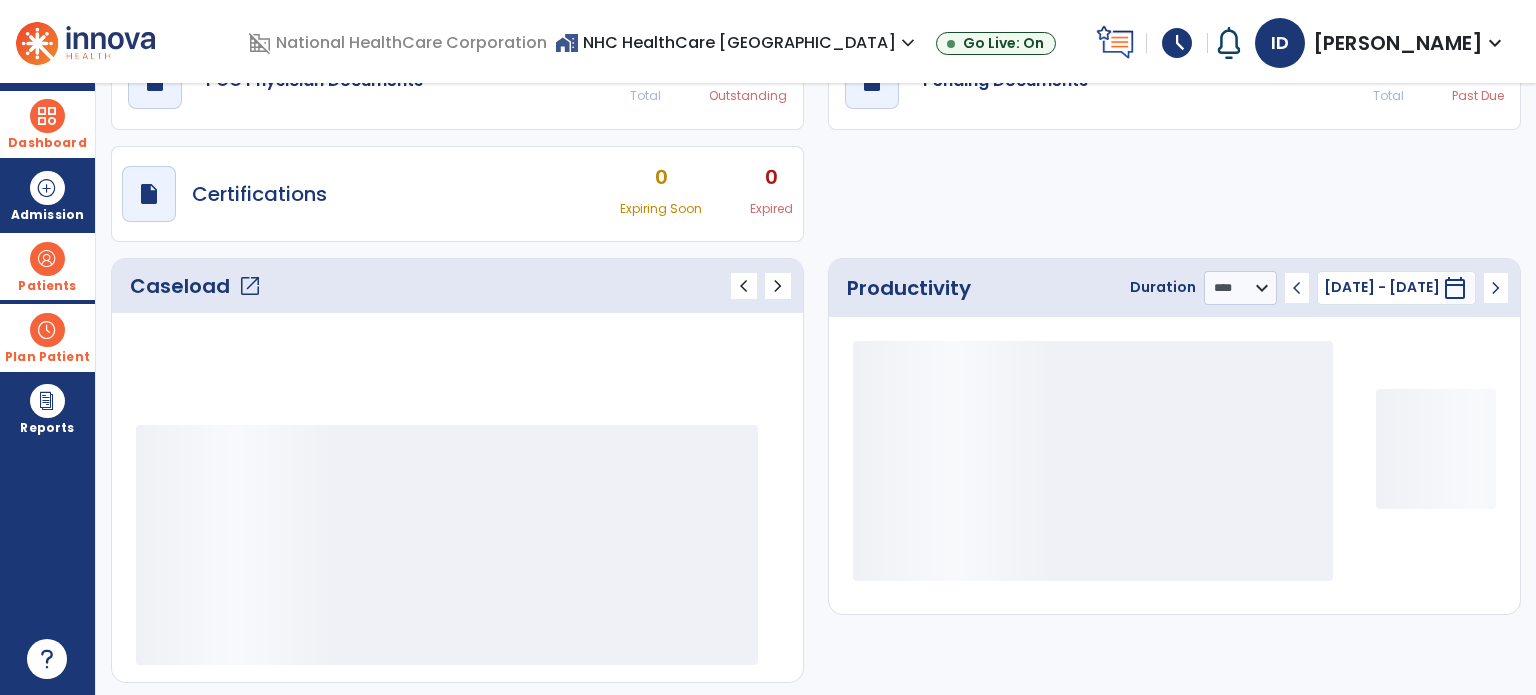 scroll, scrollTop: 49, scrollLeft: 0, axis: vertical 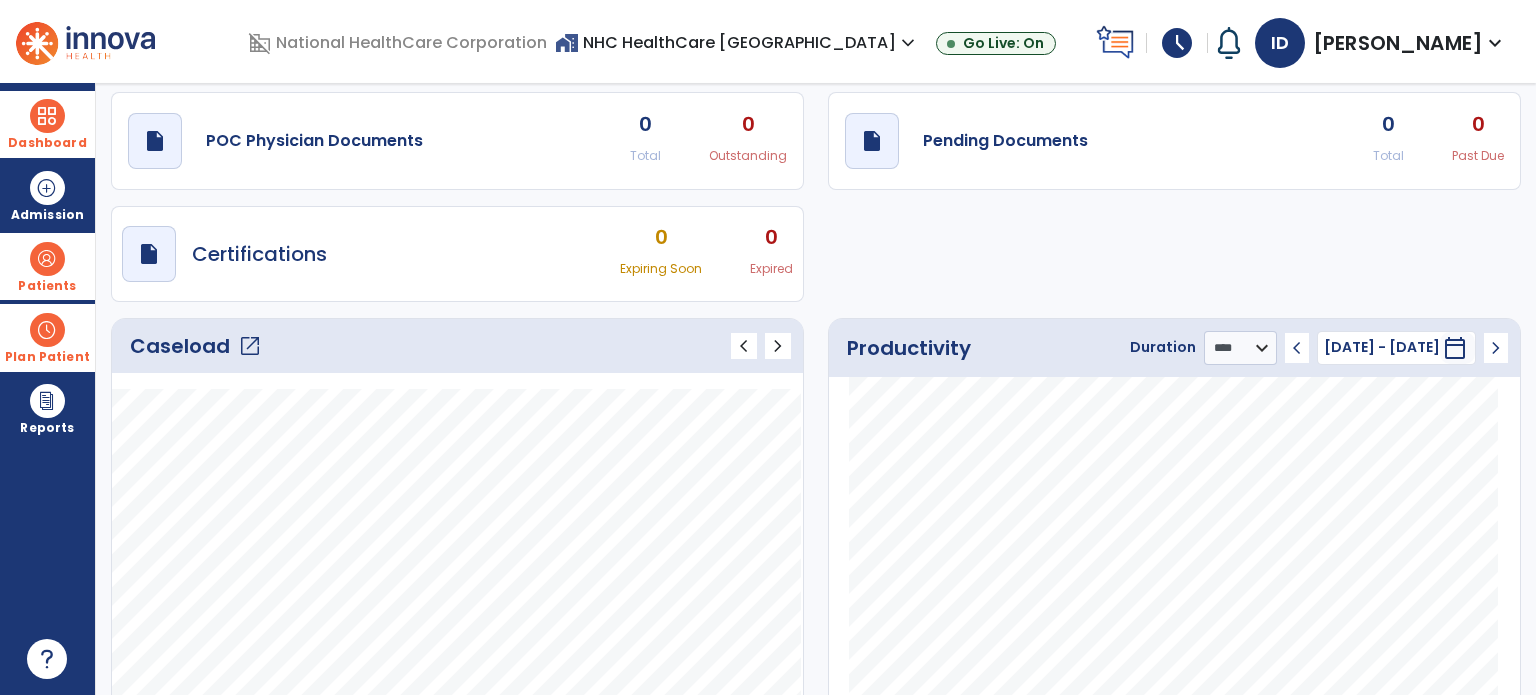 click on "Caseload   open_in_new" 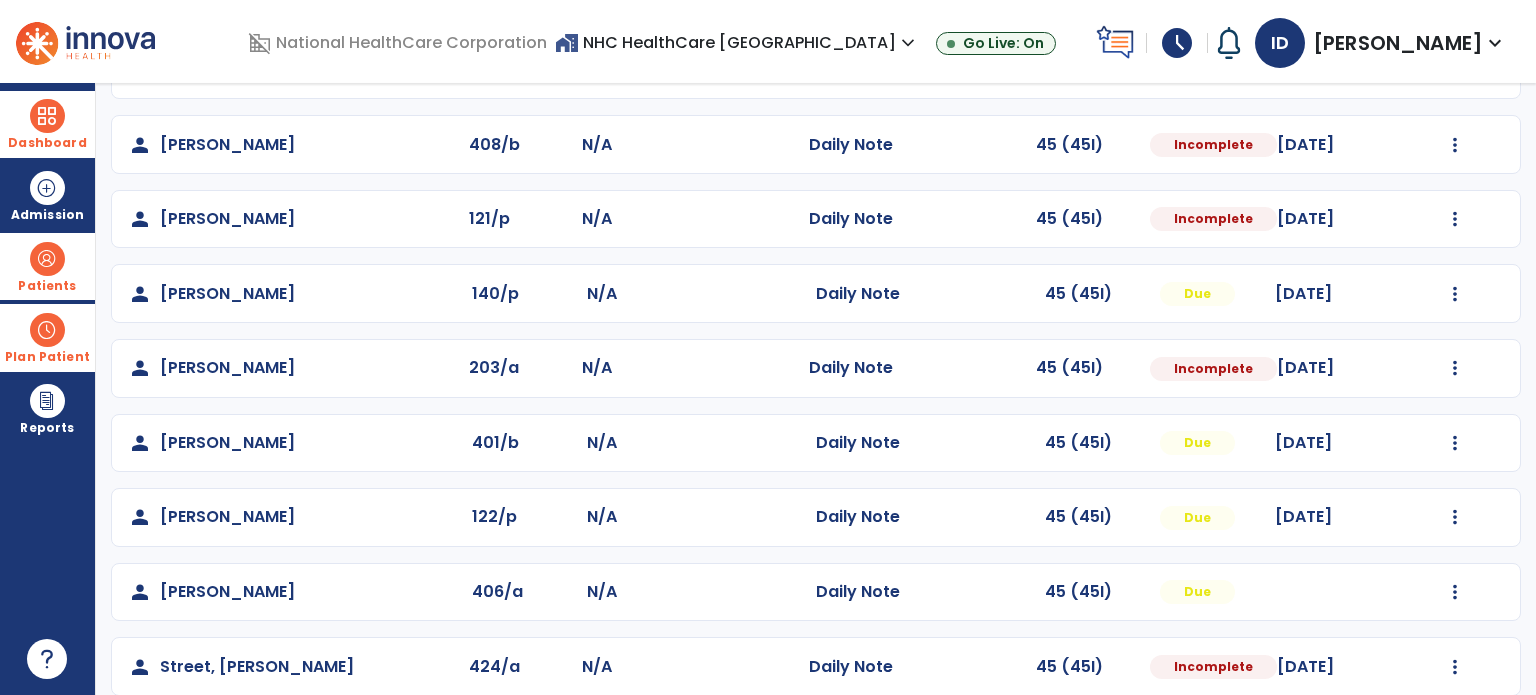 scroll, scrollTop: 393, scrollLeft: 0, axis: vertical 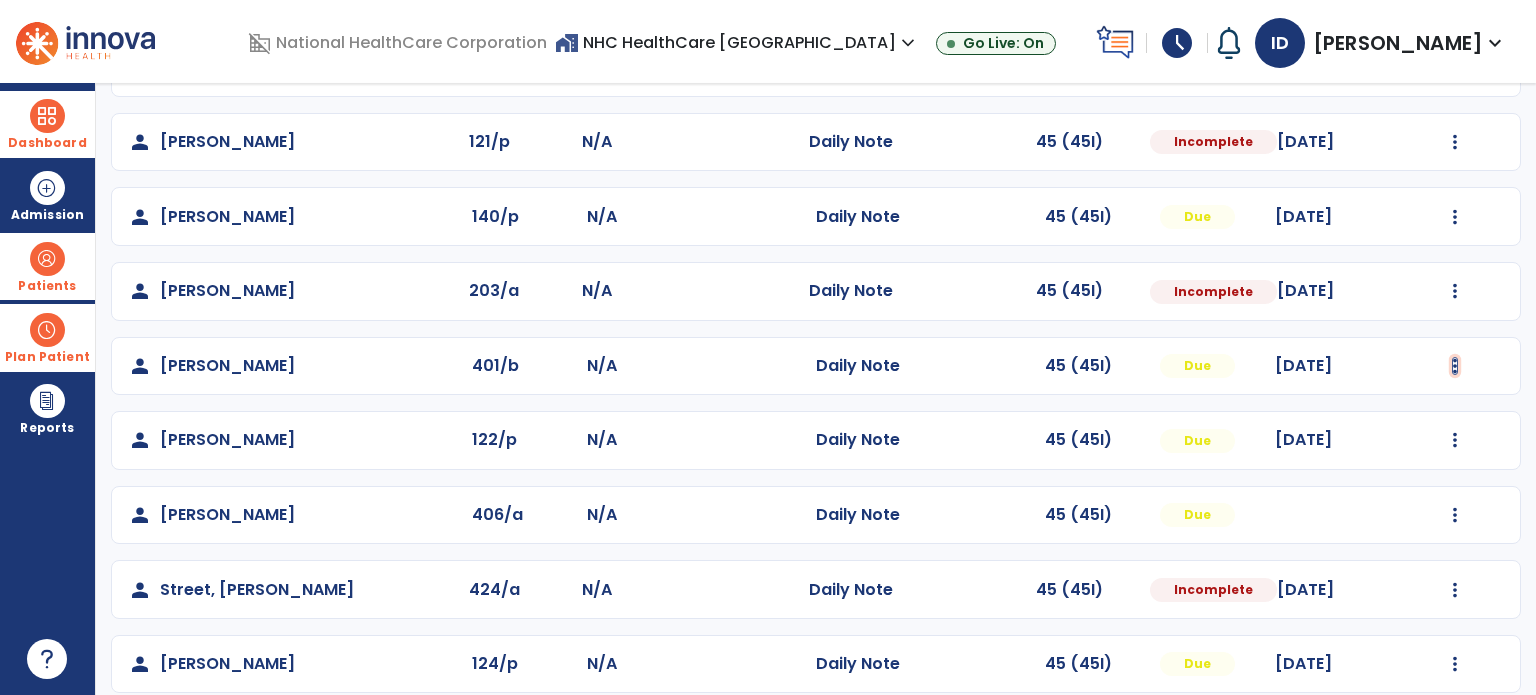 click at bounding box center (1455, -105) 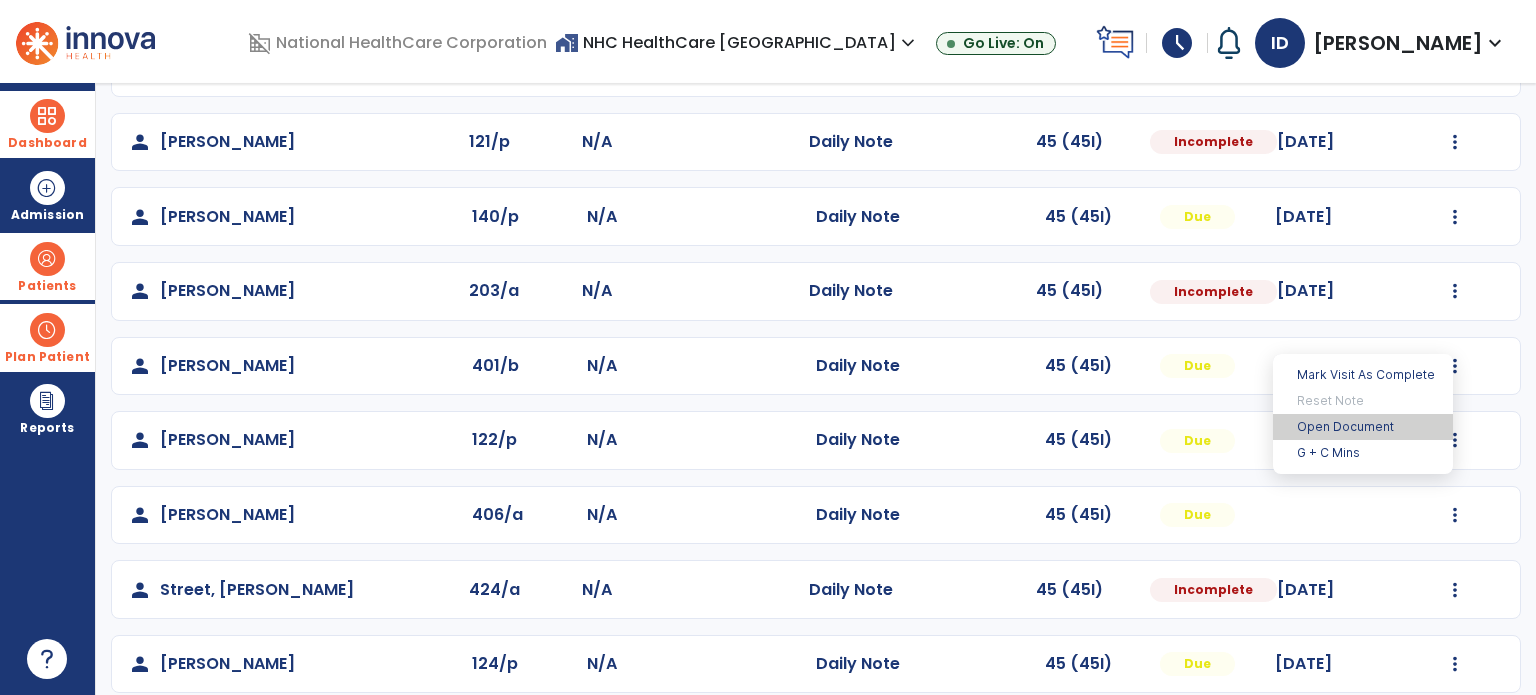 click on "Open Document" at bounding box center (1363, 427) 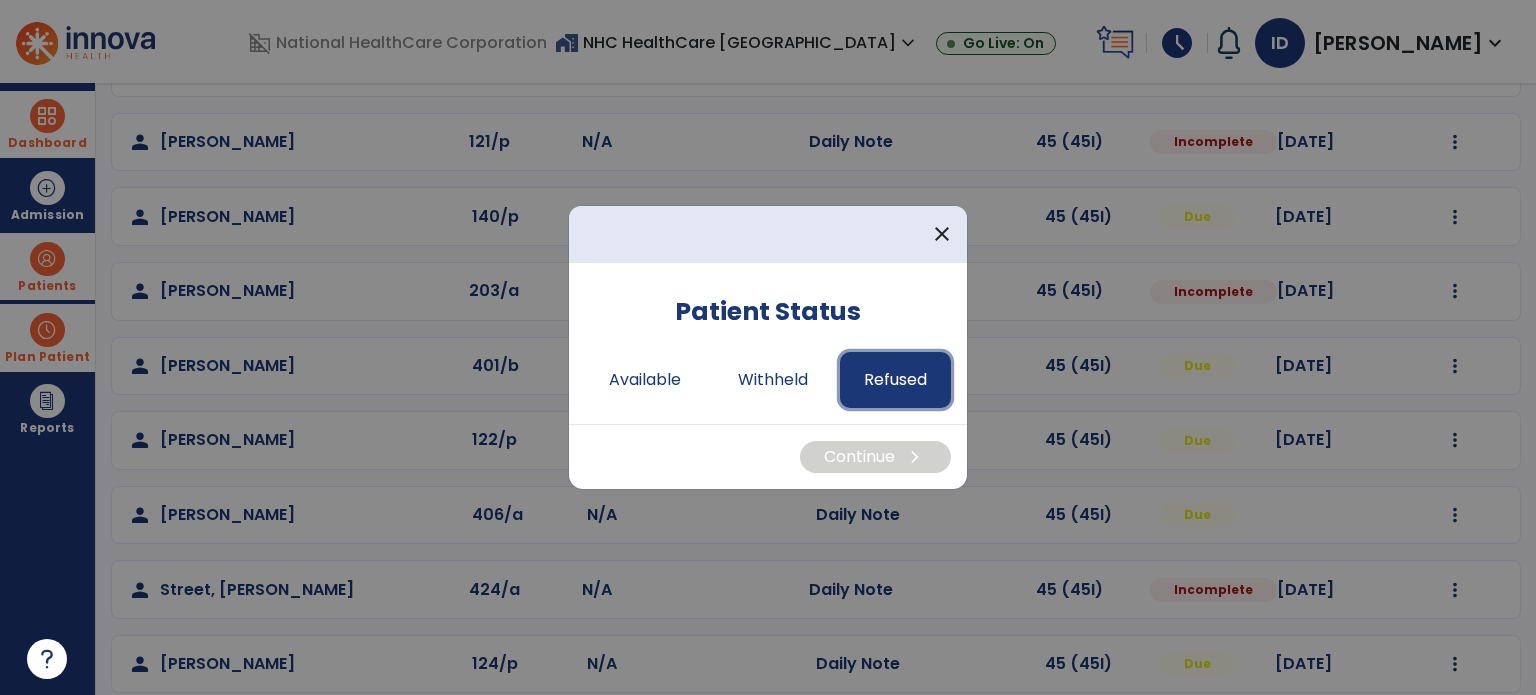 click on "Refused" at bounding box center [895, 380] 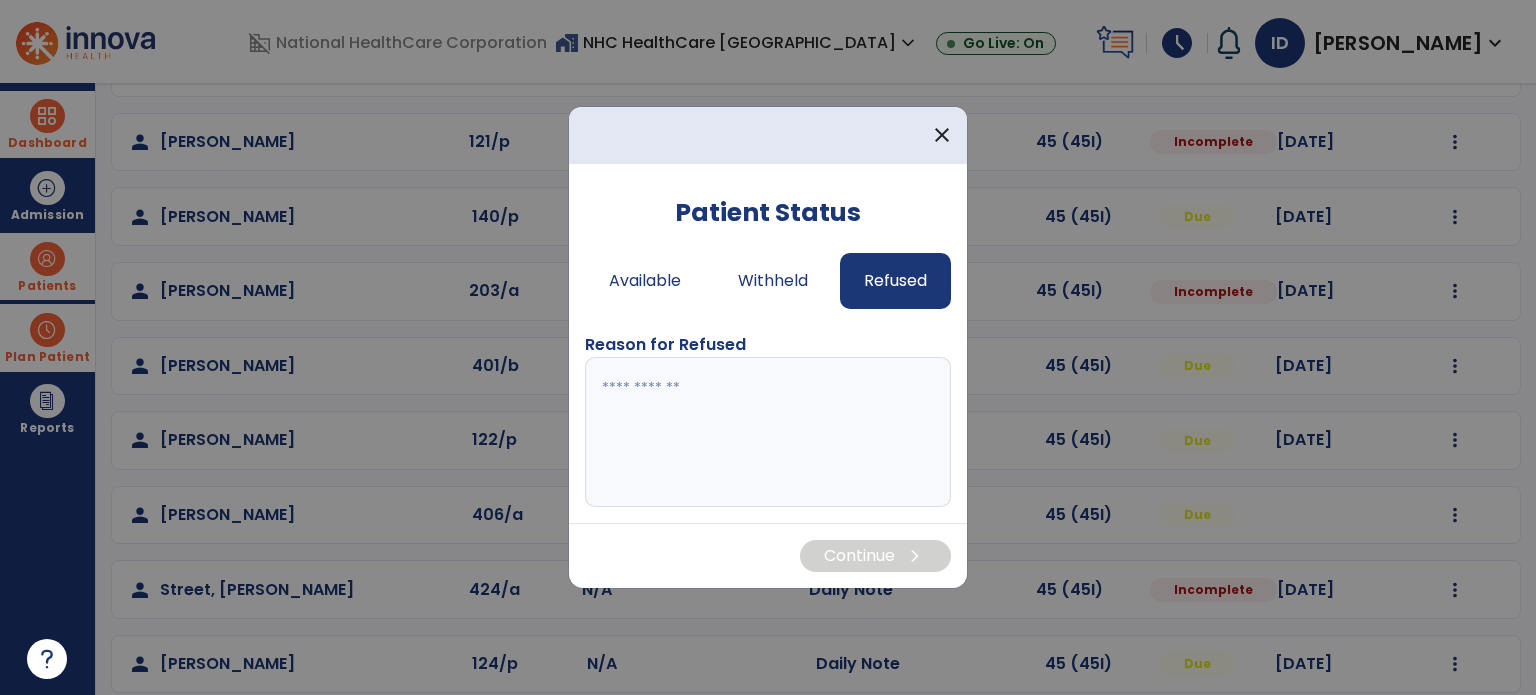 click at bounding box center [768, 432] 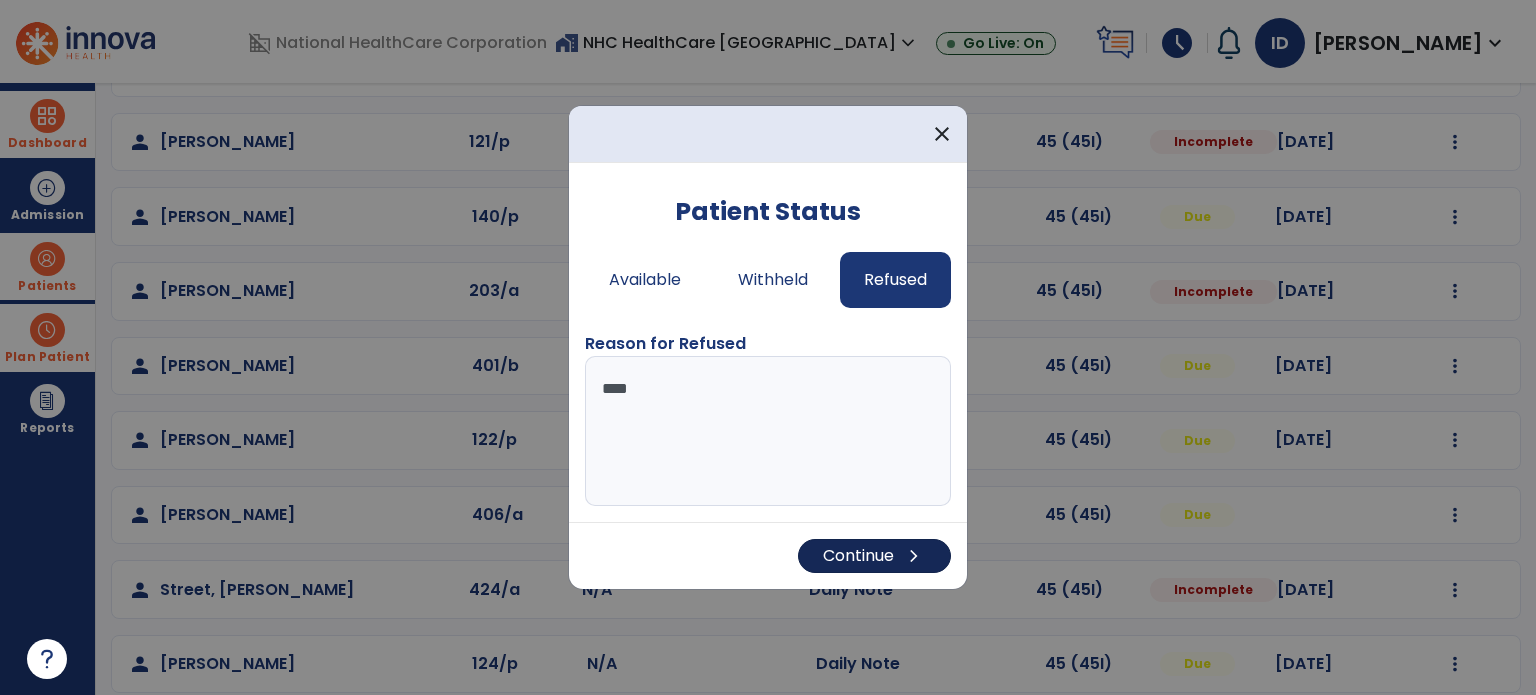 type on "****" 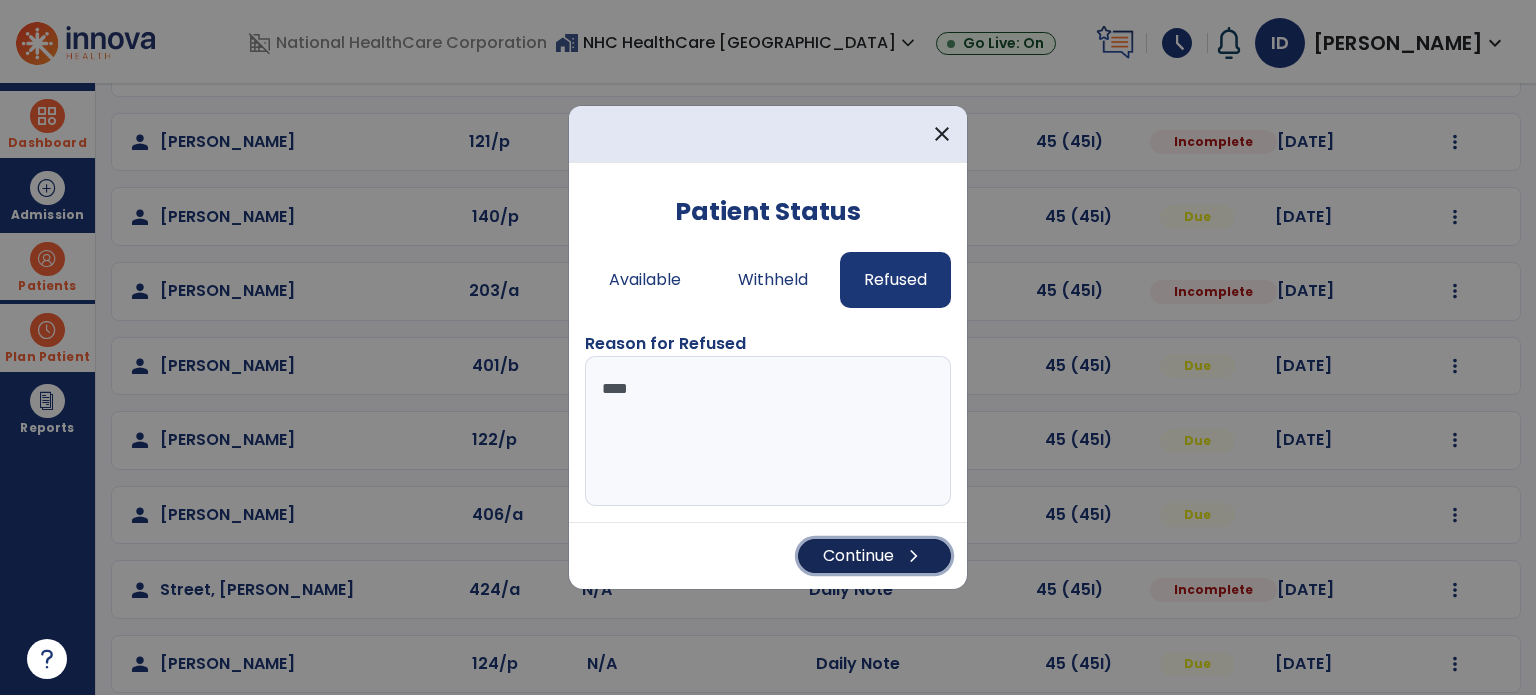 click on "Continue   chevron_right" at bounding box center [874, 556] 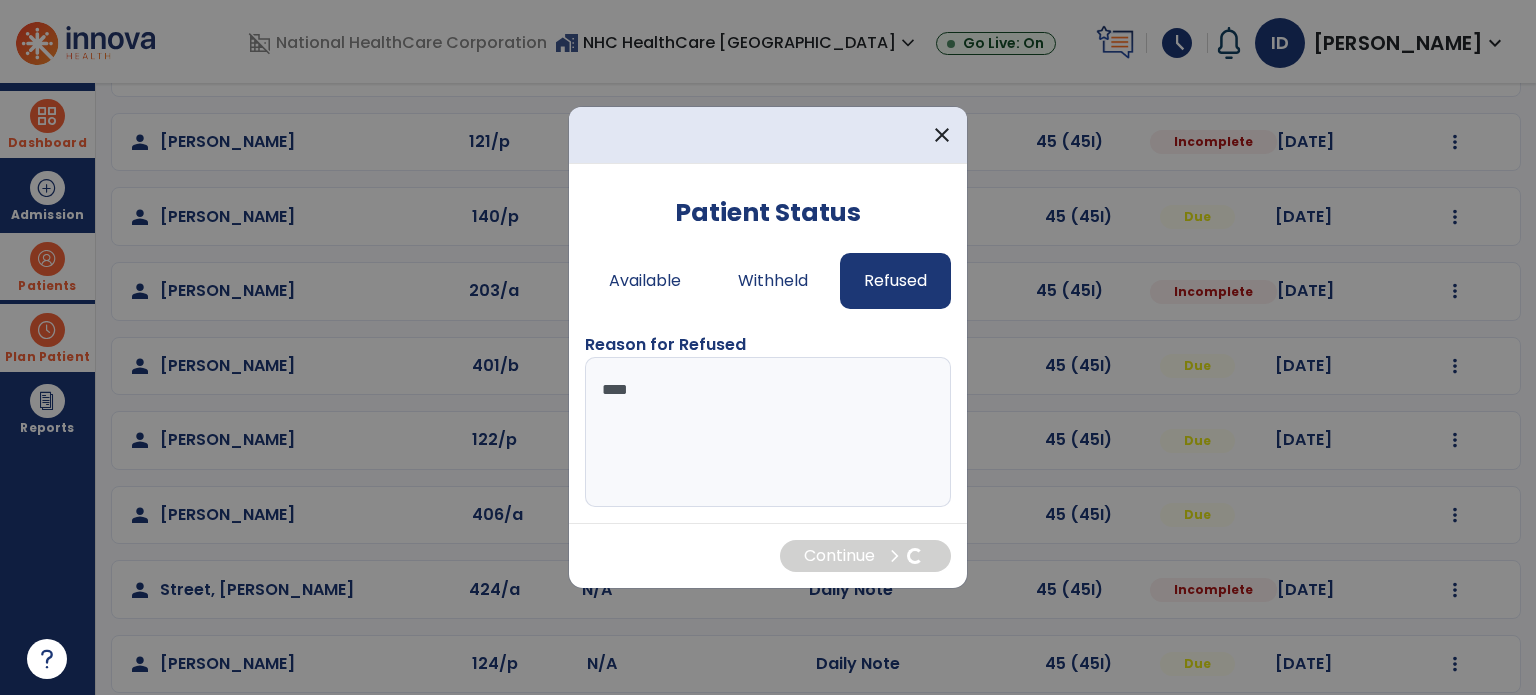 scroll, scrollTop: 0, scrollLeft: 0, axis: both 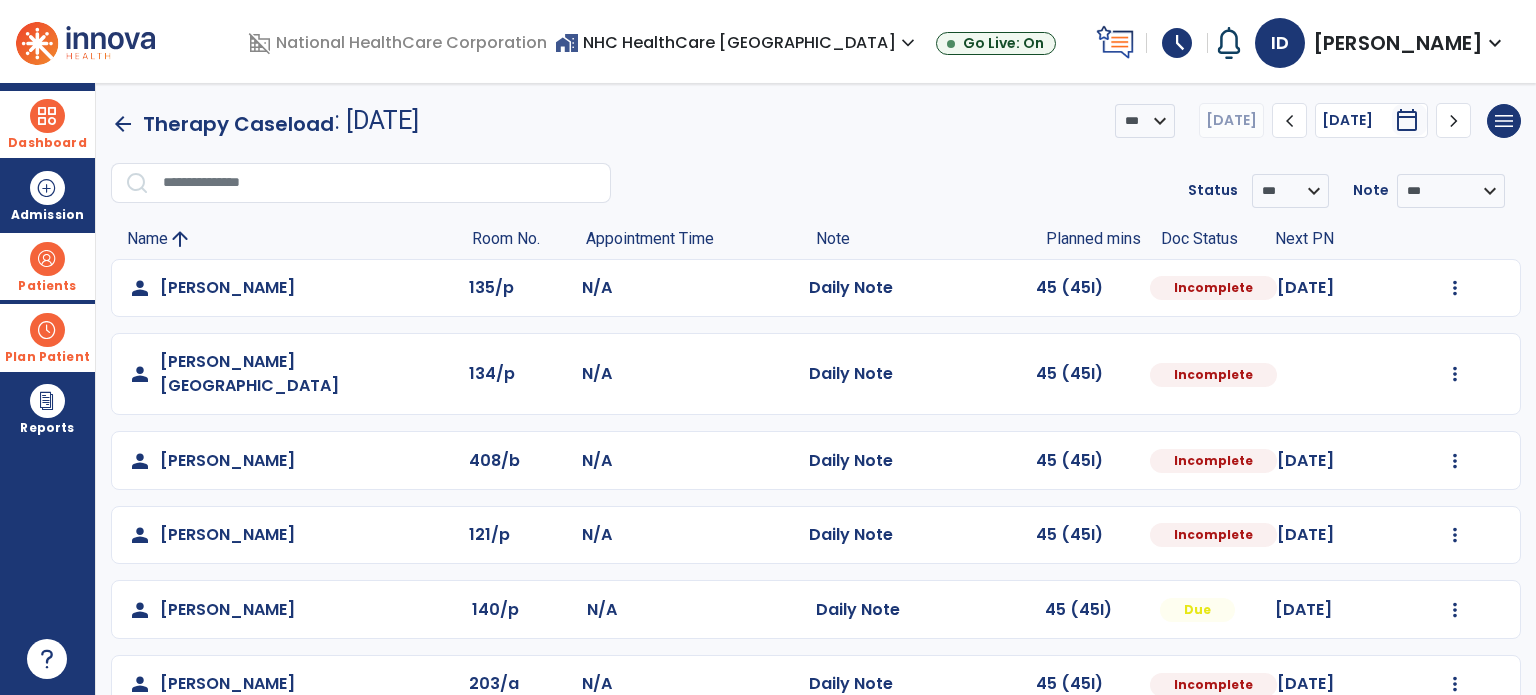 click on "person   [PERSON_NAME]  135/p N/A  Daily Note   45 (45I)  Incomplete [DATE]  Mark Visit As Complete   Reset Note   Open Document   G + C Mins   person   [PERSON_NAME]  134/p N/A  Daily Note   45 (45I)  Incomplete  Mark Visit As Complete   Reset Note   Open Document   G + C Mins   person   [PERSON_NAME]  408/b N/A  Daily Note   45 (45I)  Incomplete [DATE]  Mark Visit As Complete   Reset Note   Open Document   G + C Mins   person   [PERSON_NAME]  121/p N/A  Daily Note   45 (45I)  Incomplete [DATE]  Mark Visit As Complete   Reset Note   Open Document   G + C Mins   person   [PERSON_NAME]  140/p N/A  Daily Note   45 (45I)  Due [DATE]  Mark Visit As Complete   Reset Note   Open Document   G + C Mins   person   [PERSON_NAME]  203/a N/A  Daily Note   45 (45I)  Incomplete [DATE]  Mark Visit As Complete   Reset Note   Open Document   G + C Mins   person   [PERSON_NAME]  401/b N/A  Daily Note   0  Refused [DATE]  Mark Visit As Complete   Reset Note   Open Document   G + C Mins   person  122/p" 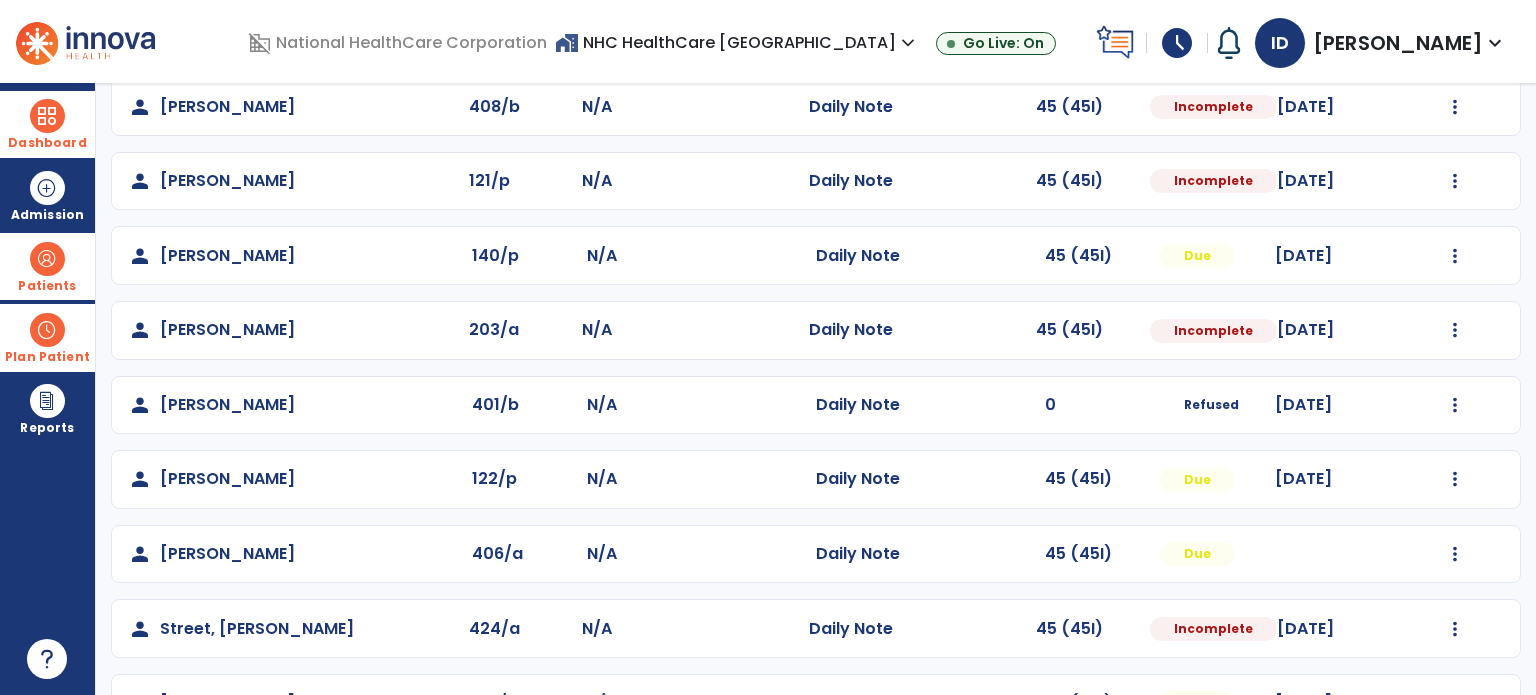 scroll, scrollTop: 393, scrollLeft: 0, axis: vertical 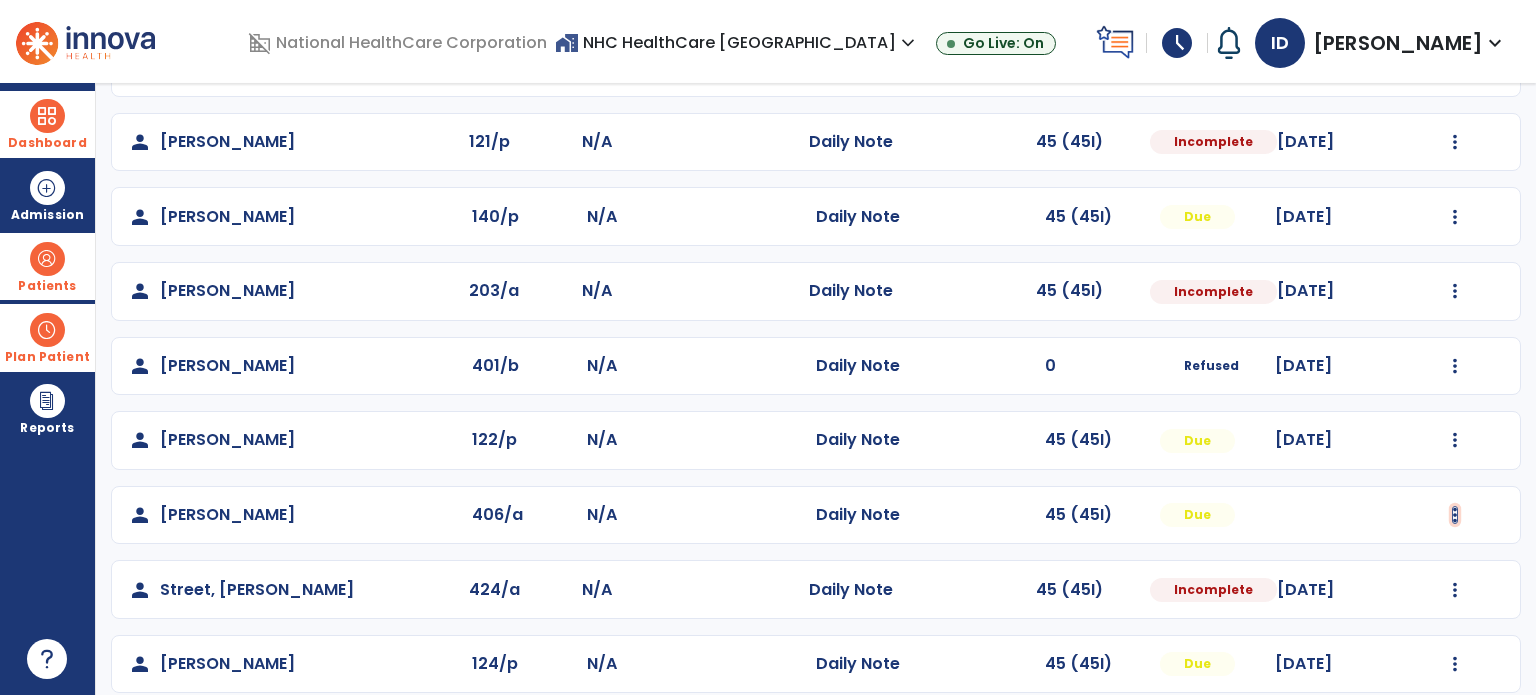 click at bounding box center [1455, -105] 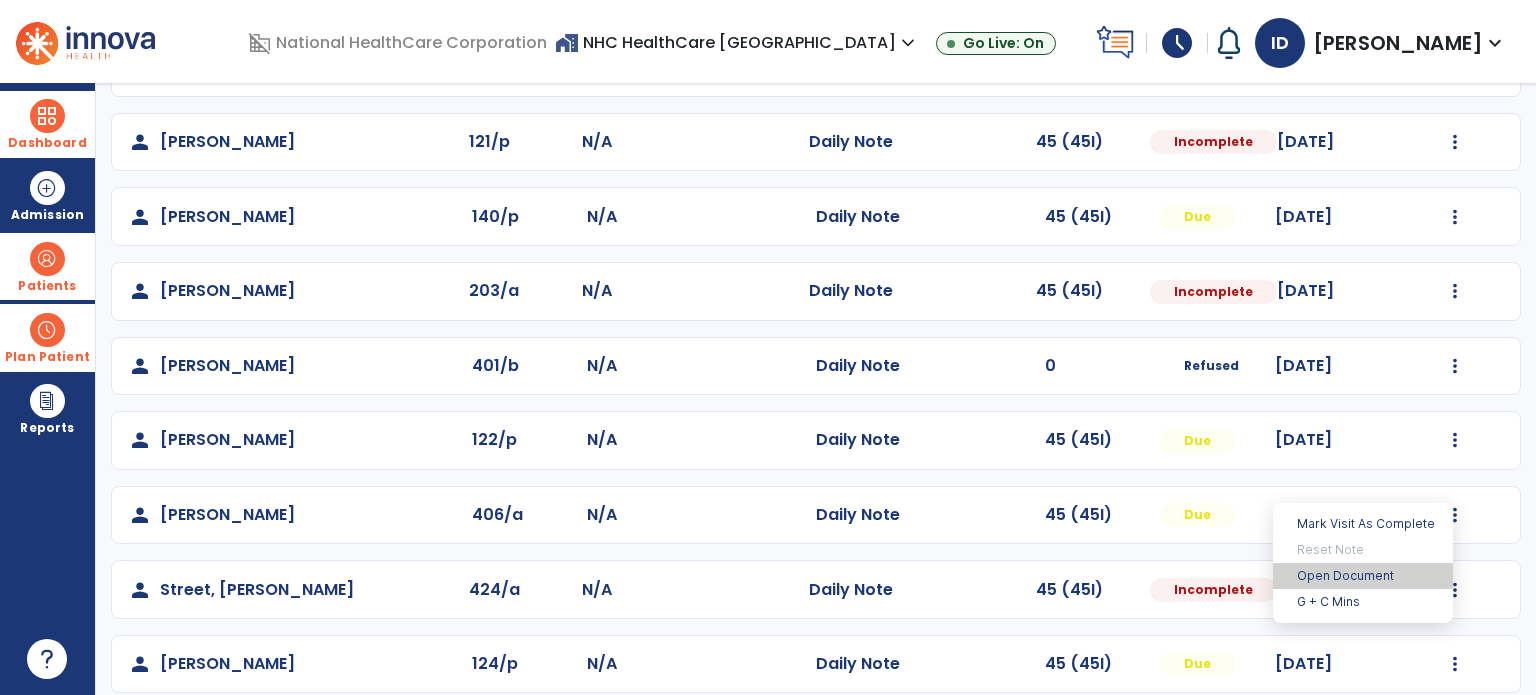 click on "Open Document" at bounding box center (1363, 576) 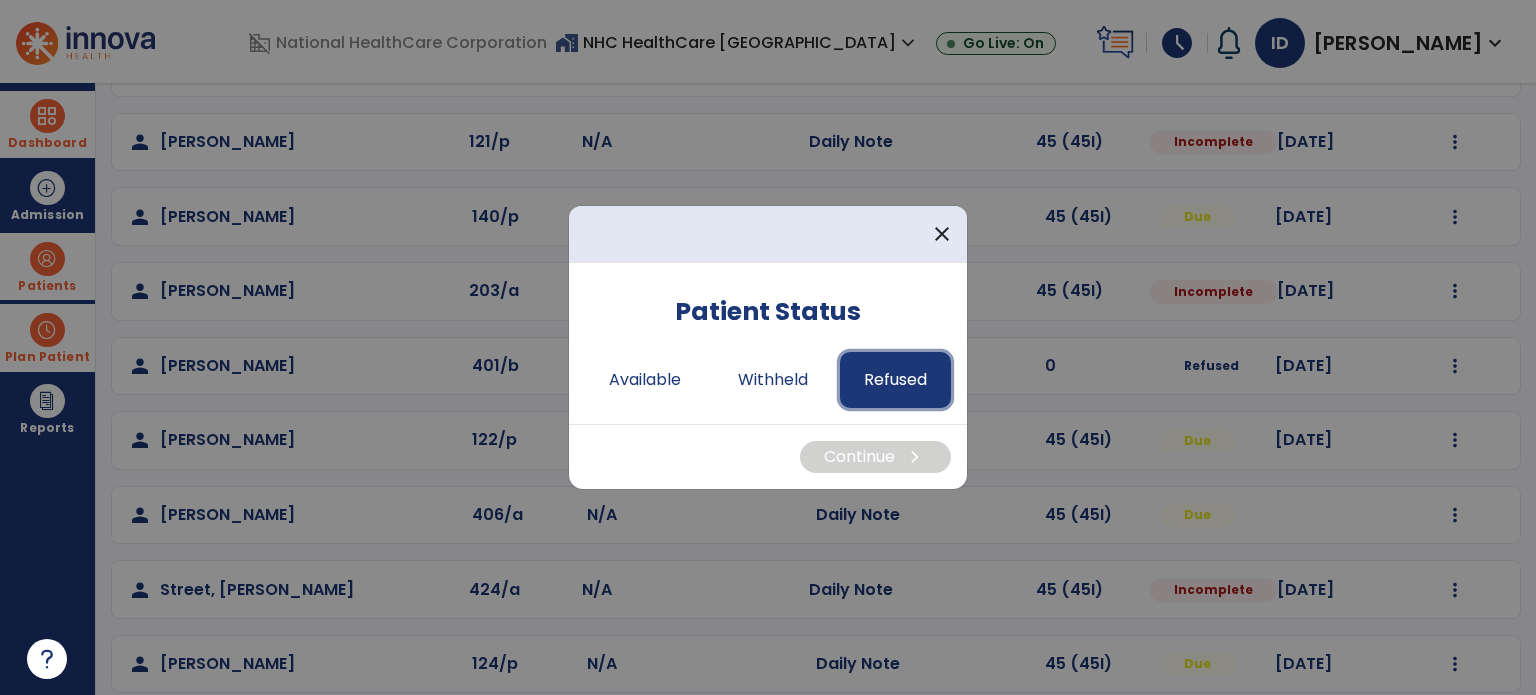 click on "Refused" at bounding box center (895, 380) 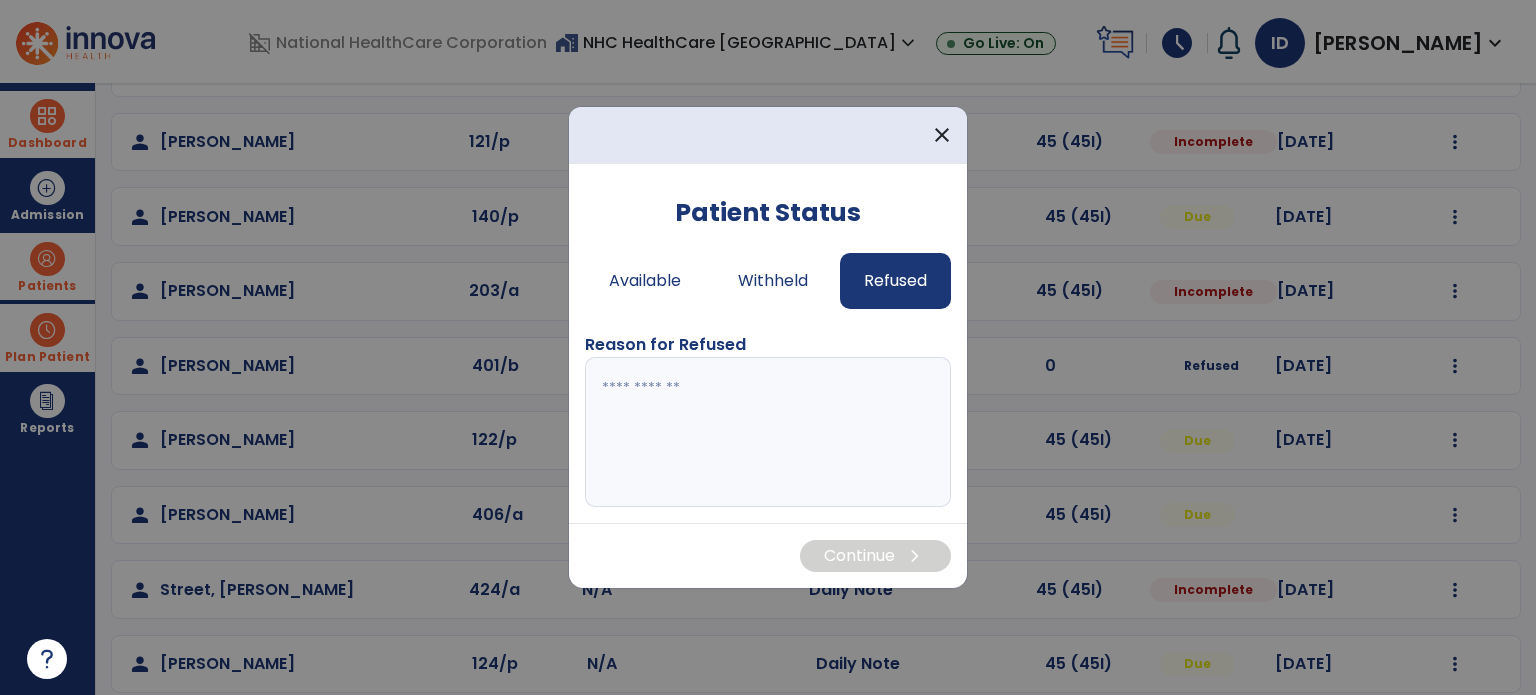 click at bounding box center (768, 432) 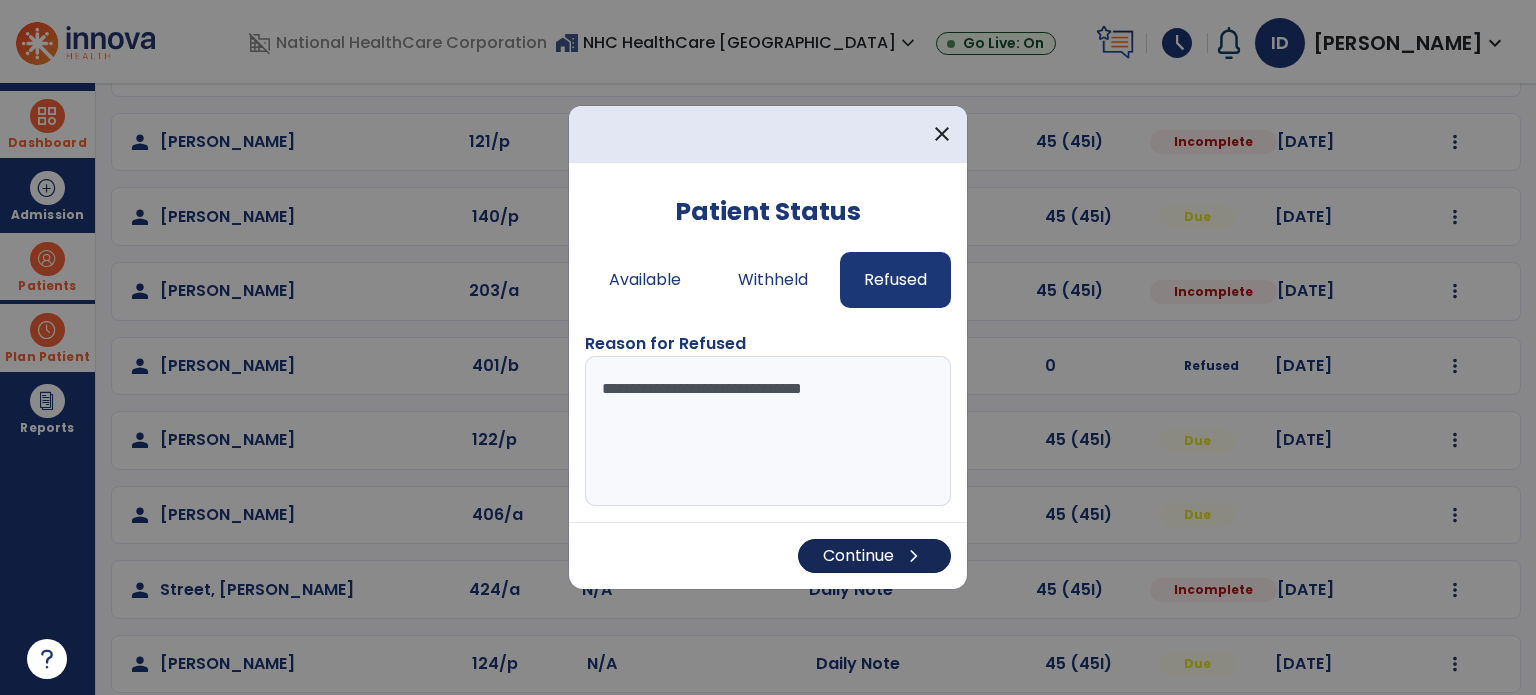type on "**********" 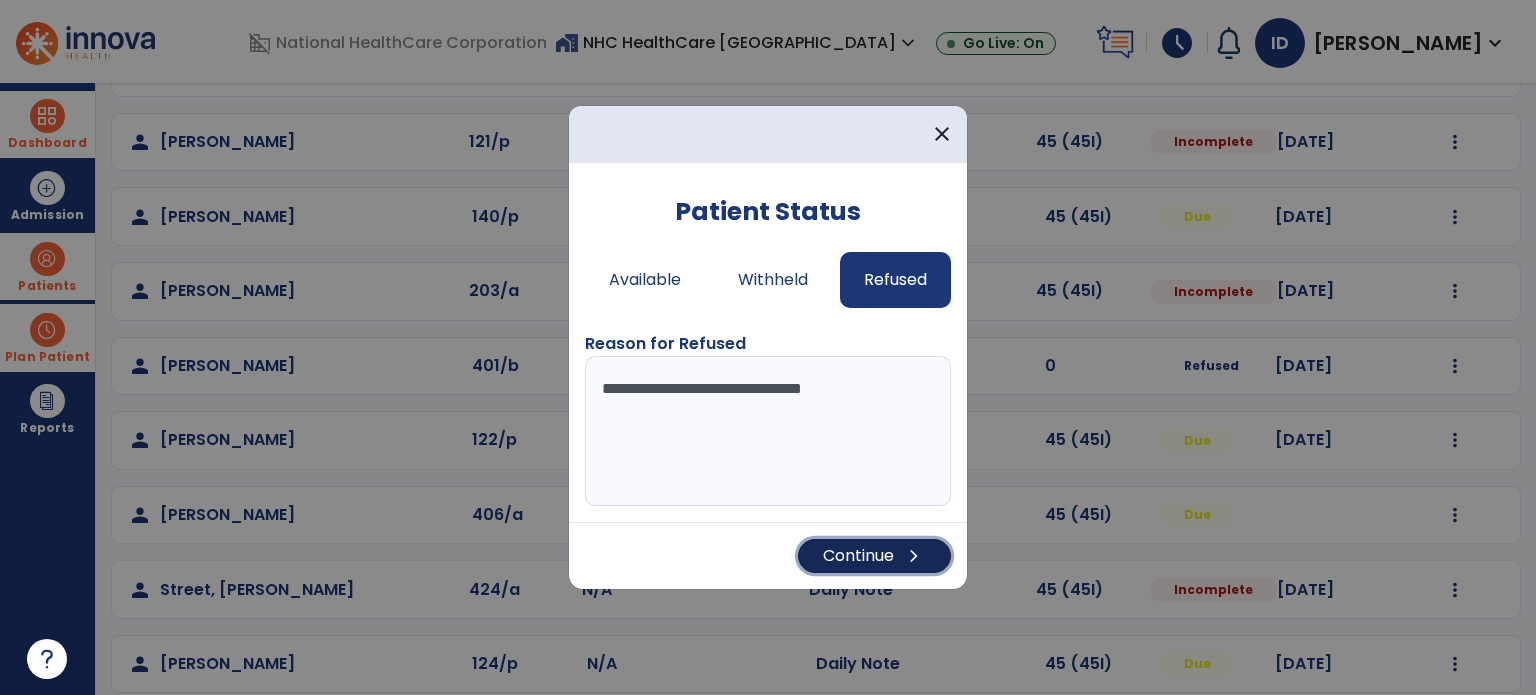 click on "Continue   chevron_right" at bounding box center (874, 556) 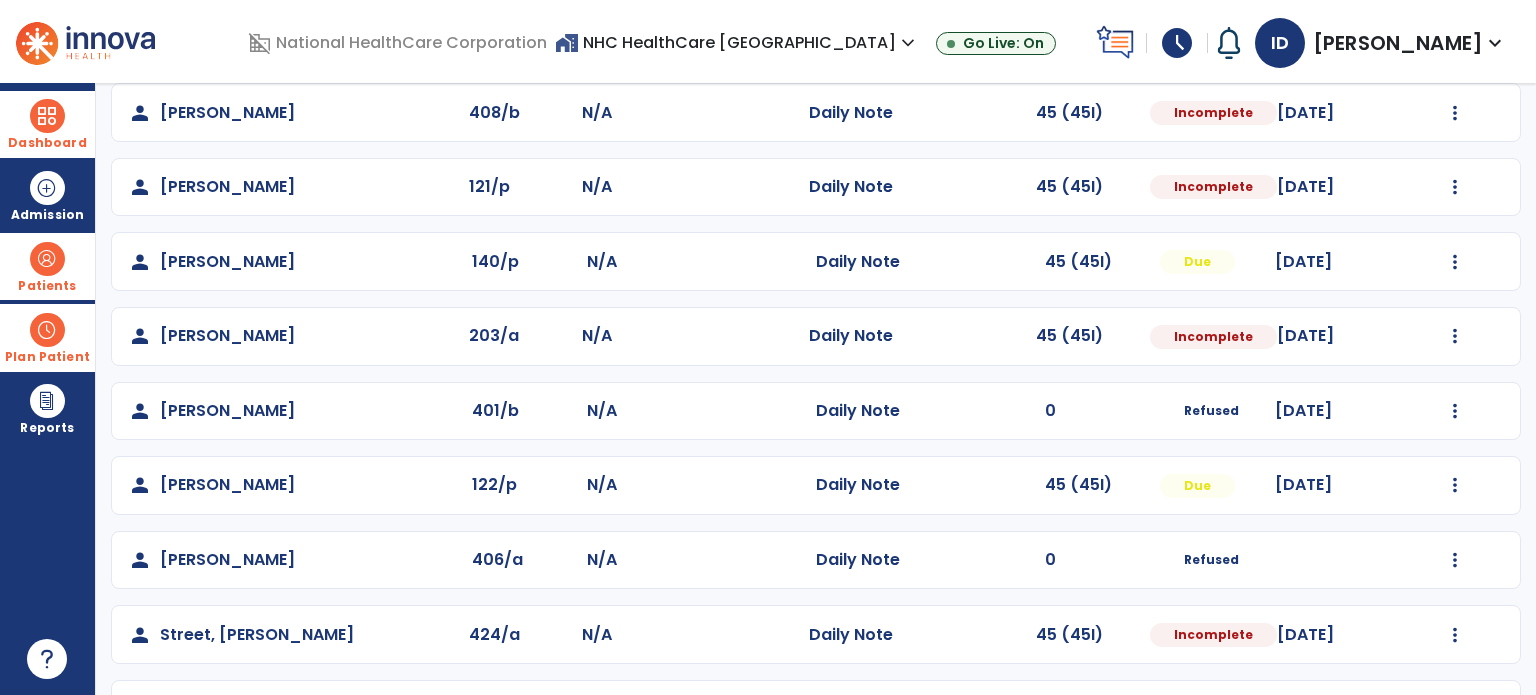 scroll, scrollTop: 393, scrollLeft: 0, axis: vertical 